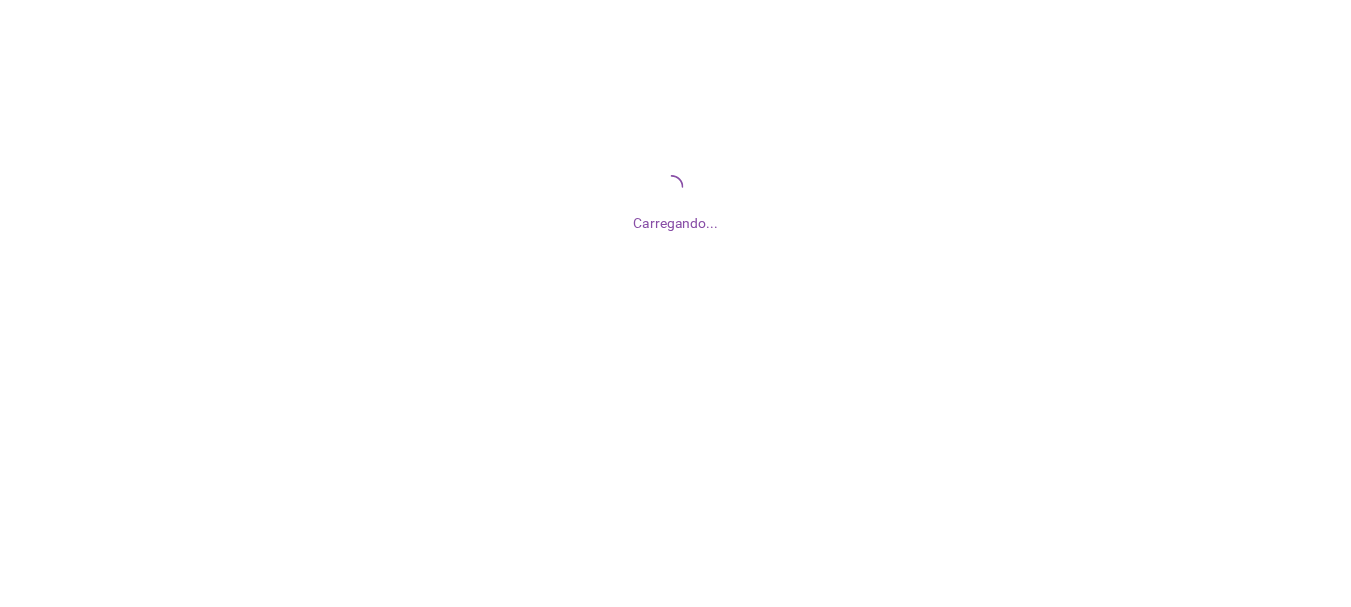 scroll, scrollTop: 0, scrollLeft: 0, axis: both 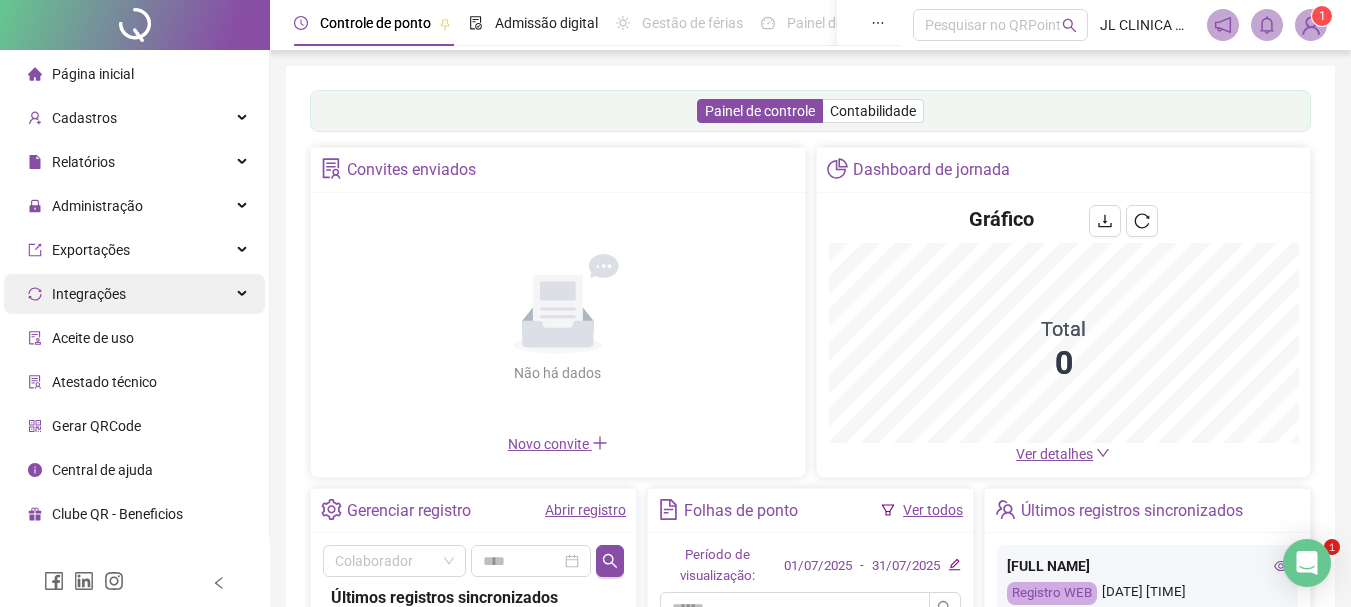 click on "Integrações" at bounding box center (89, 294) 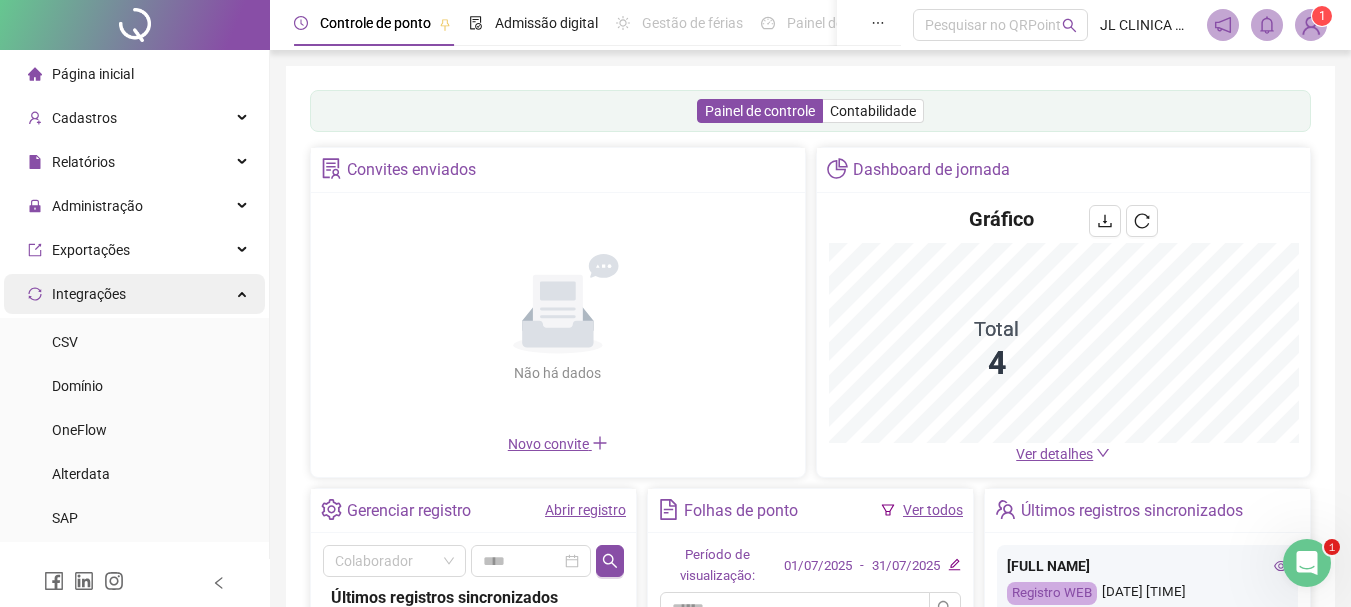 scroll, scrollTop: 0, scrollLeft: 0, axis: both 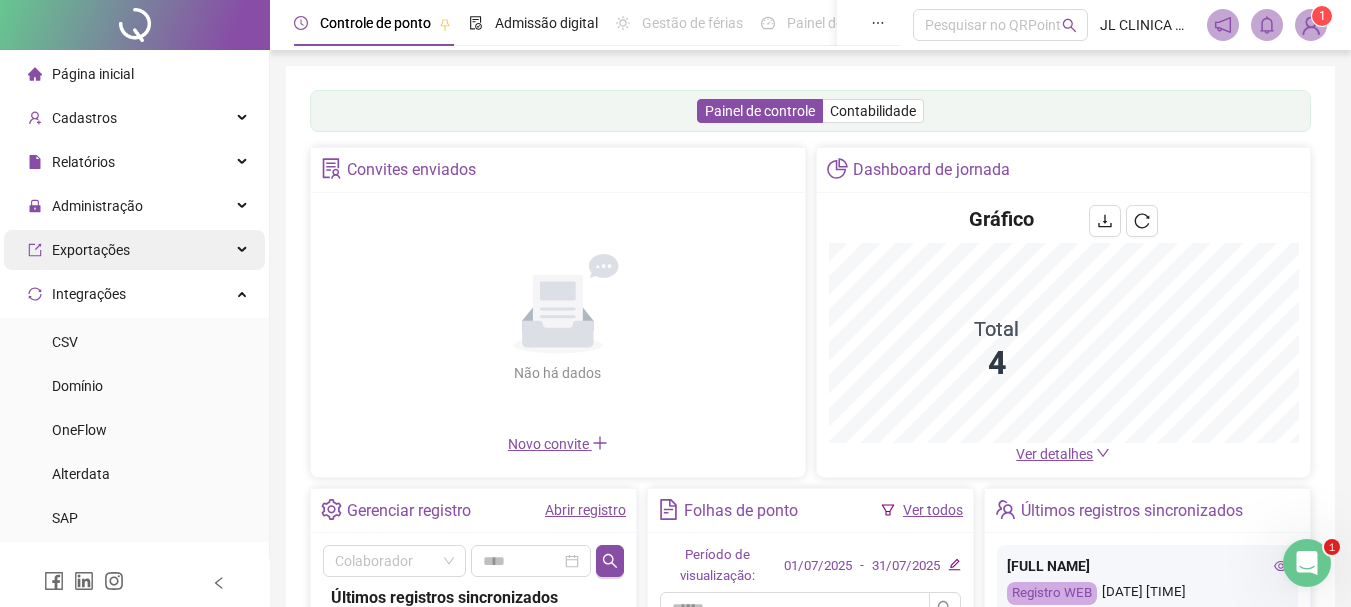 click on "Integrações" at bounding box center [89, 294] 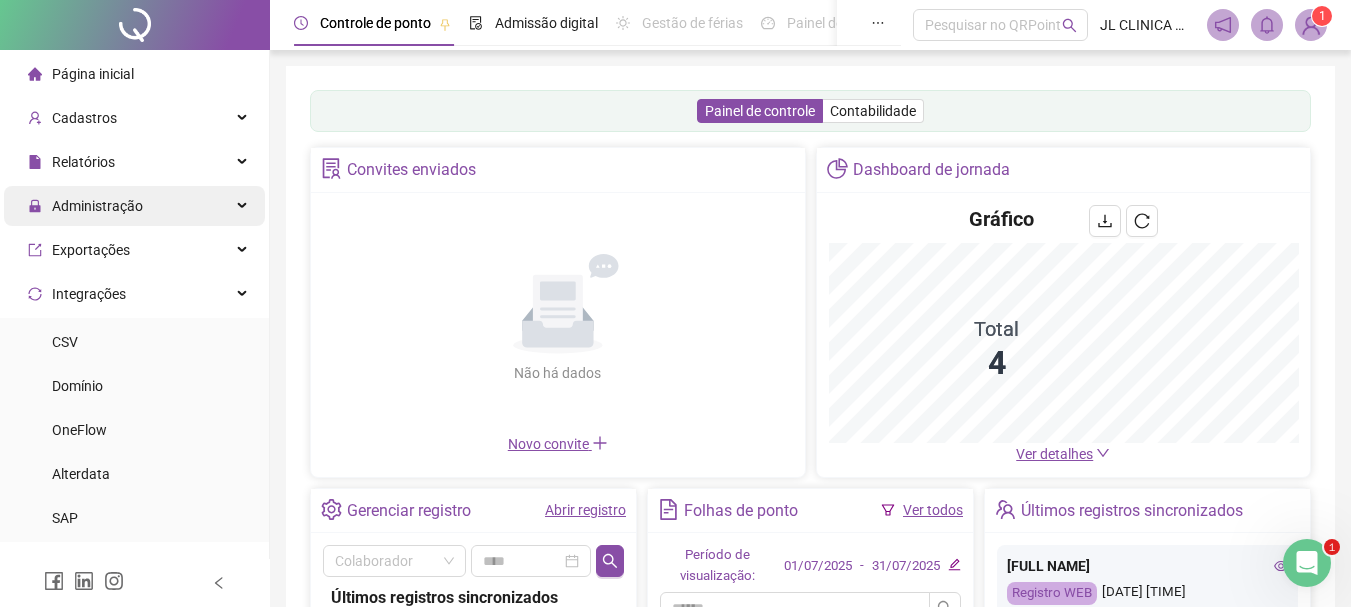 click on "Administração" at bounding box center (97, 206) 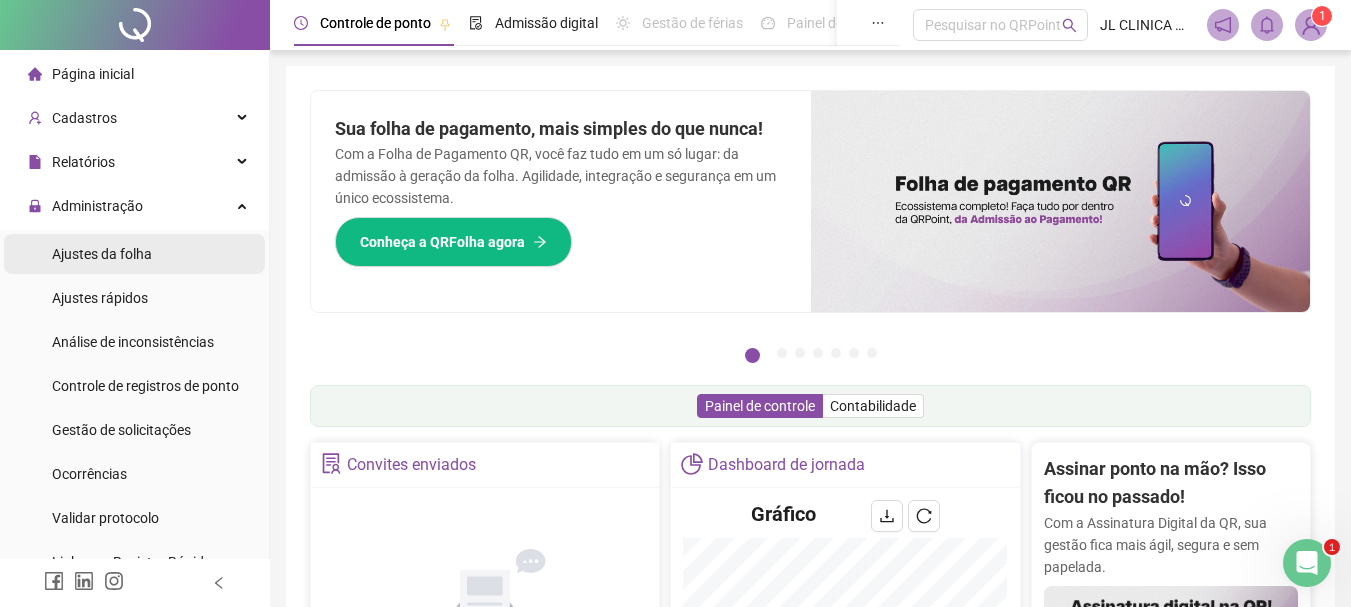 click on "Ajustes da folha" at bounding box center [102, 254] 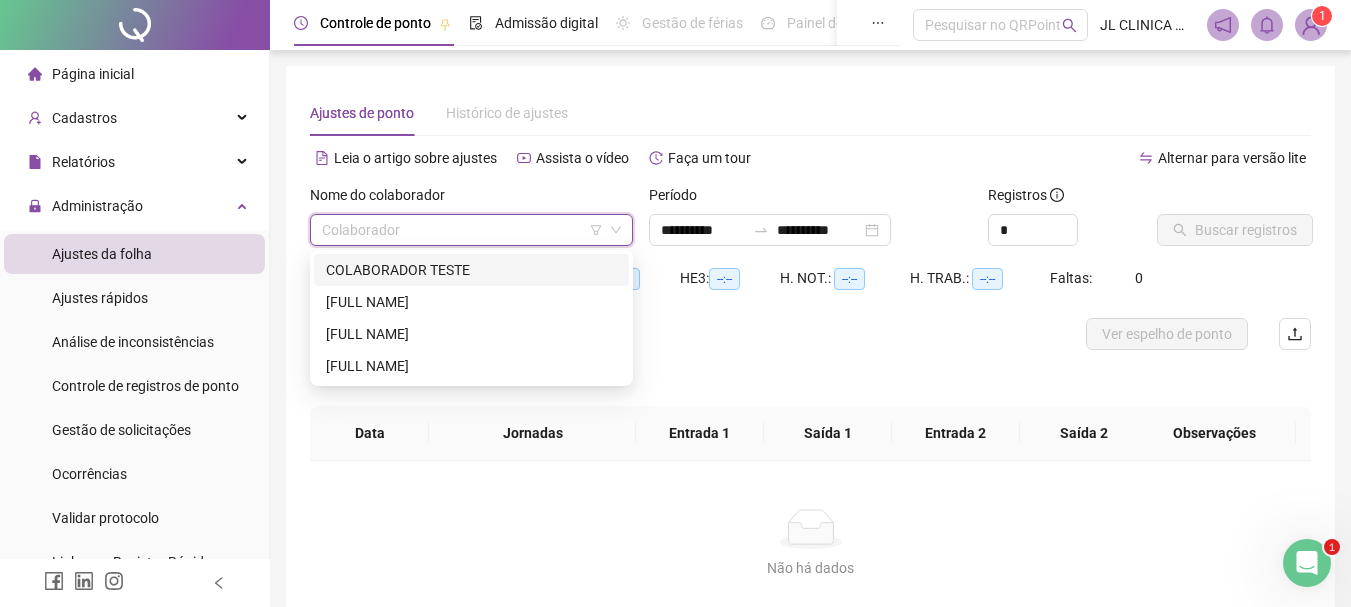 click at bounding box center [462, 230] 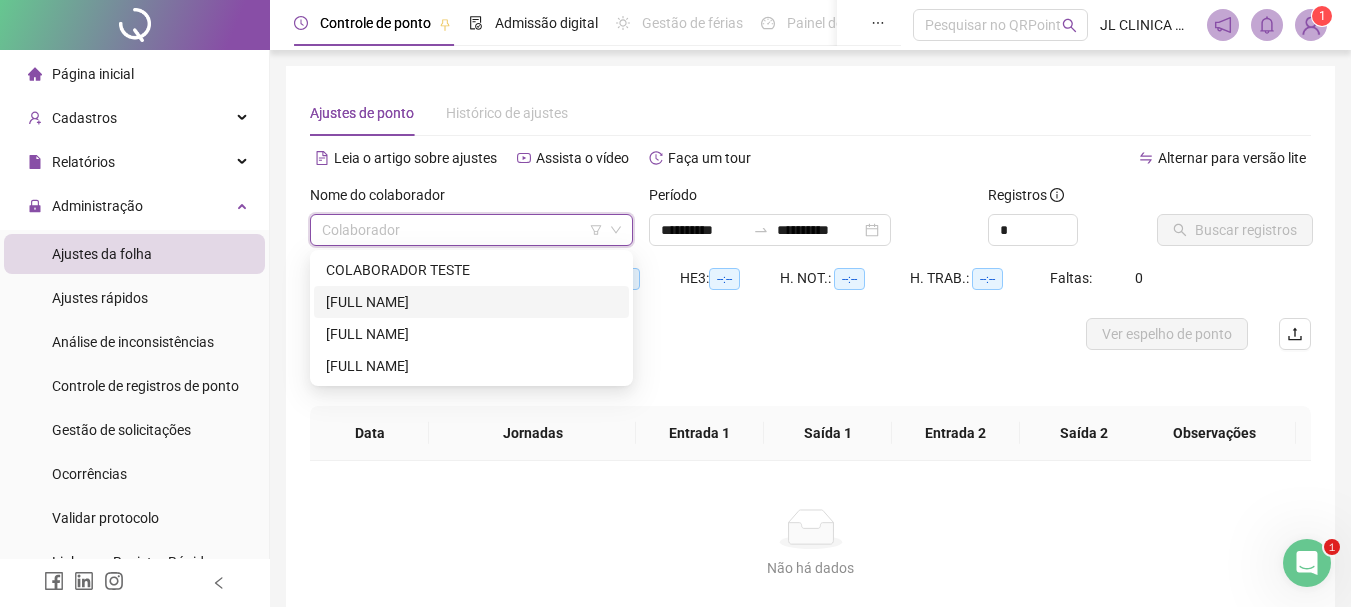 click on "[FULL NAME]" at bounding box center (471, 302) 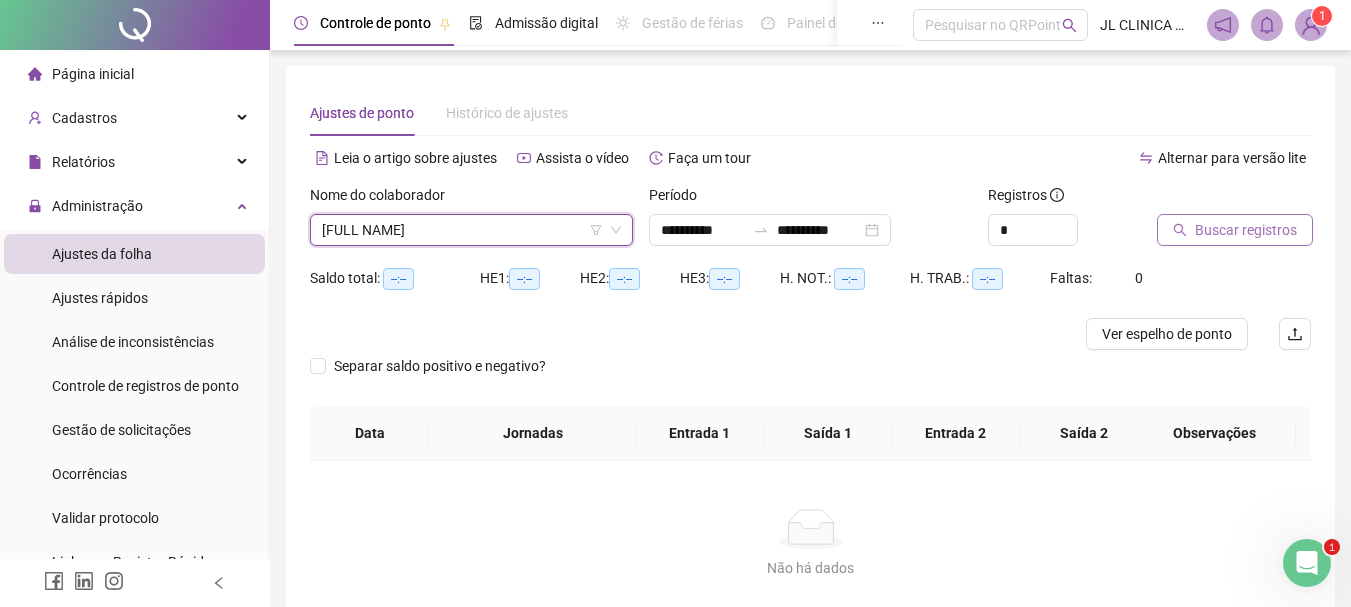 click on "Buscar registros" at bounding box center [1235, 230] 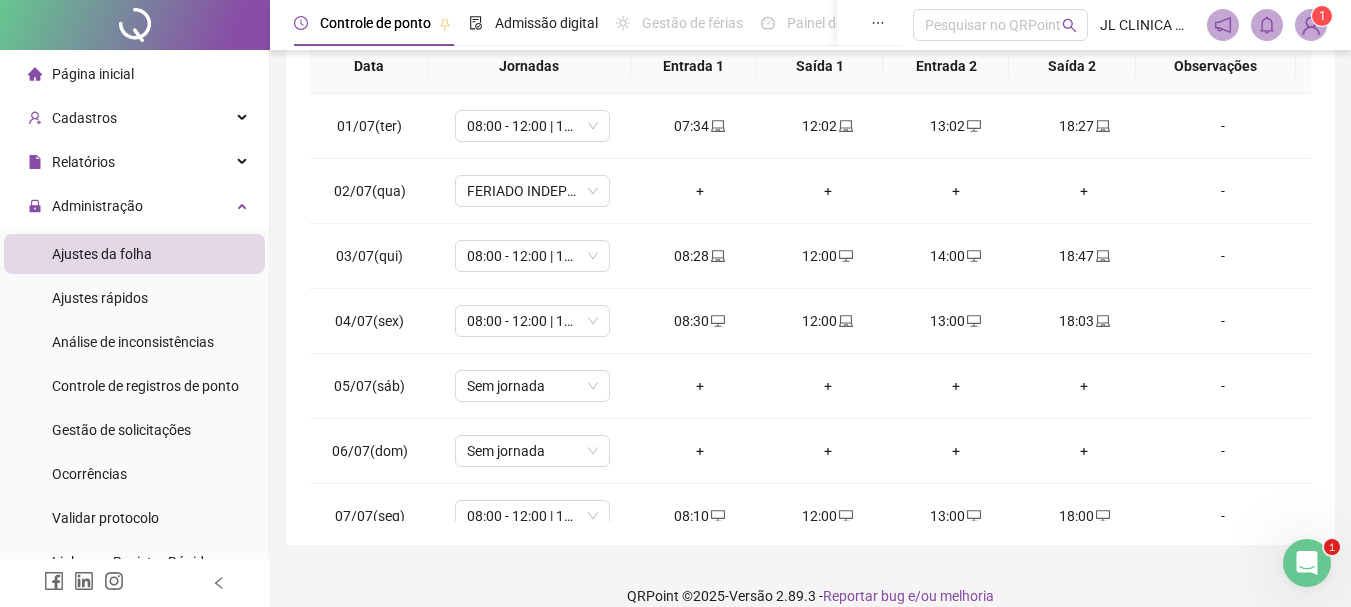 scroll, scrollTop: 391, scrollLeft: 0, axis: vertical 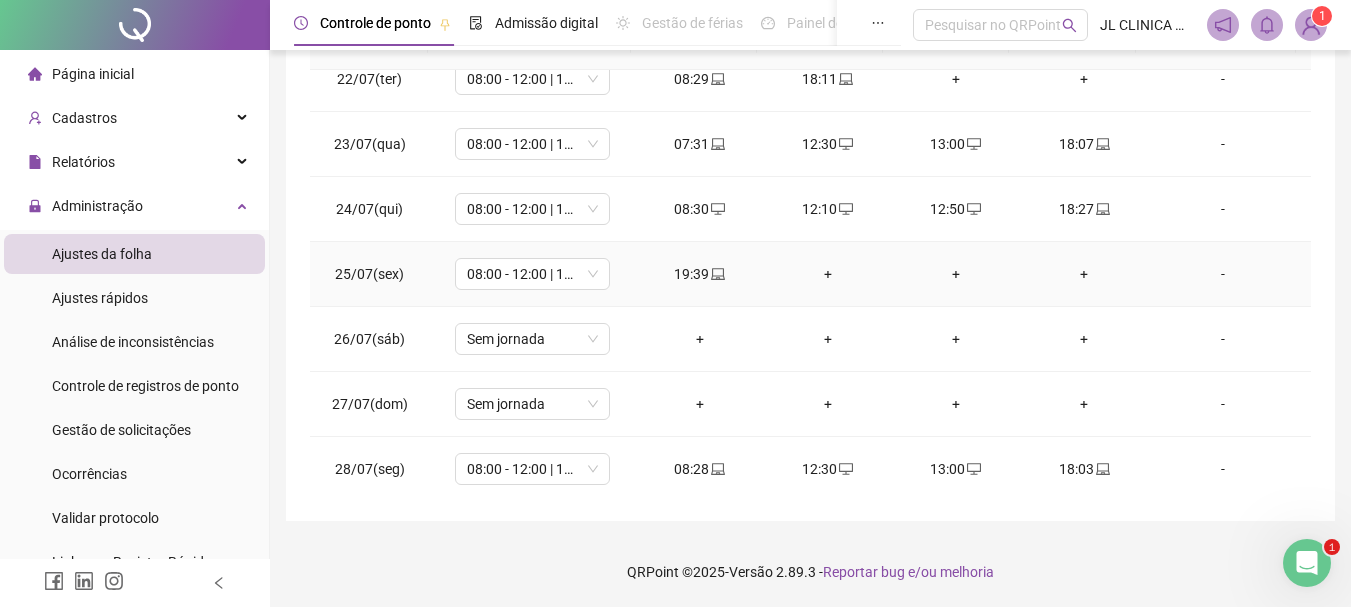 click on "19:39" at bounding box center [700, 274] 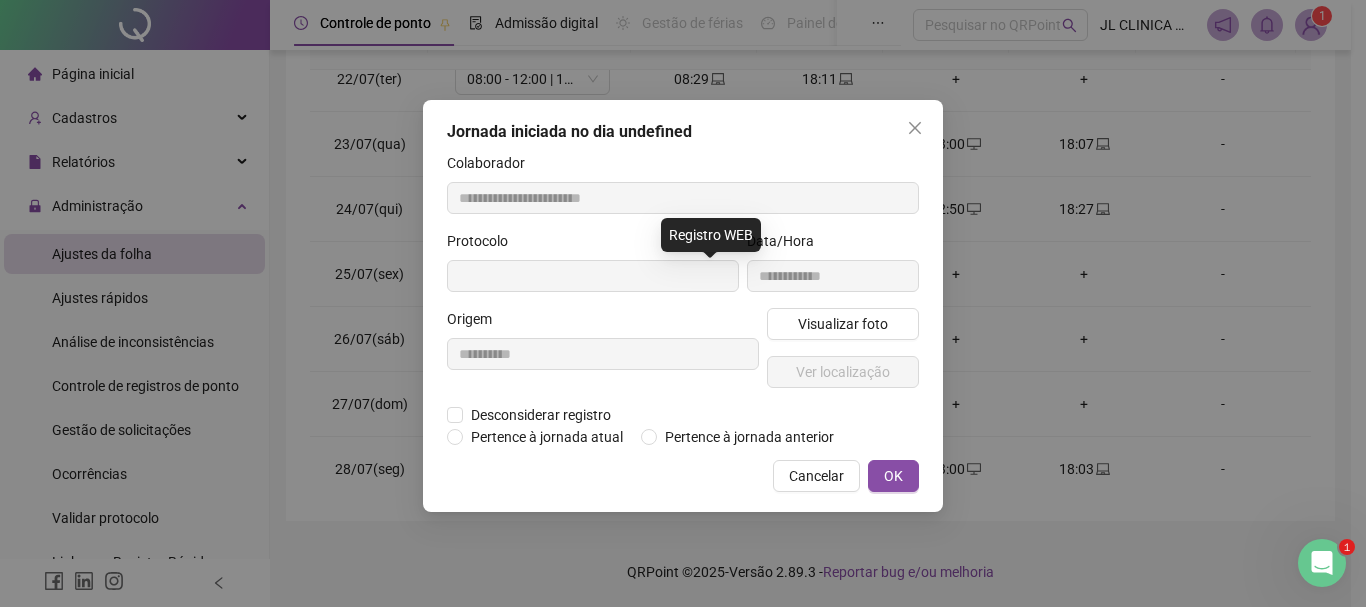 type on "**********" 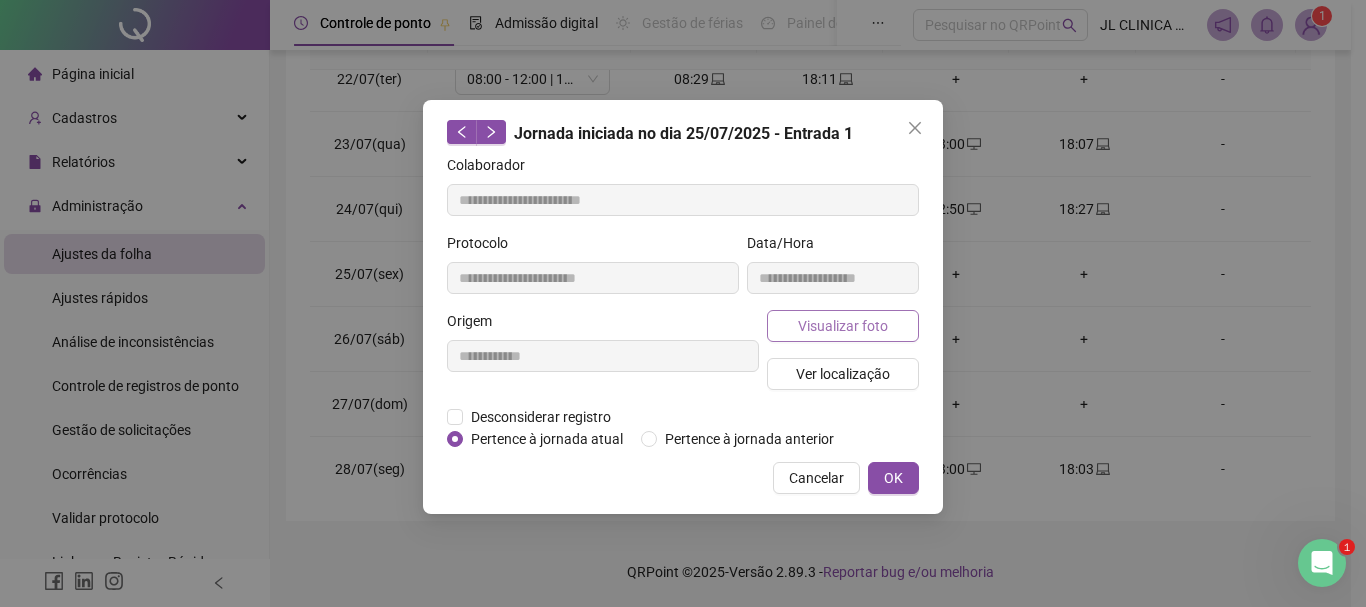 click on "Visualizar foto" at bounding box center [843, 326] 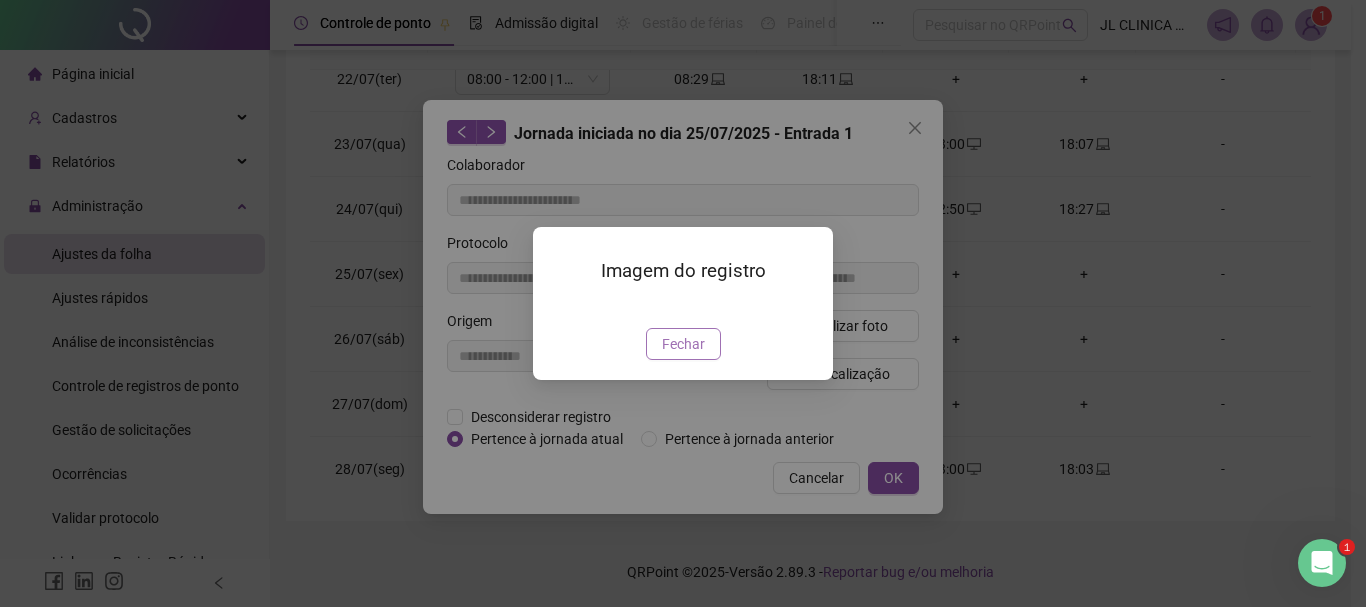 click on "Fechar" at bounding box center (683, 344) 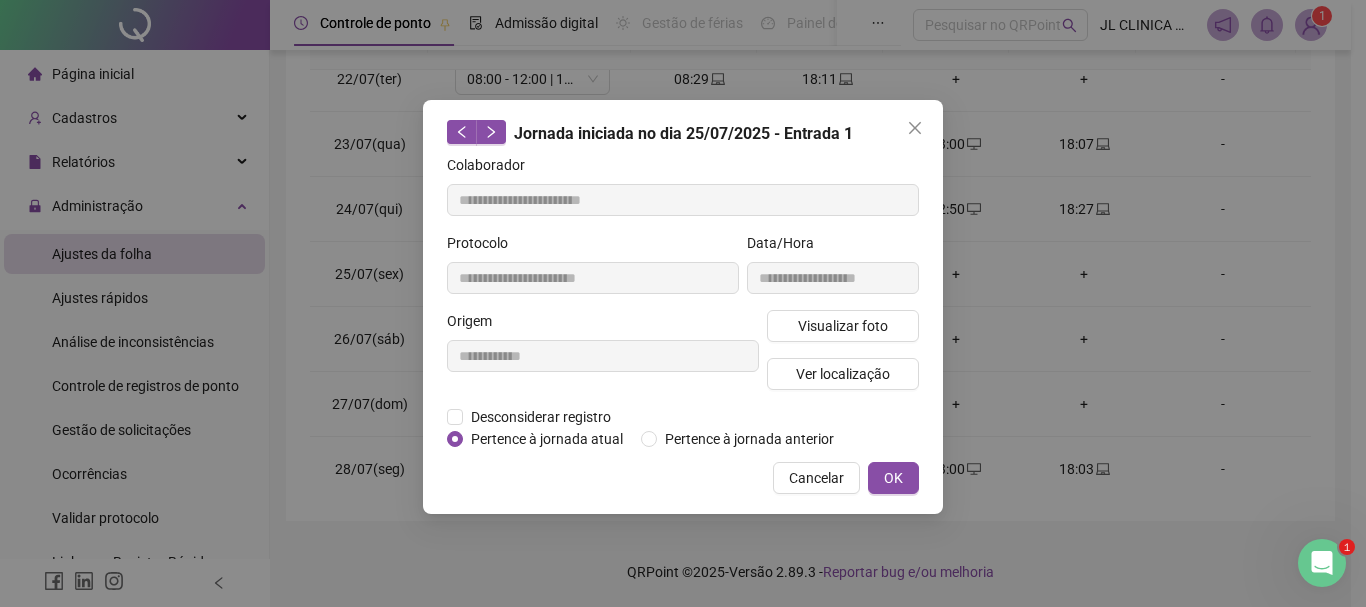 click on "Cancelar" at bounding box center [816, 478] 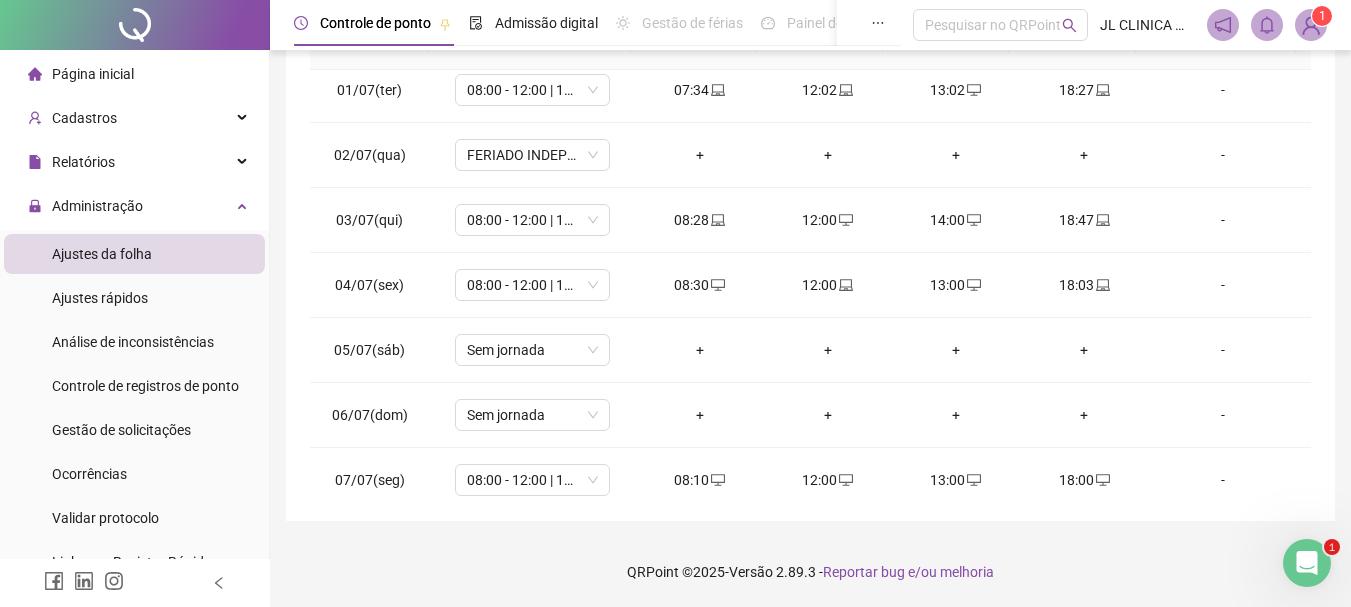 scroll, scrollTop: 0, scrollLeft: 0, axis: both 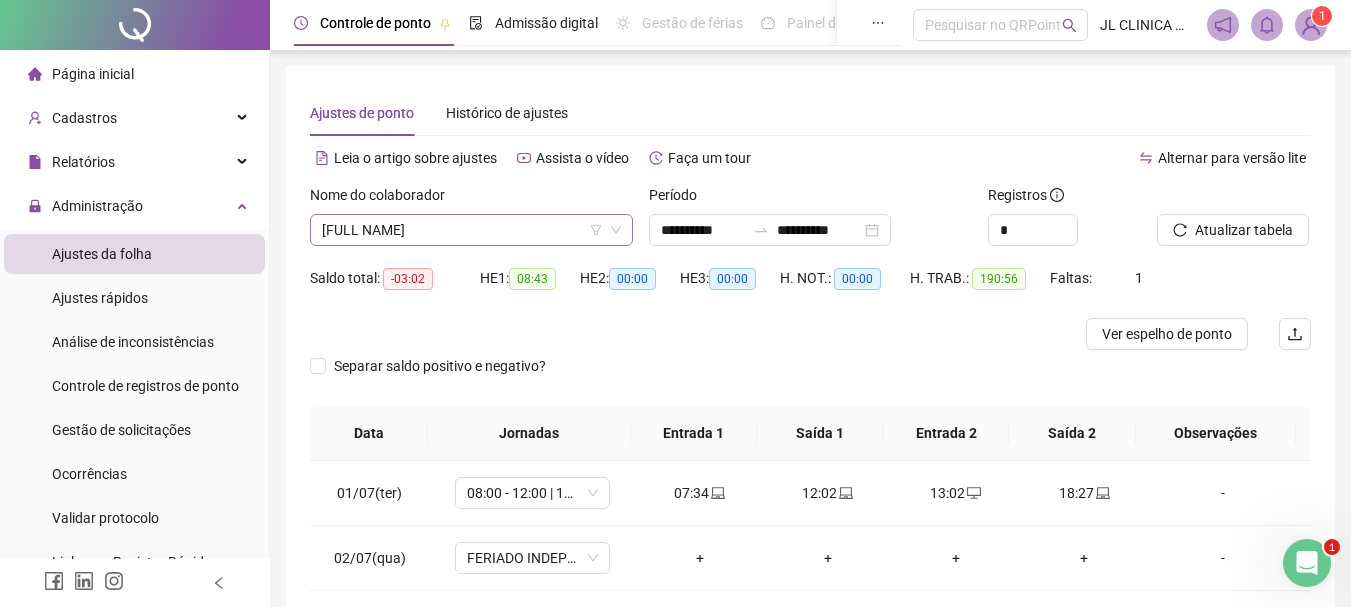 click on "[FULL NAME]" at bounding box center (471, 230) 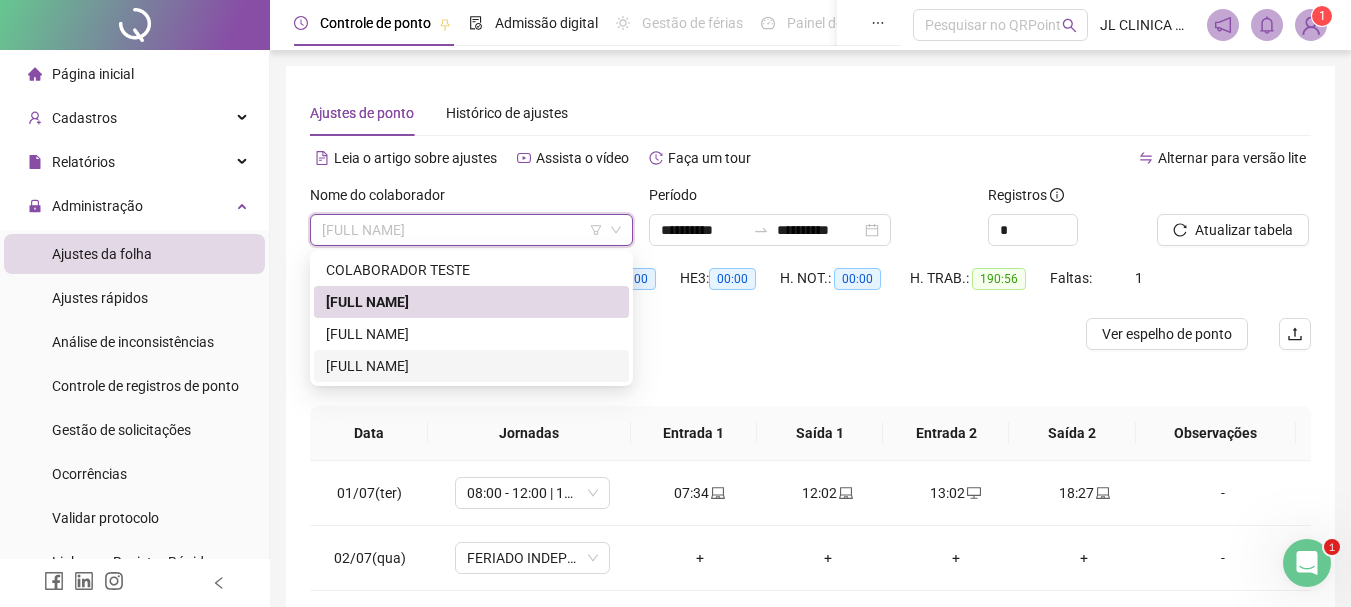 drag, startPoint x: 360, startPoint y: 362, endPoint x: 555, endPoint y: 332, distance: 197.29419 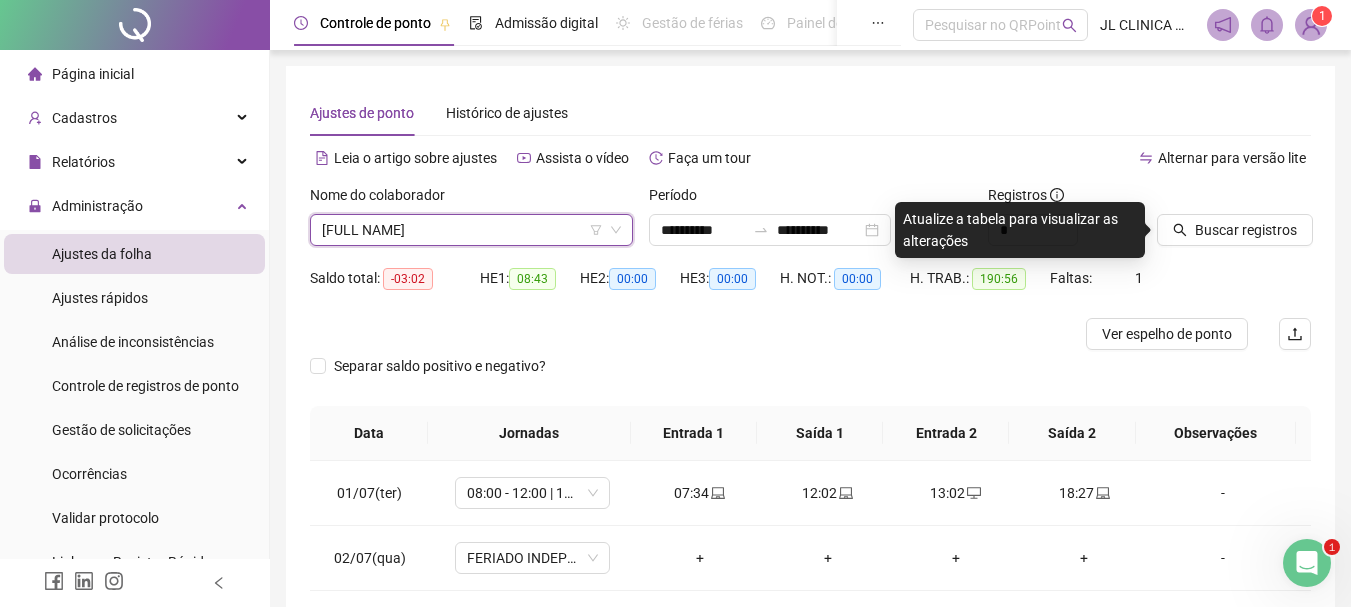 click on "Buscar registros" at bounding box center (1234, 223) 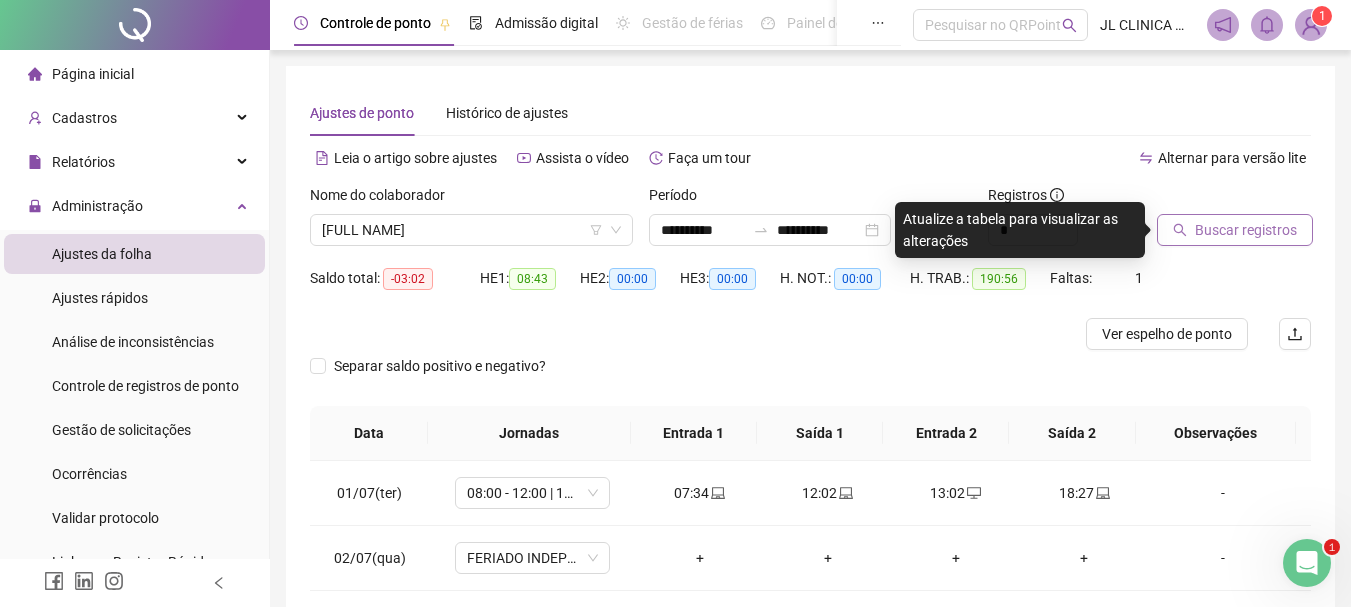 click 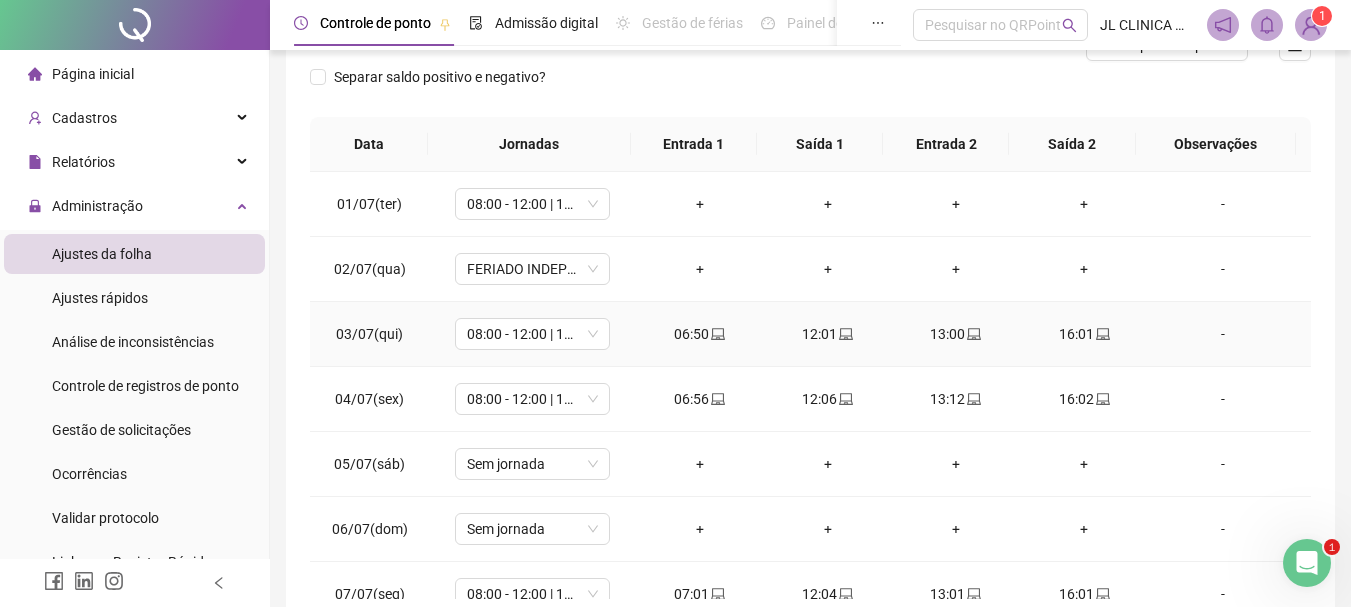 scroll, scrollTop: 300, scrollLeft: 0, axis: vertical 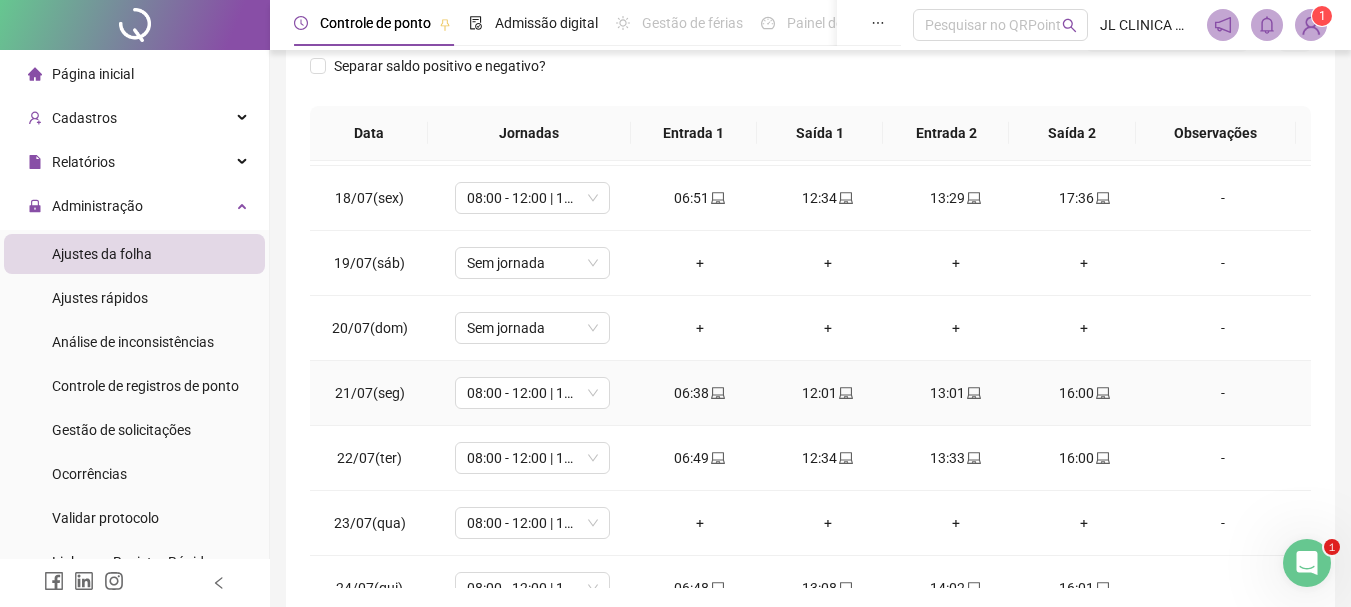 click on "-" at bounding box center (1223, 393) 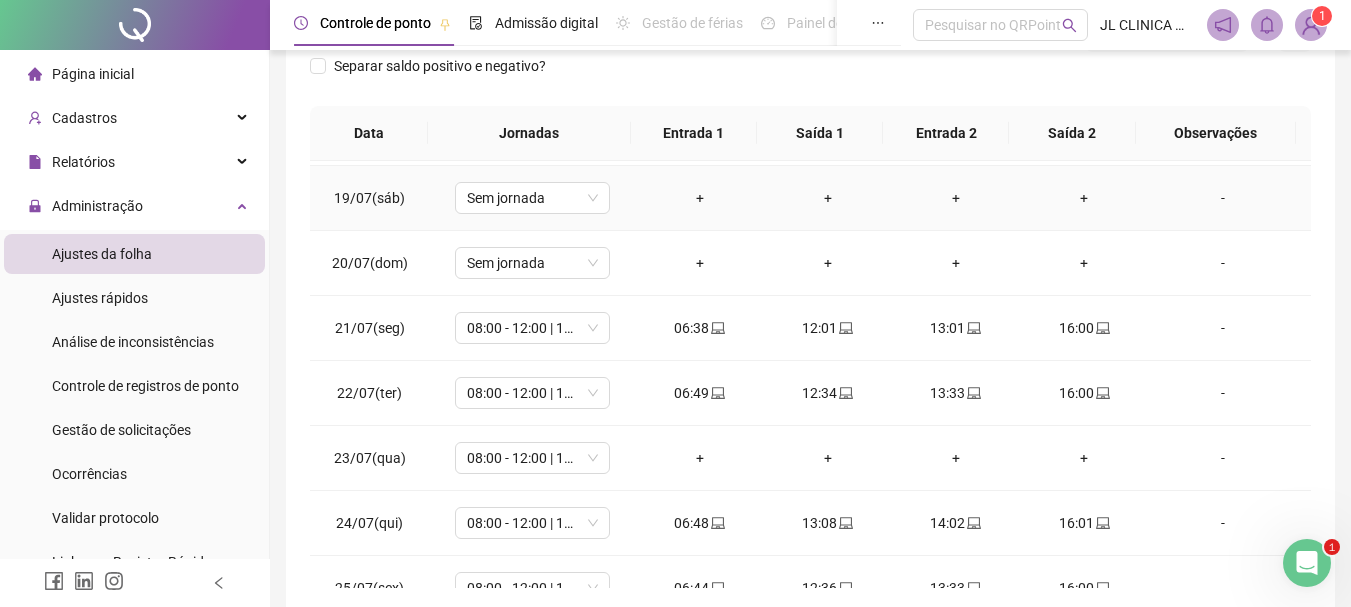 scroll, scrollTop: 1200, scrollLeft: 0, axis: vertical 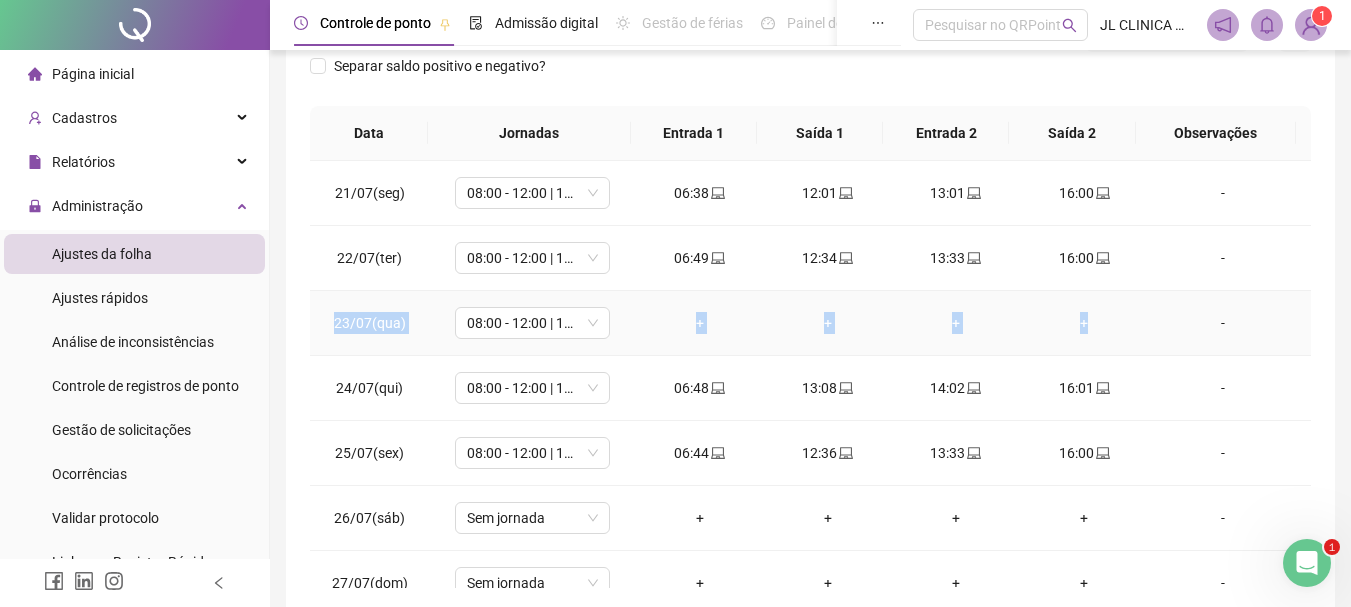 drag, startPoint x: 337, startPoint y: 319, endPoint x: 1103, endPoint y: 335, distance: 766.16705 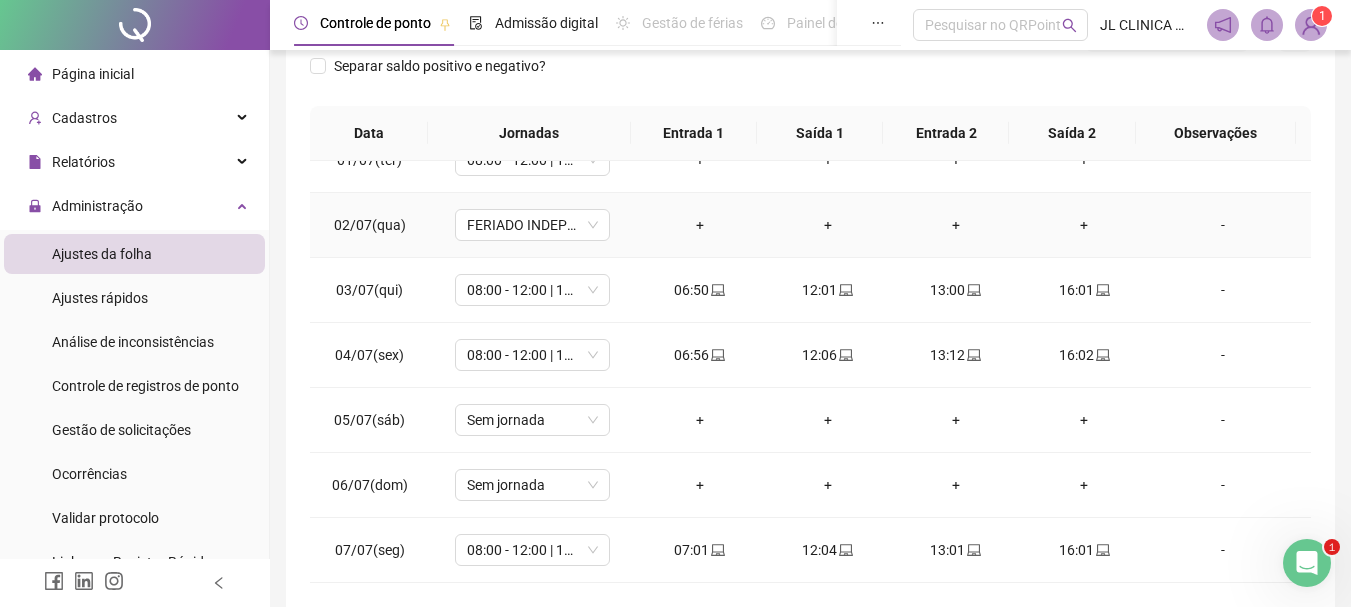 scroll, scrollTop: 0, scrollLeft: 0, axis: both 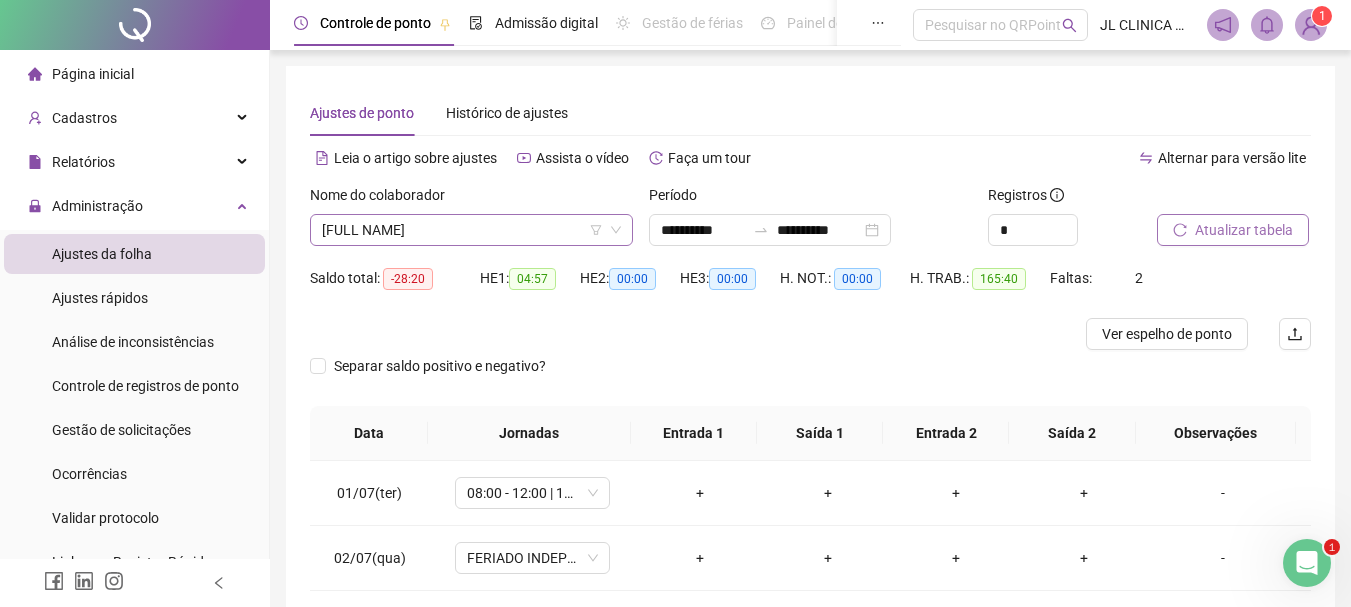 click on "[FULL NAME]" at bounding box center [471, 230] 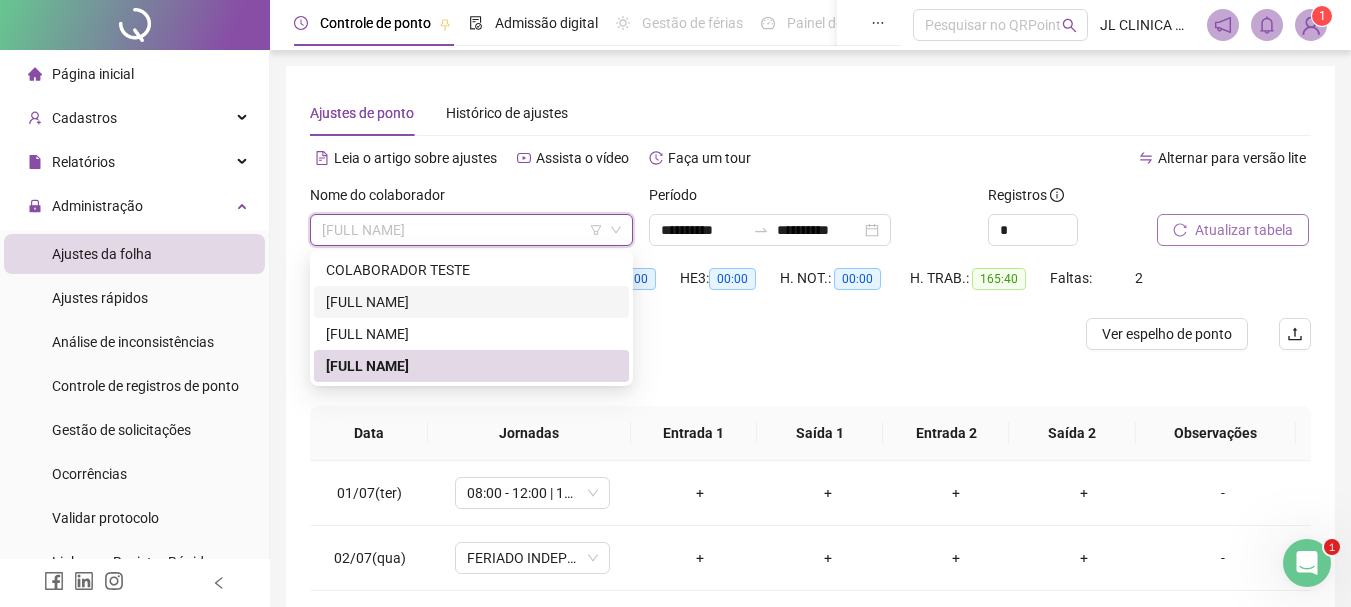 drag, startPoint x: 398, startPoint y: 303, endPoint x: 979, endPoint y: 197, distance: 590.5904 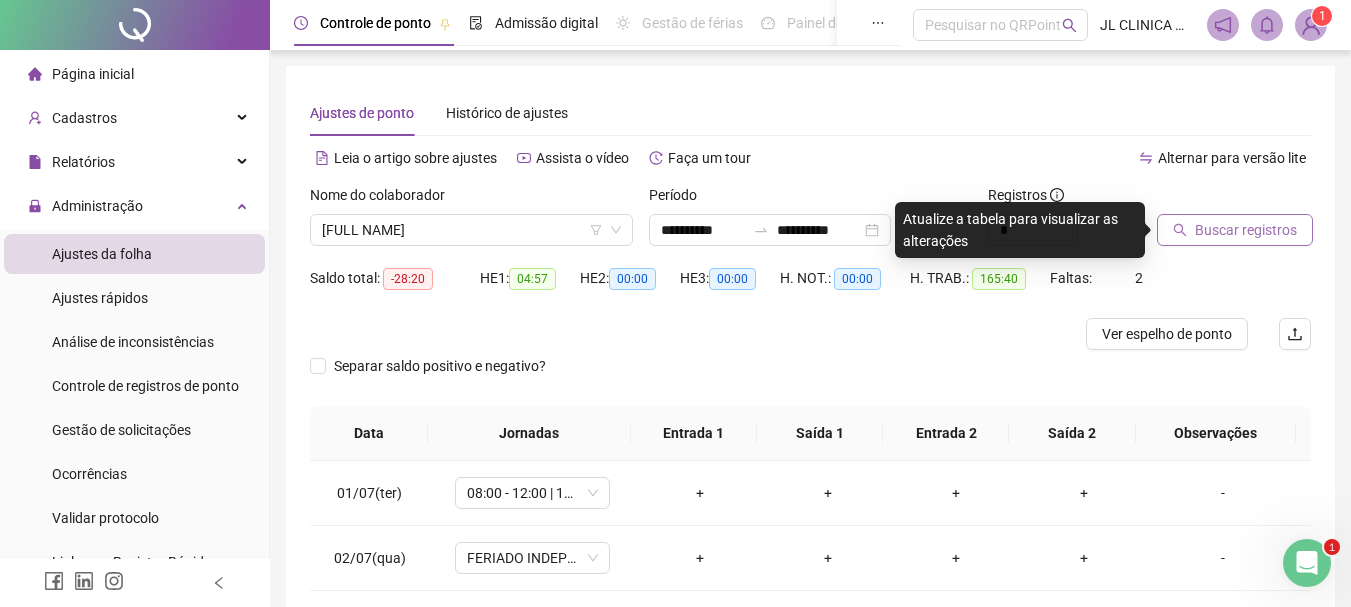 click on "Buscar registros" at bounding box center (1235, 230) 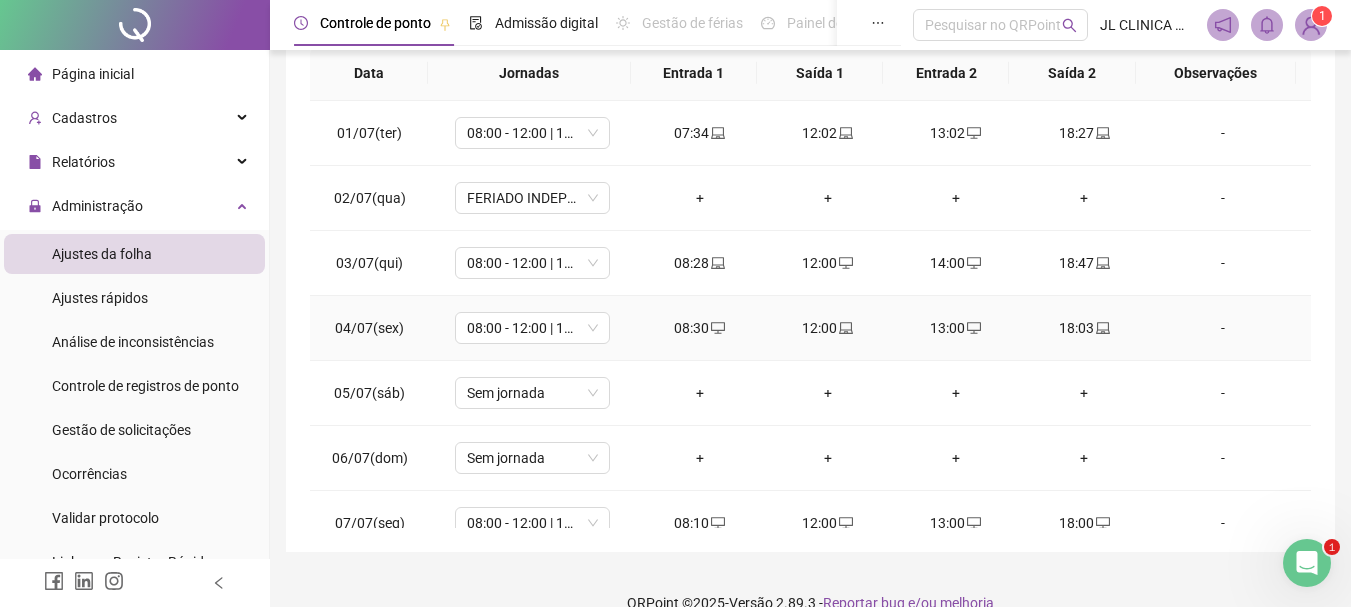 scroll, scrollTop: 391, scrollLeft: 0, axis: vertical 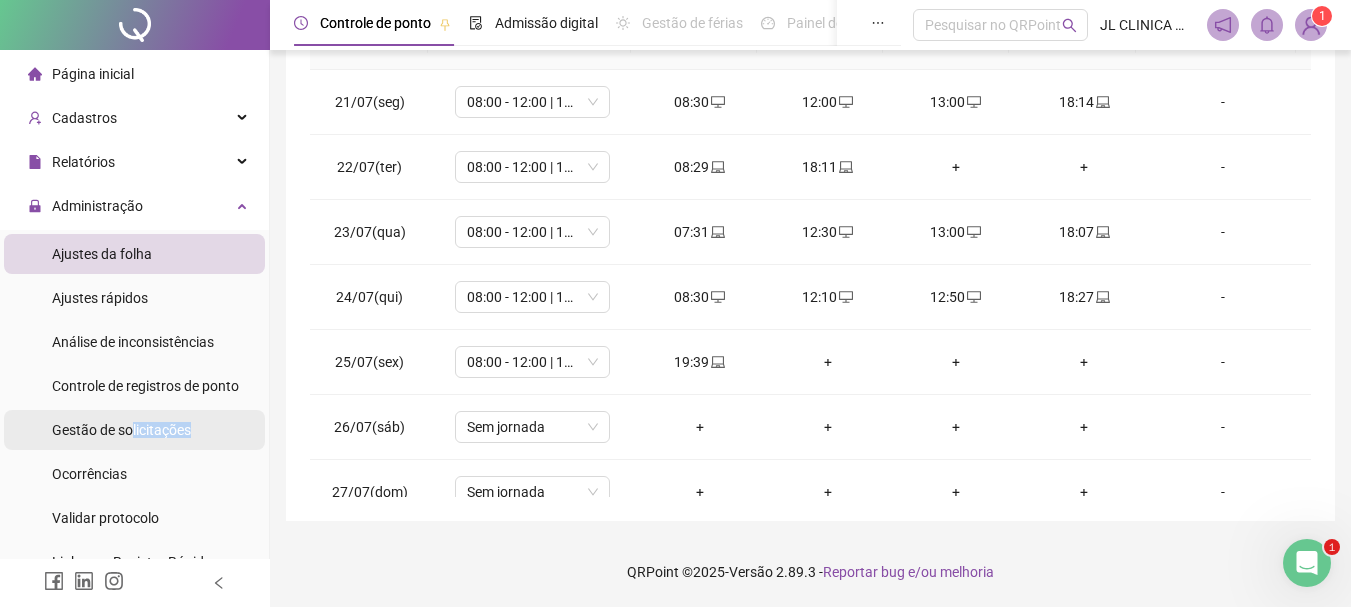 click on "Gestão de solicitações" at bounding box center (121, 430) 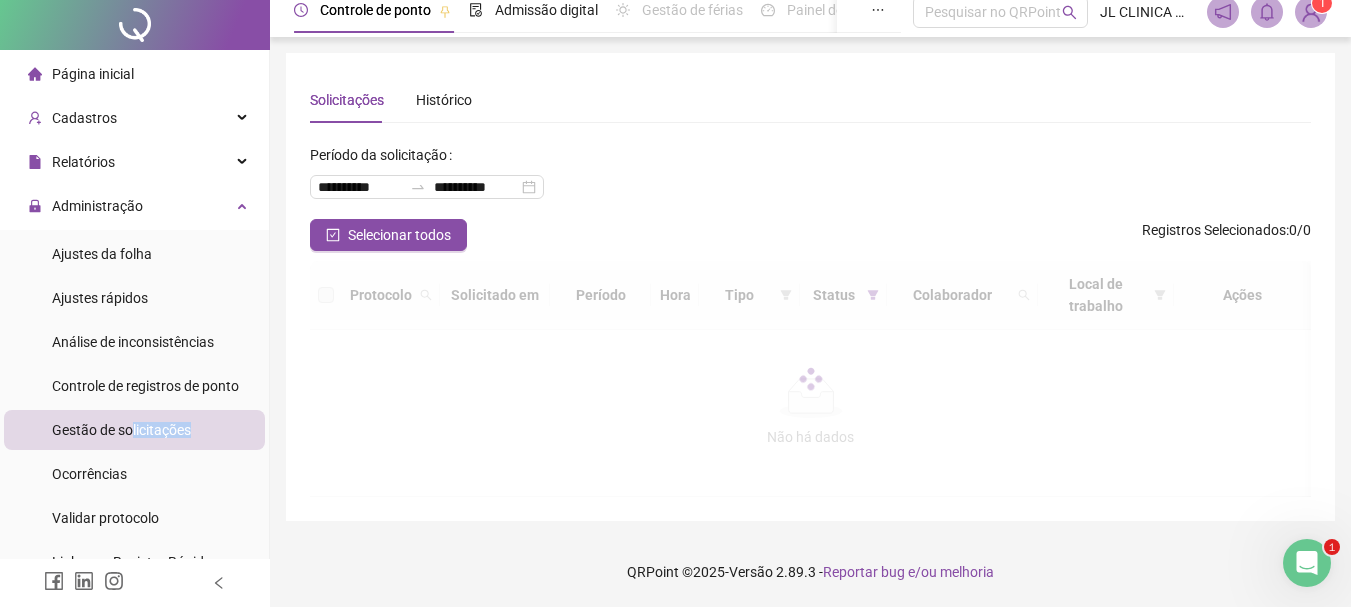scroll, scrollTop: 0, scrollLeft: 0, axis: both 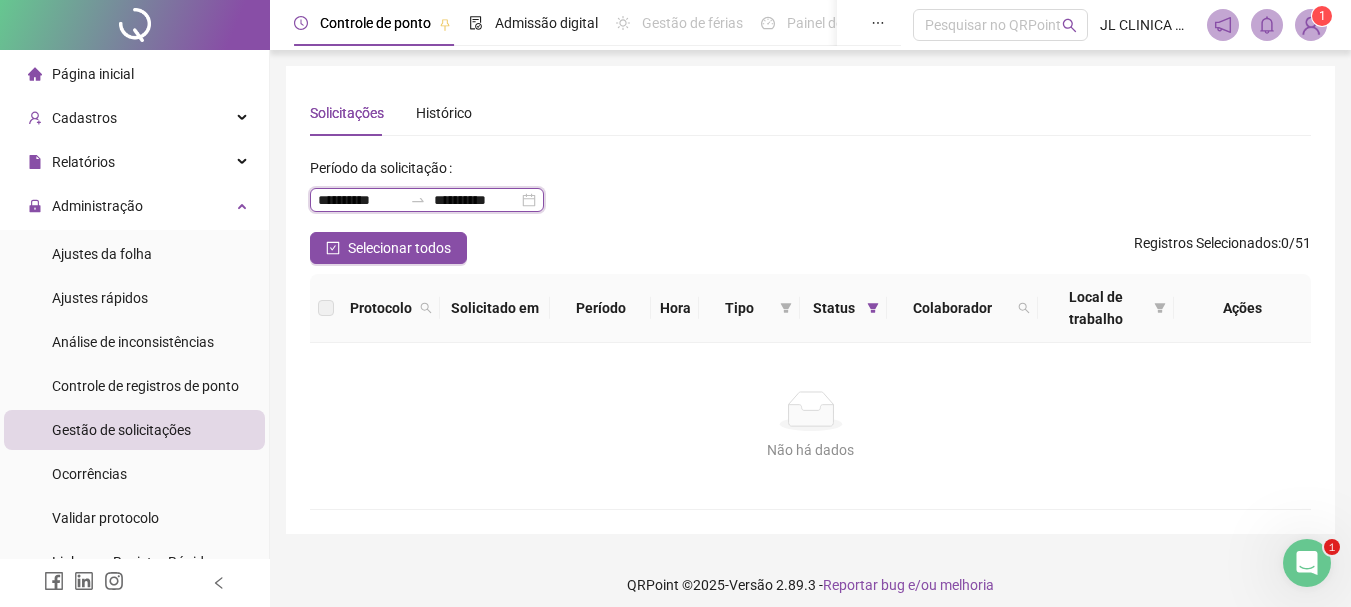 click on "**********" at bounding box center [360, 200] 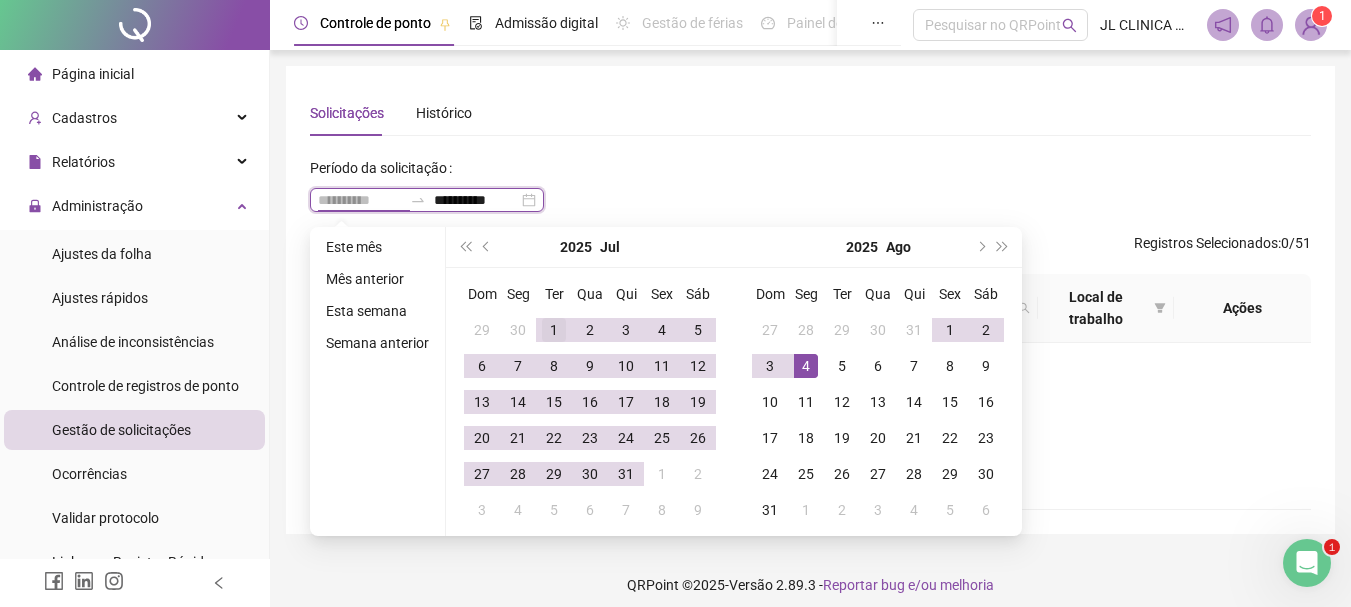 type on "**********" 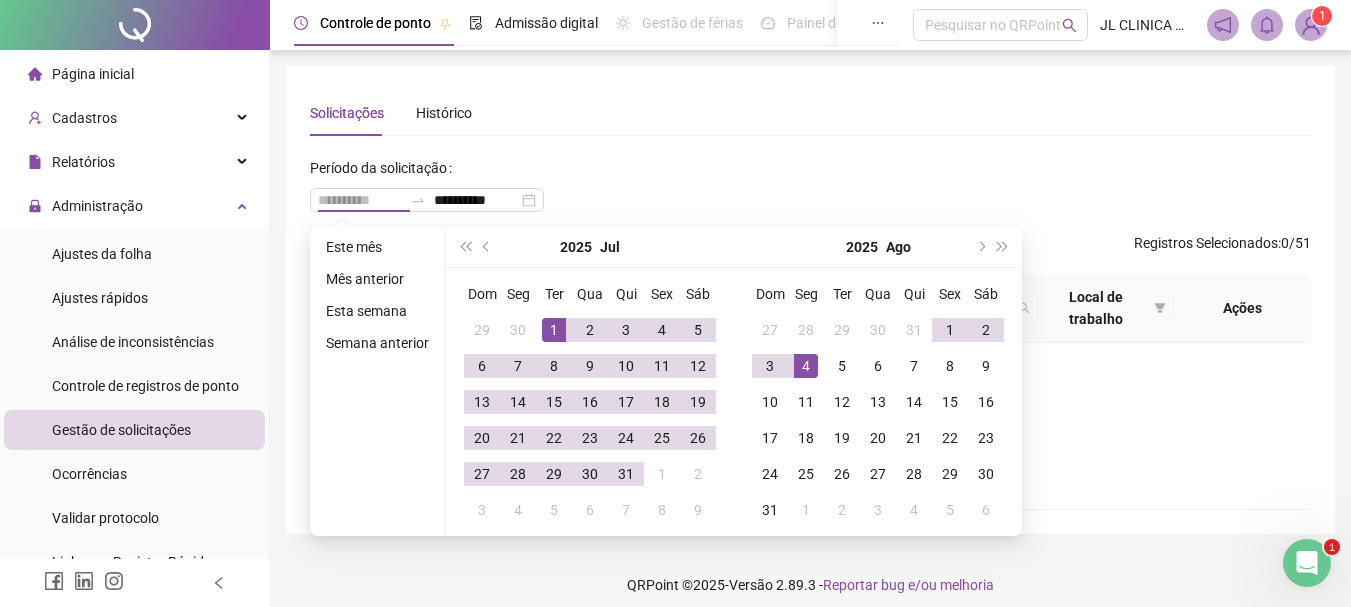 click on "1" at bounding box center [554, 330] 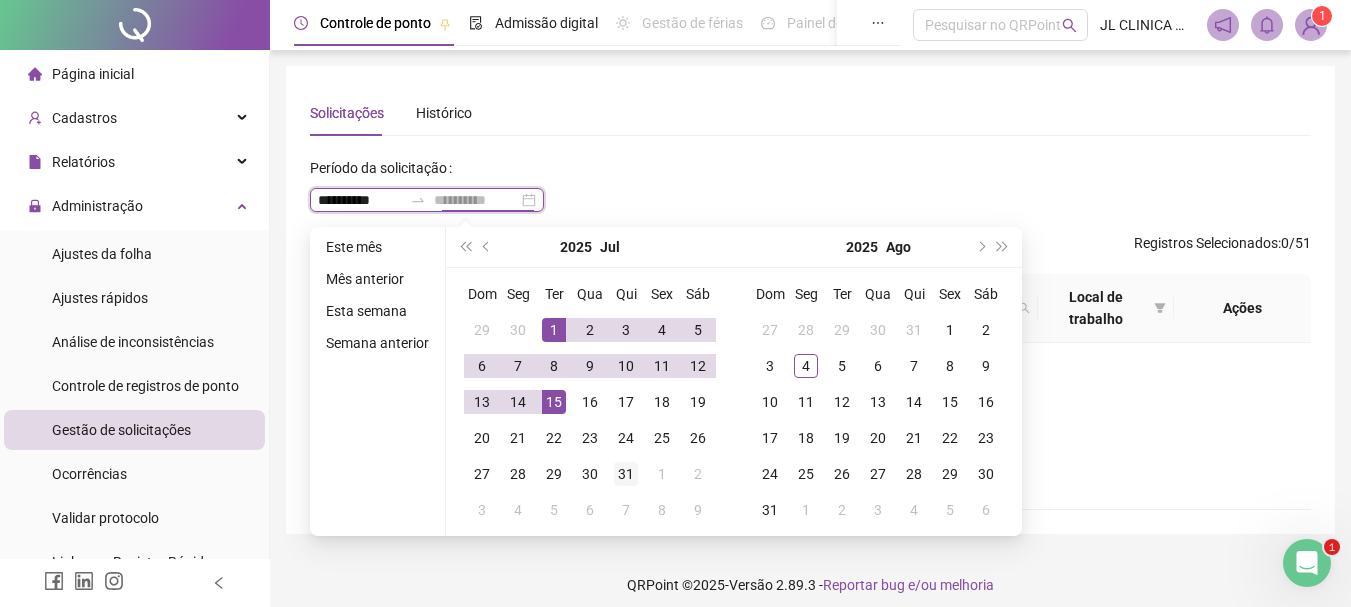 type on "**********" 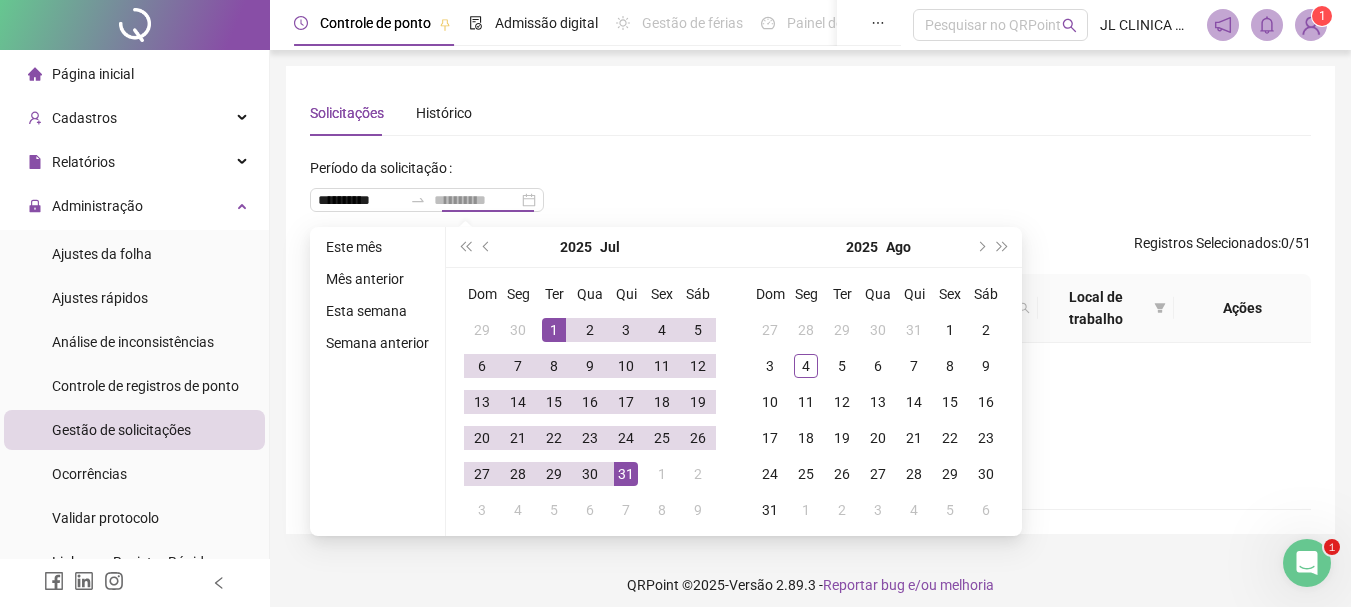 drag, startPoint x: 623, startPoint y: 479, endPoint x: 618, endPoint y: 469, distance: 11.18034 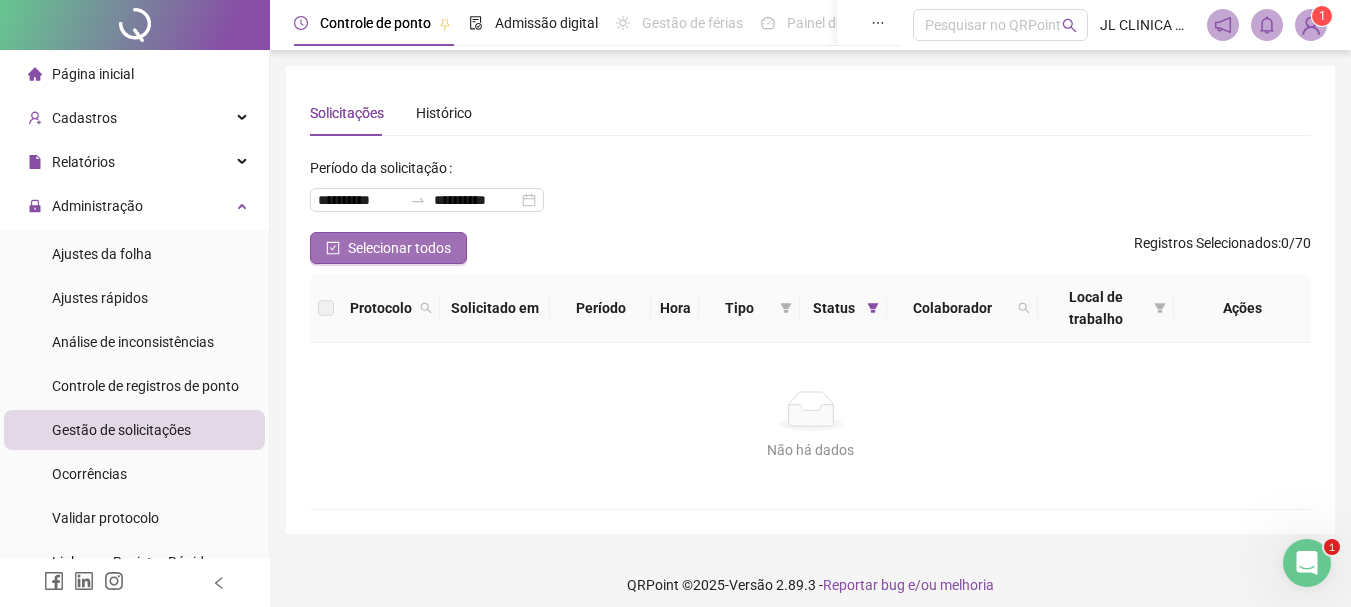 click on "Selecionar todos" at bounding box center (399, 248) 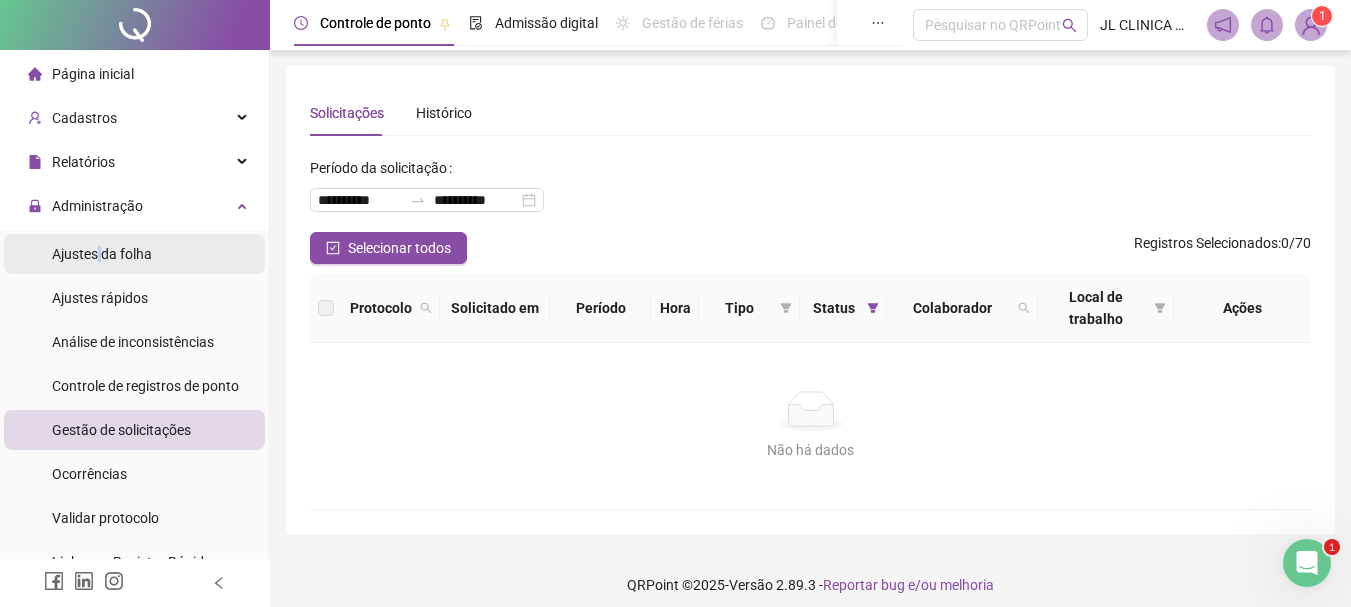 click on "Ajustes da folha" at bounding box center [102, 254] 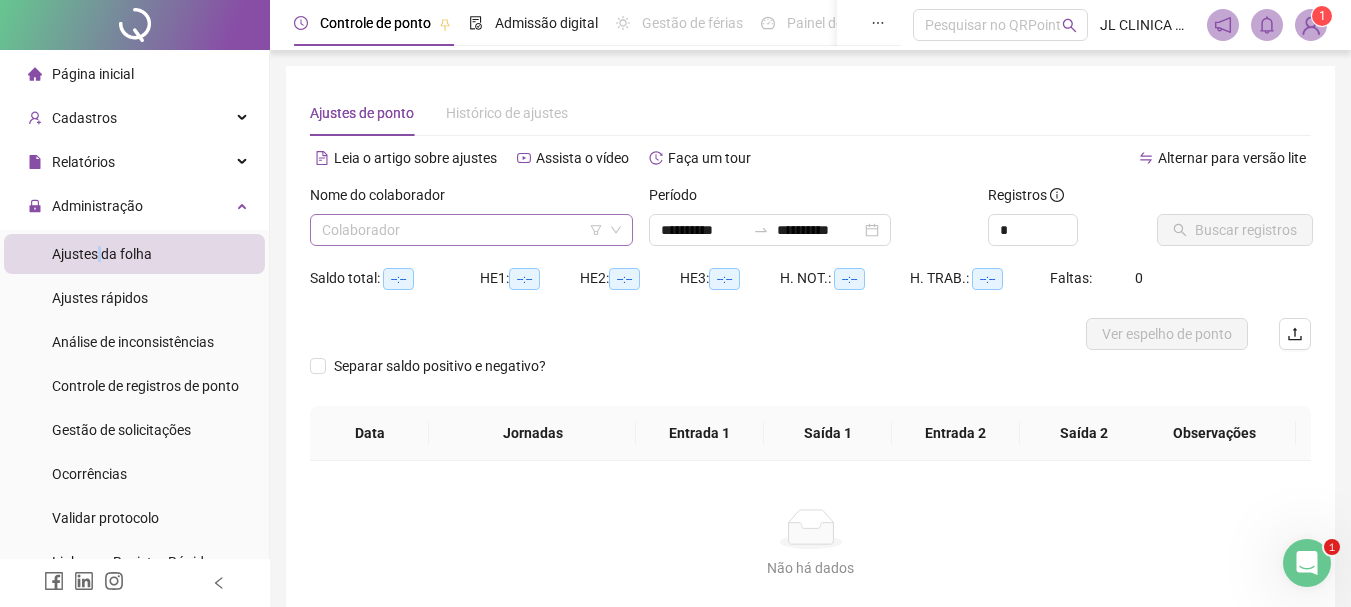 click at bounding box center [462, 230] 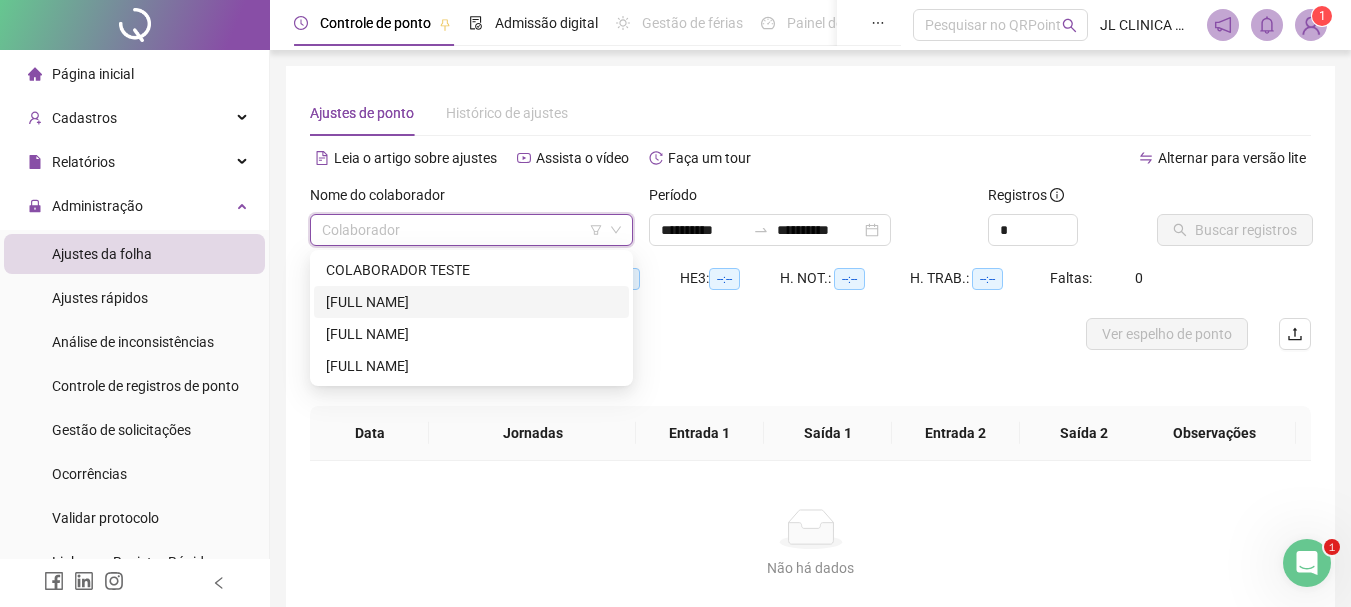 click on "[FULL NAME]" at bounding box center [471, 302] 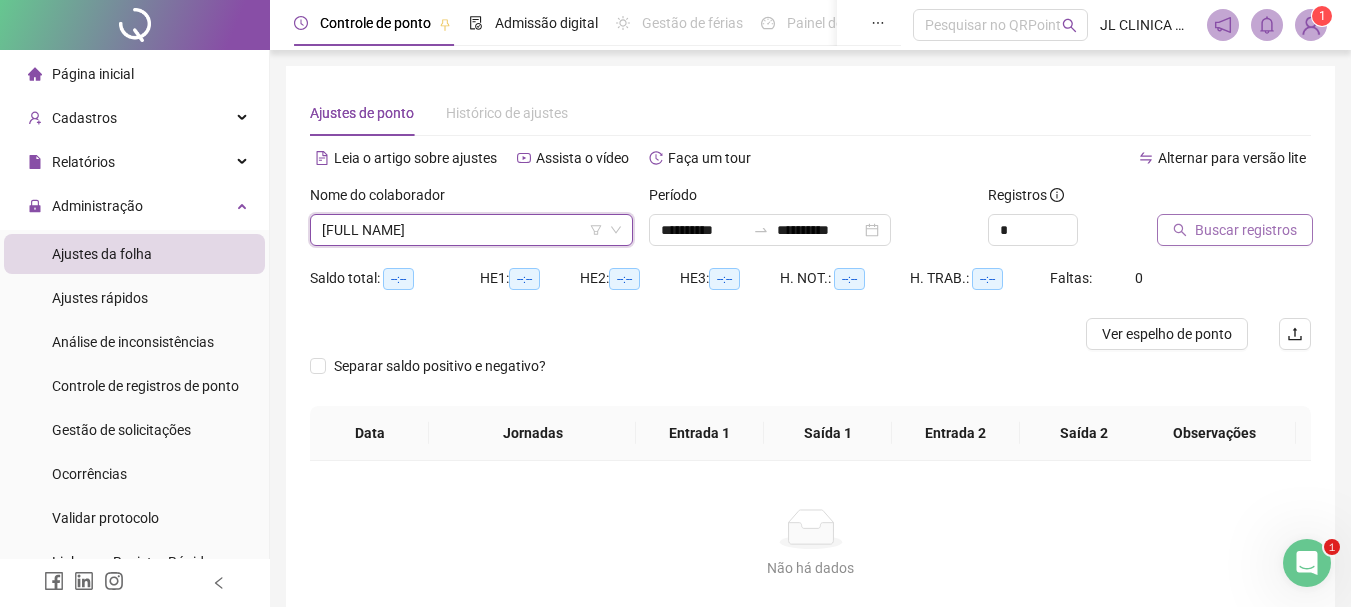 click on "Buscar registros" at bounding box center (1235, 230) 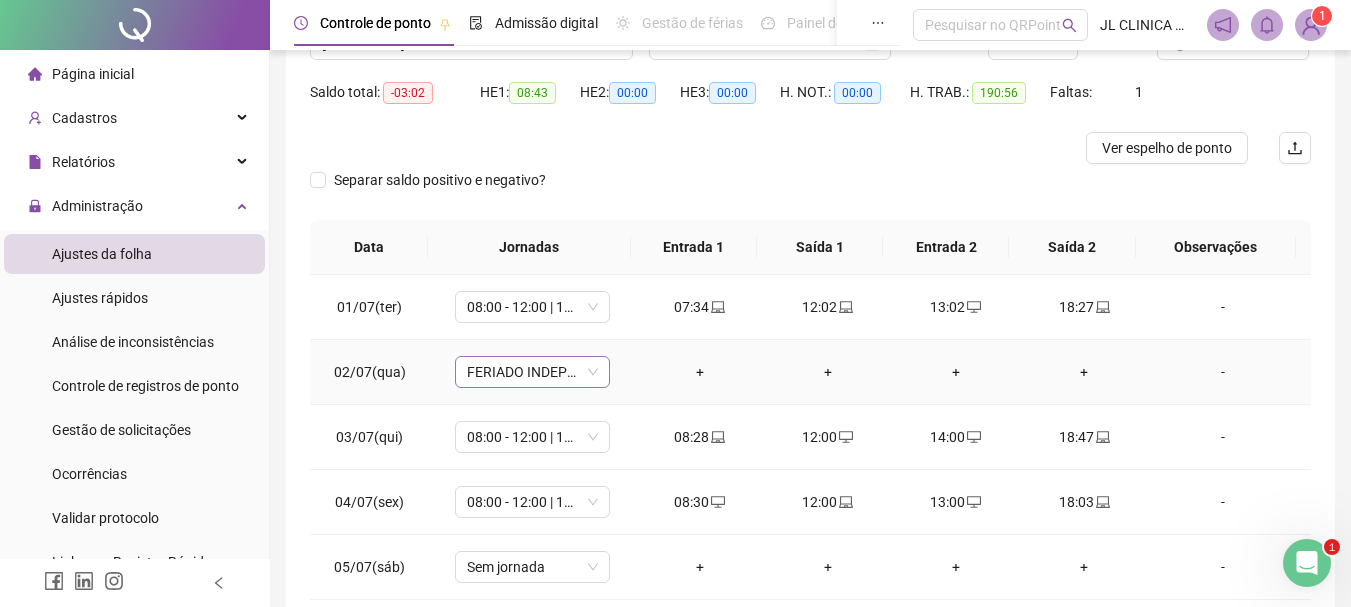 scroll, scrollTop: 300, scrollLeft: 0, axis: vertical 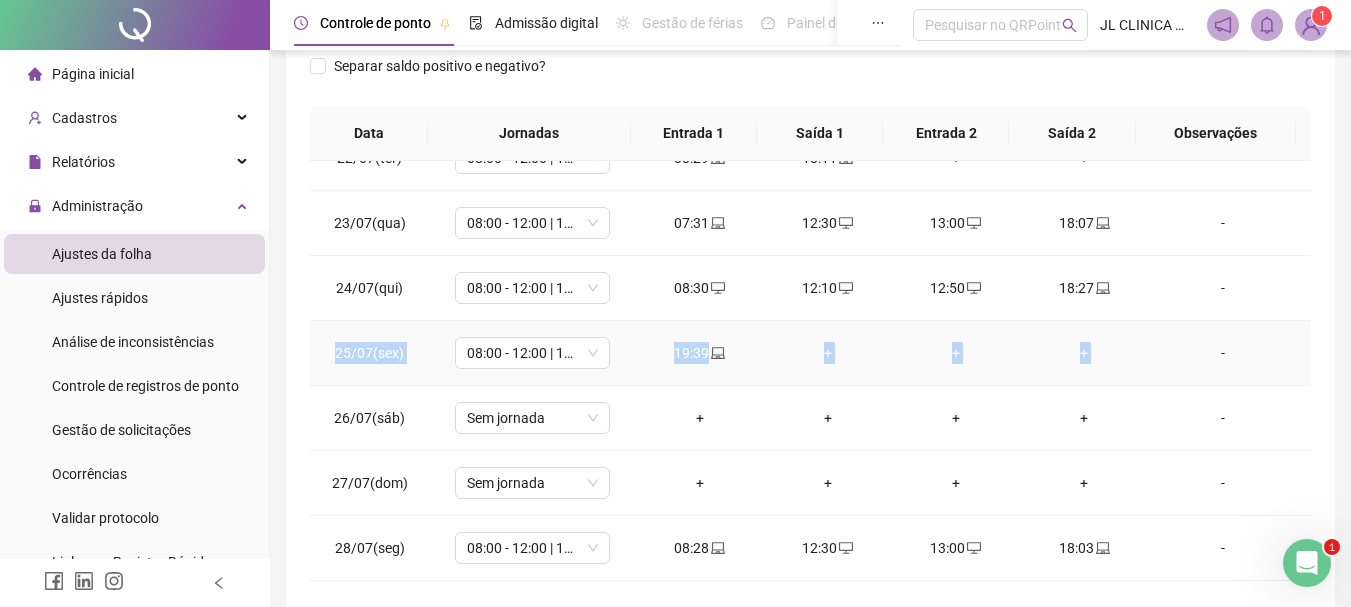 drag, startPoint x: 329, startPoint y: 357, endPoint x: 1140, endPoint y: 355, distance: 811.00244 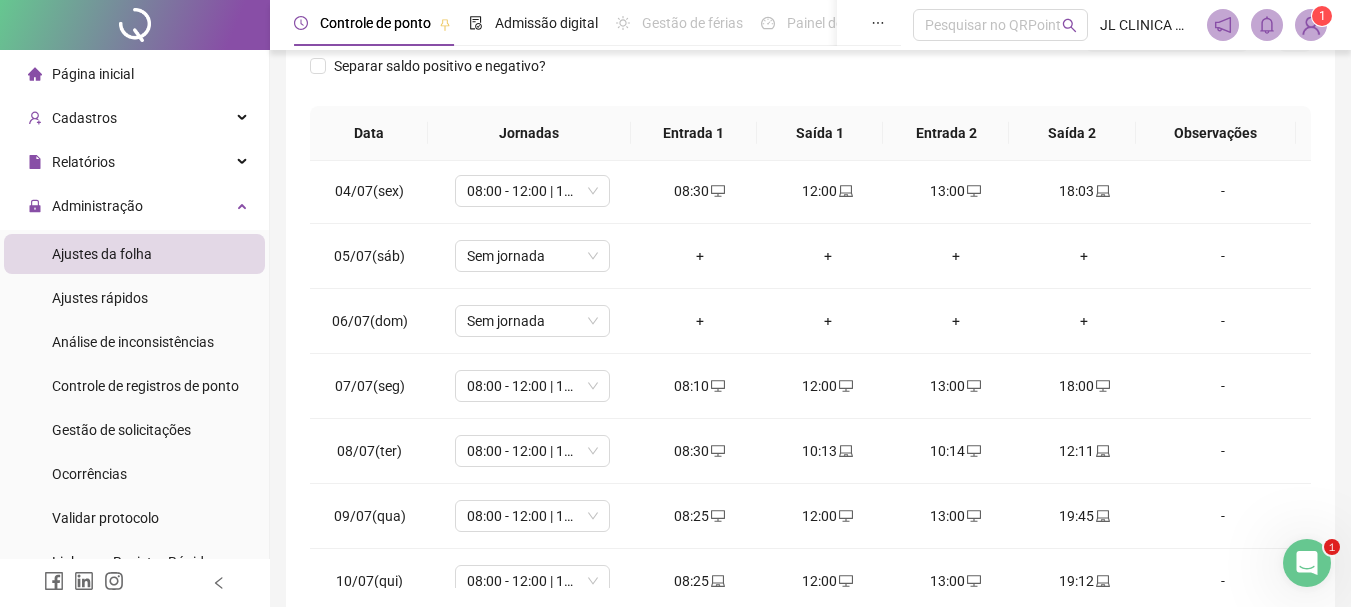 scroll, scrollTop: 0, scrollLeft: 0, axis: both 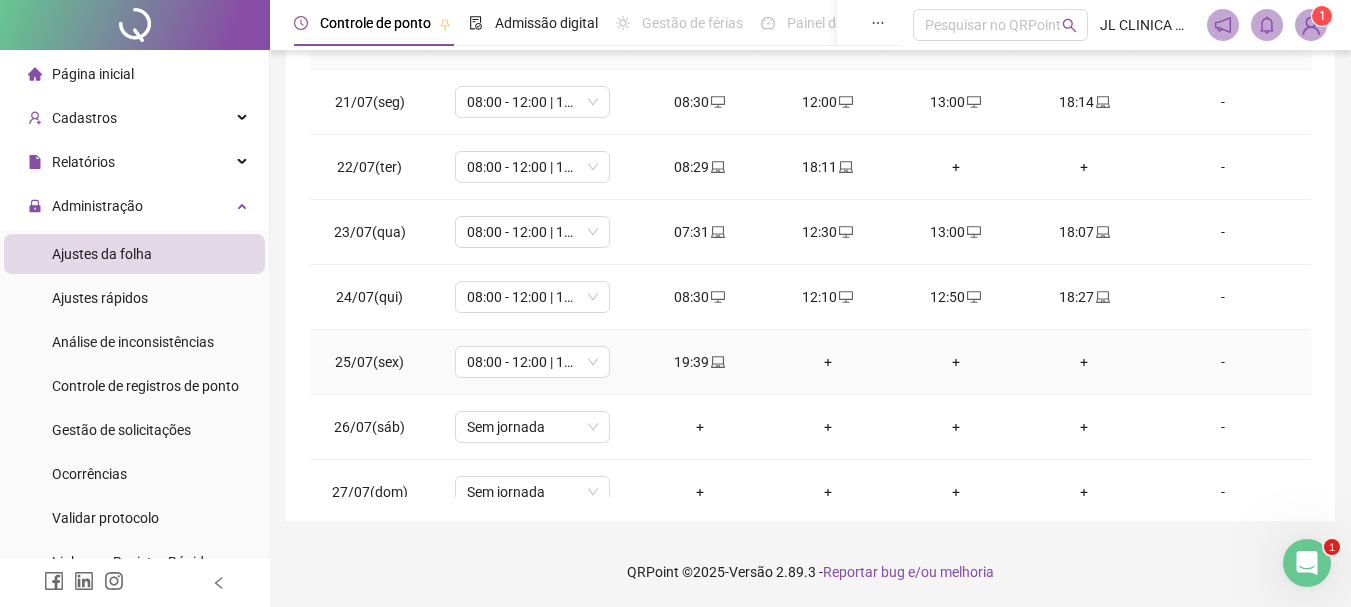 click on "+" at bounding box center (828, 362) 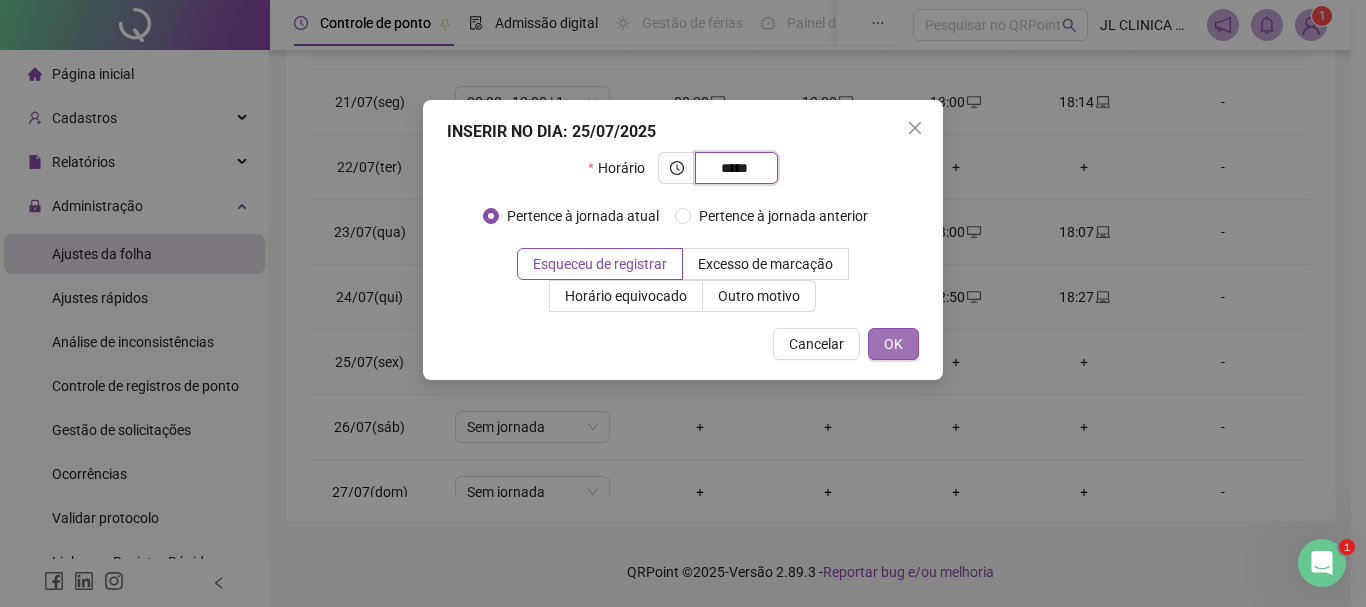 type on "*****" 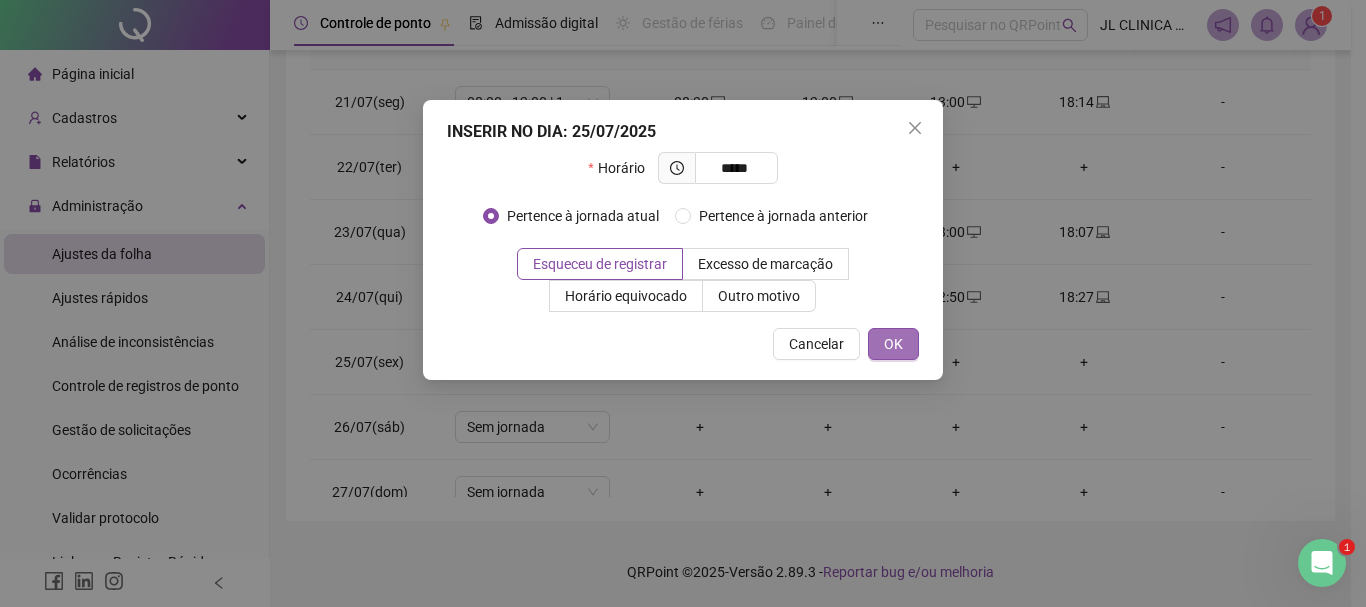click on "OK" at bounding box center [893, 344] 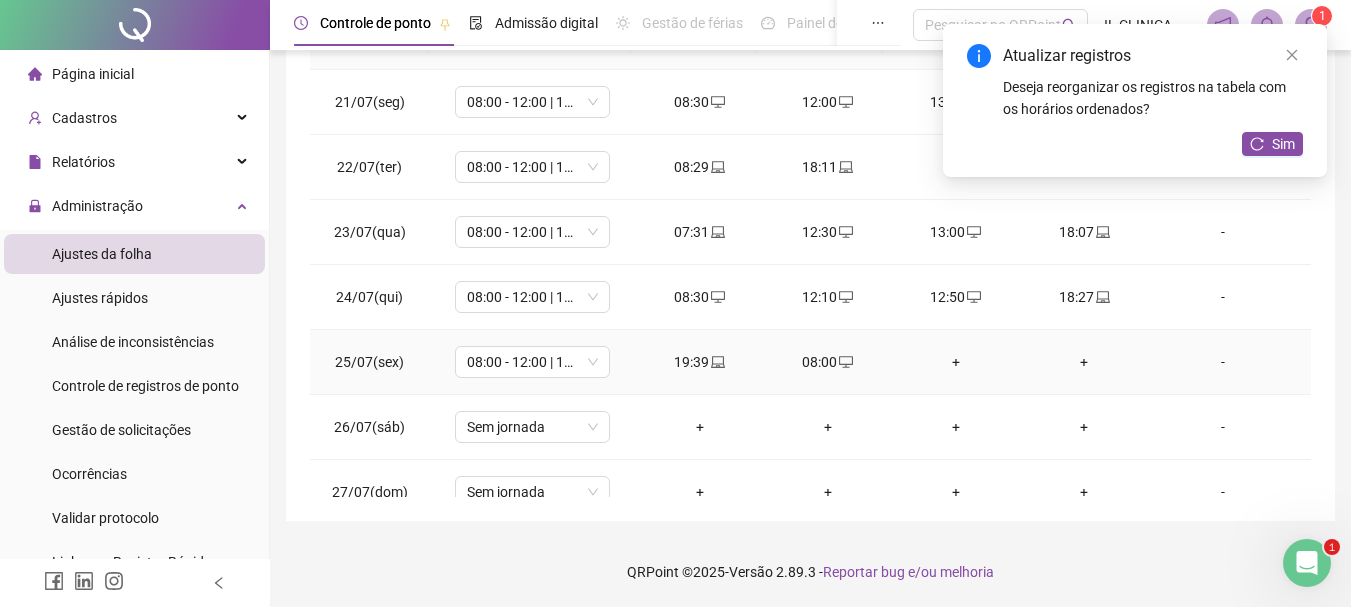 click on "+" at bounding box center [956, 362] 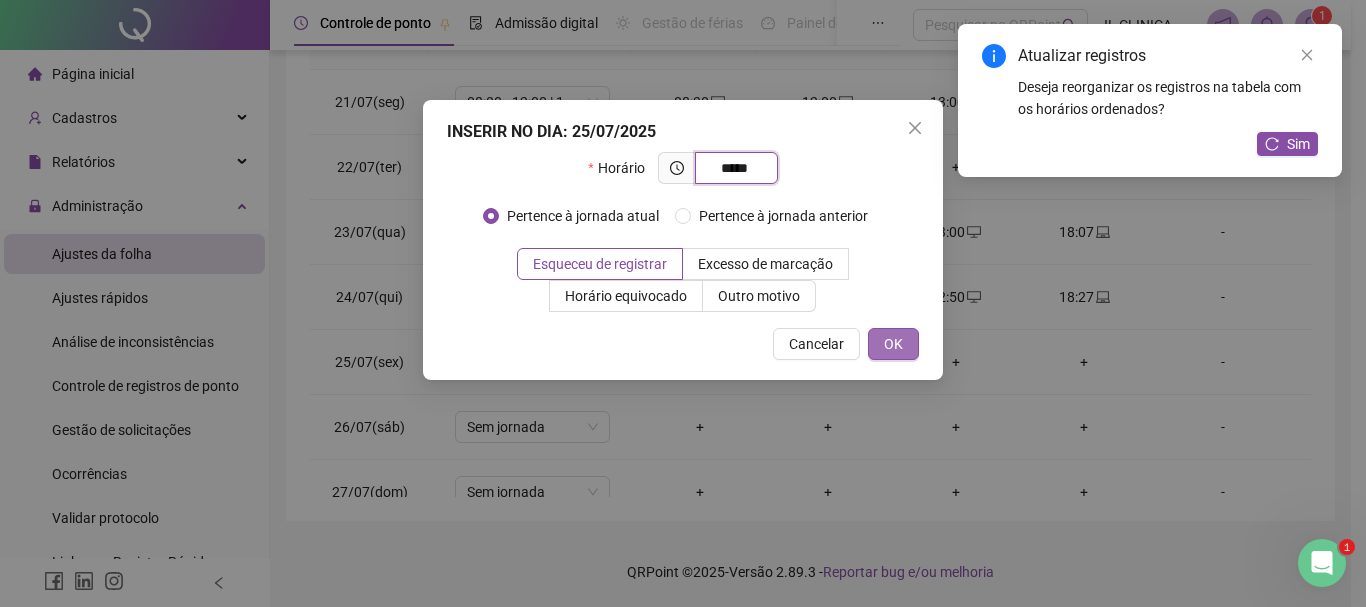 type on "*****" 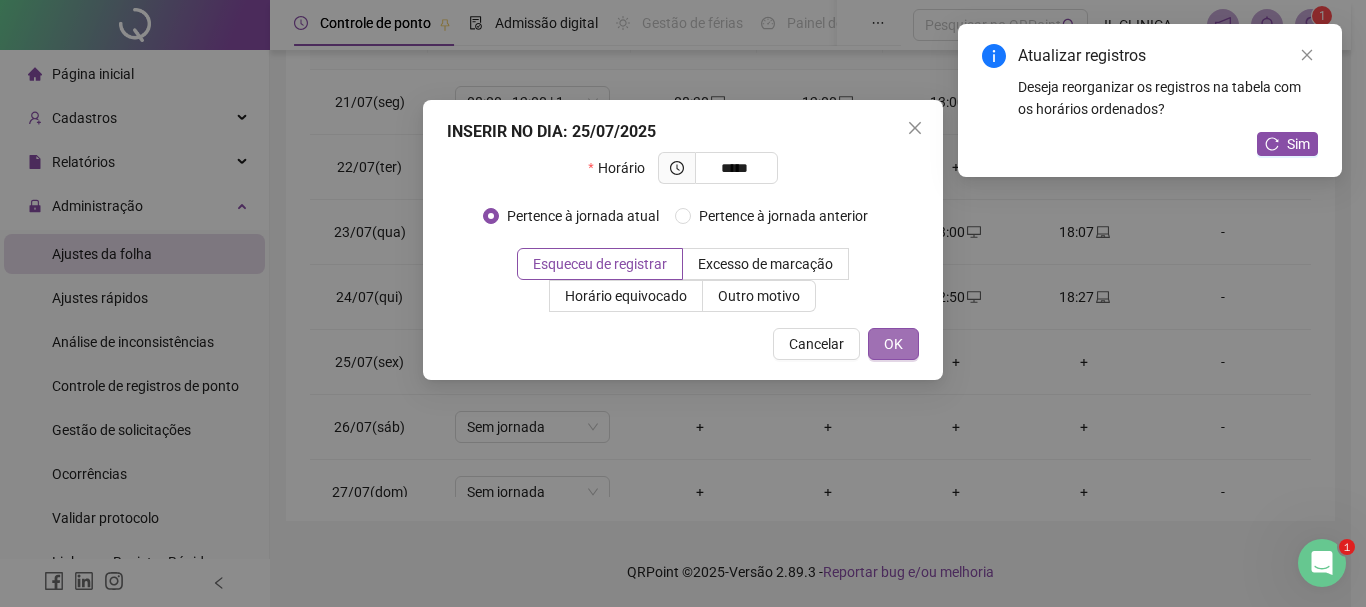 click on "OK" at bounding box center [893, 344] 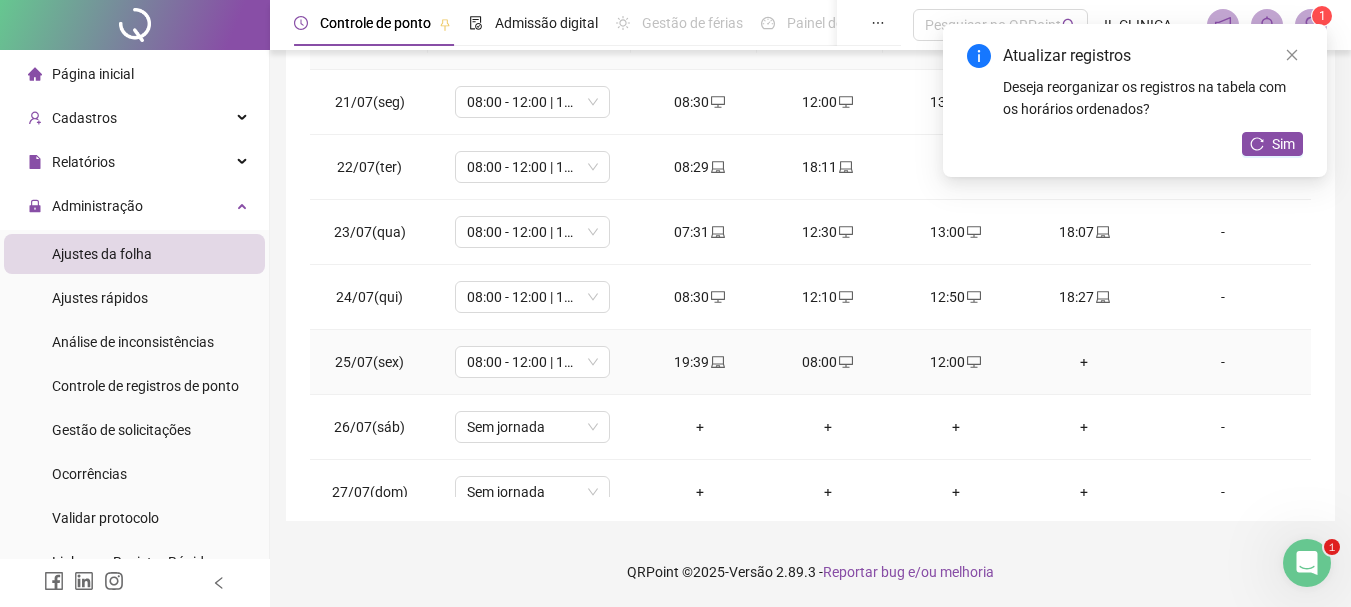 click on "+" at bounding box center [1084, 362] 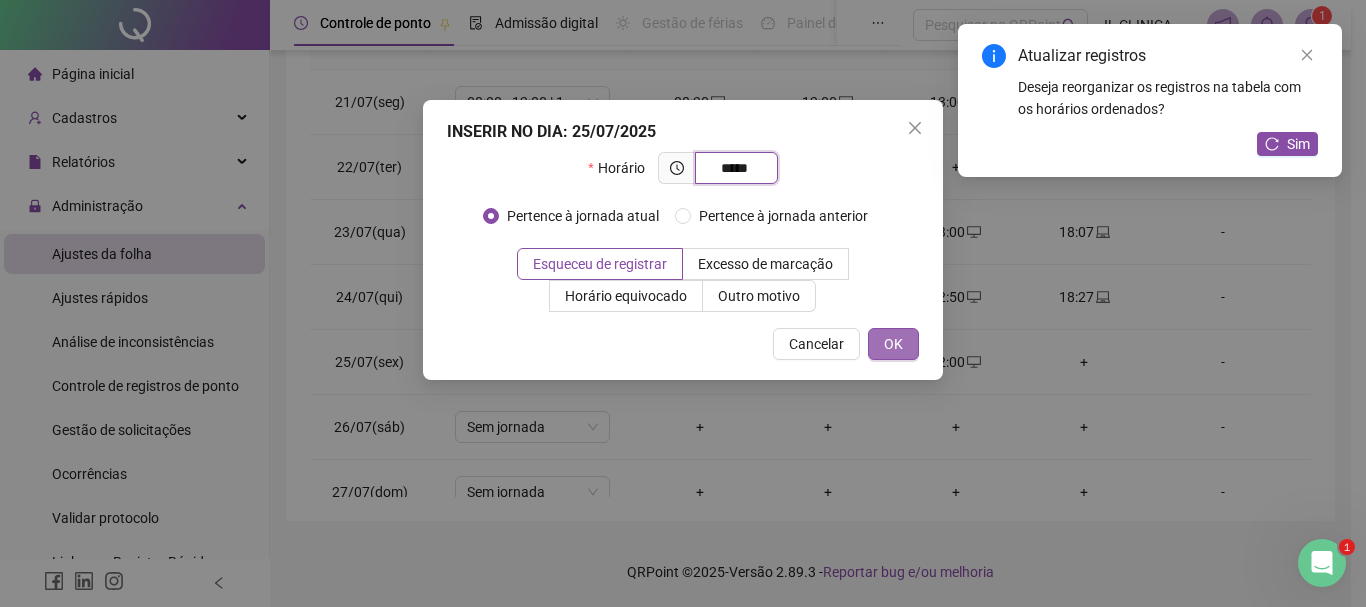 type on "*****" 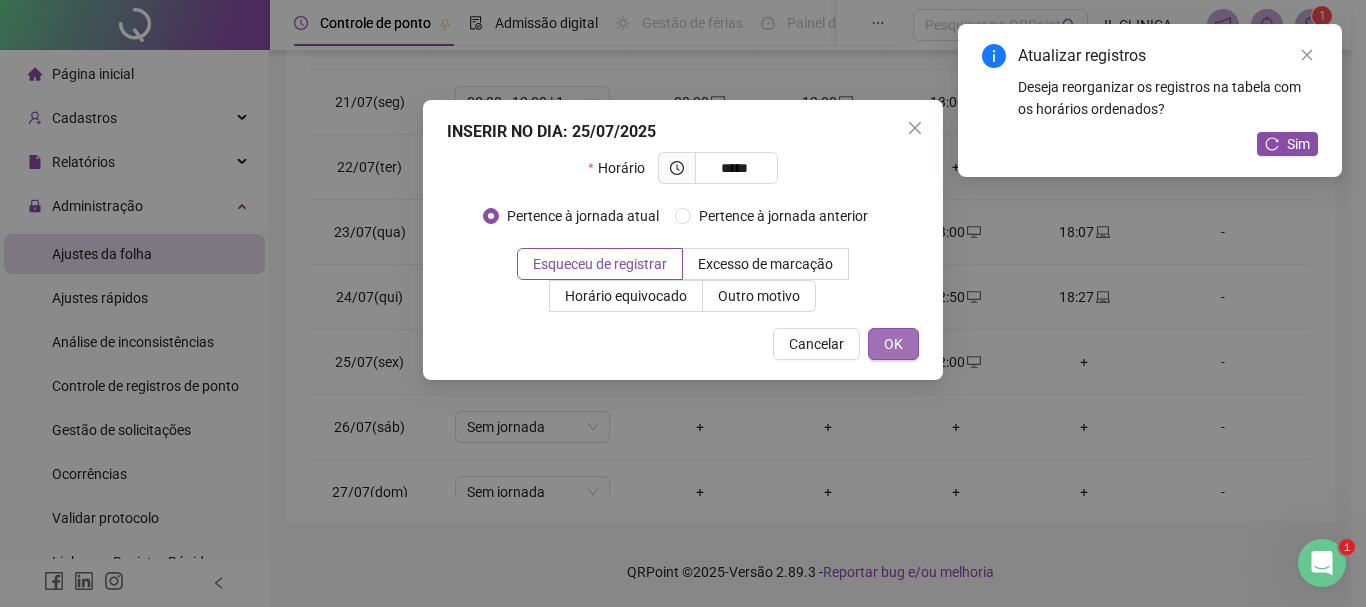 click on "OK" at bounding box center [893, 344] 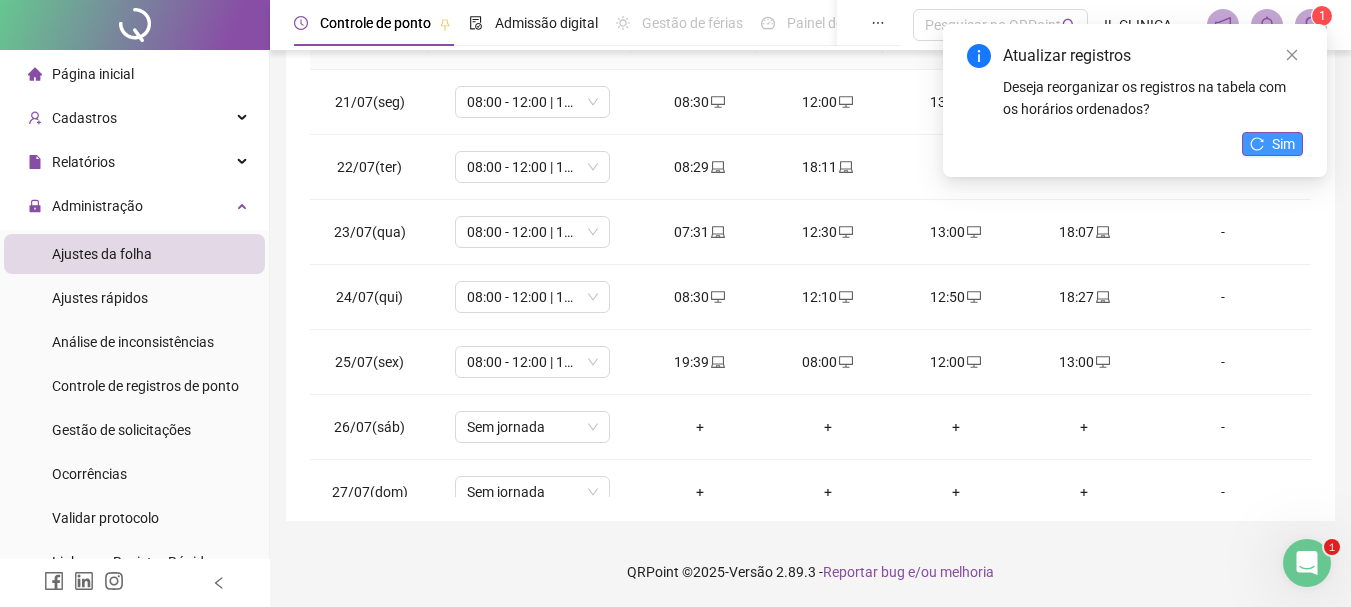 click on "Sim" at bounding box center [1283, 144] 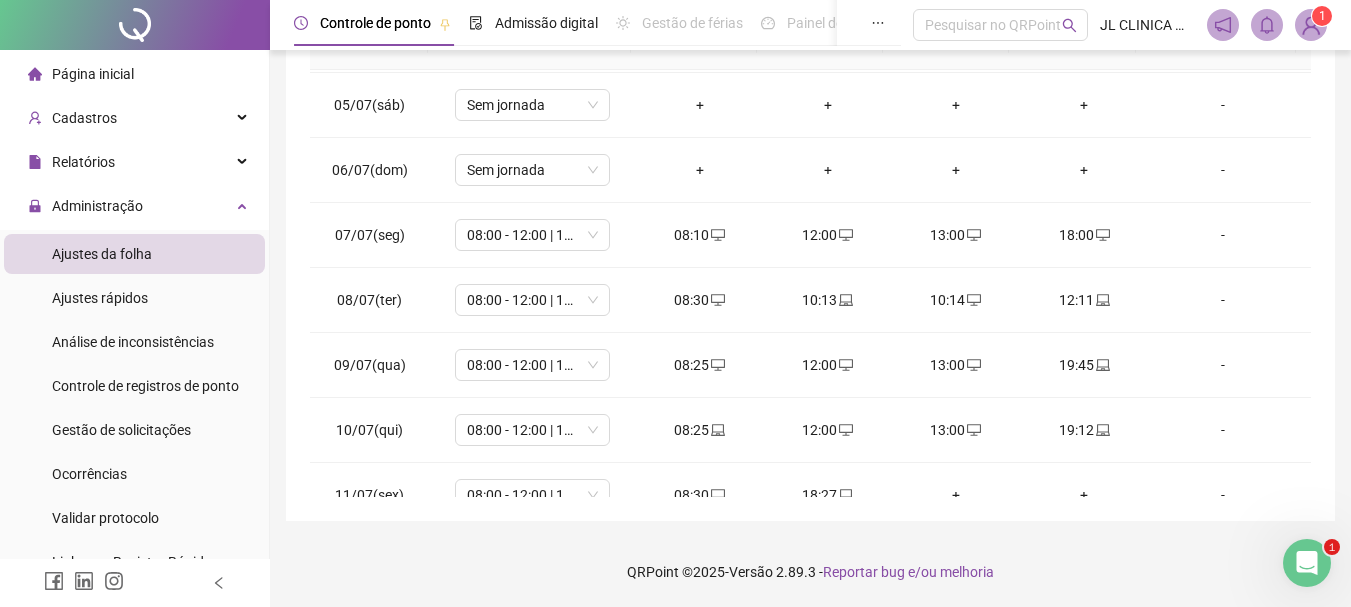 scroll, scrollTop: 0, scrollLeft: 0, axis: both 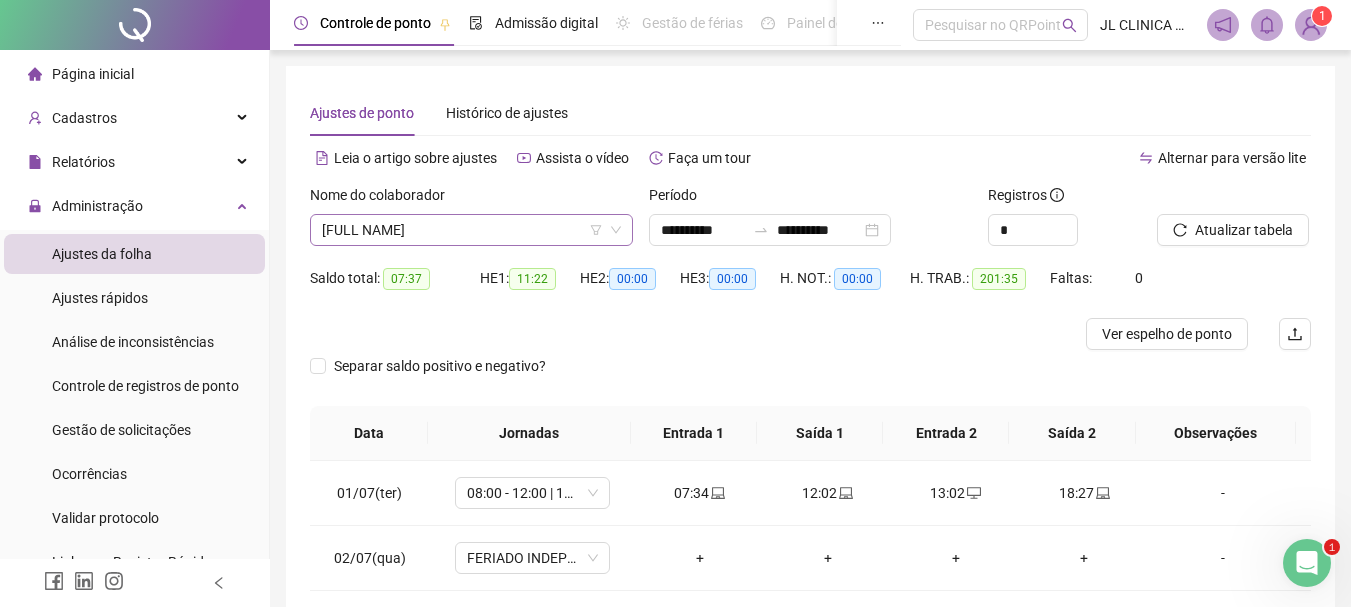 click on "[FULL NAME]" at bounding box center (471, 230) 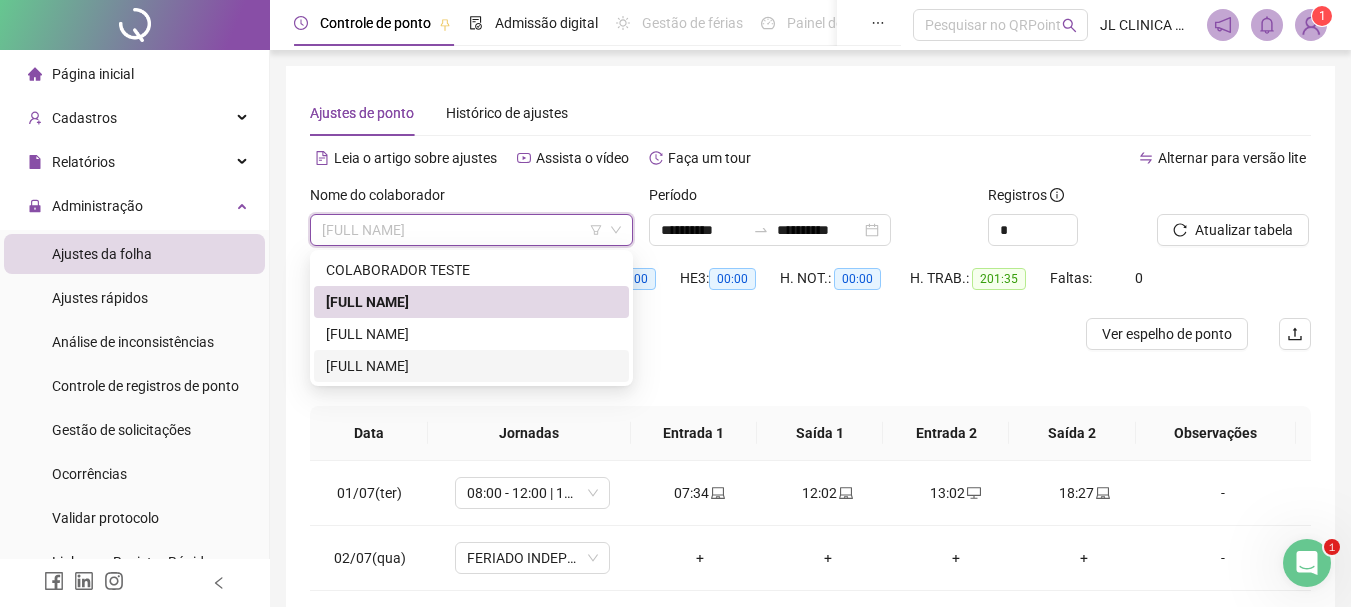 drag, startPoint x: 415, startPoint y: 365, endPoint x: 533, endPoint y: 365, distance: 118 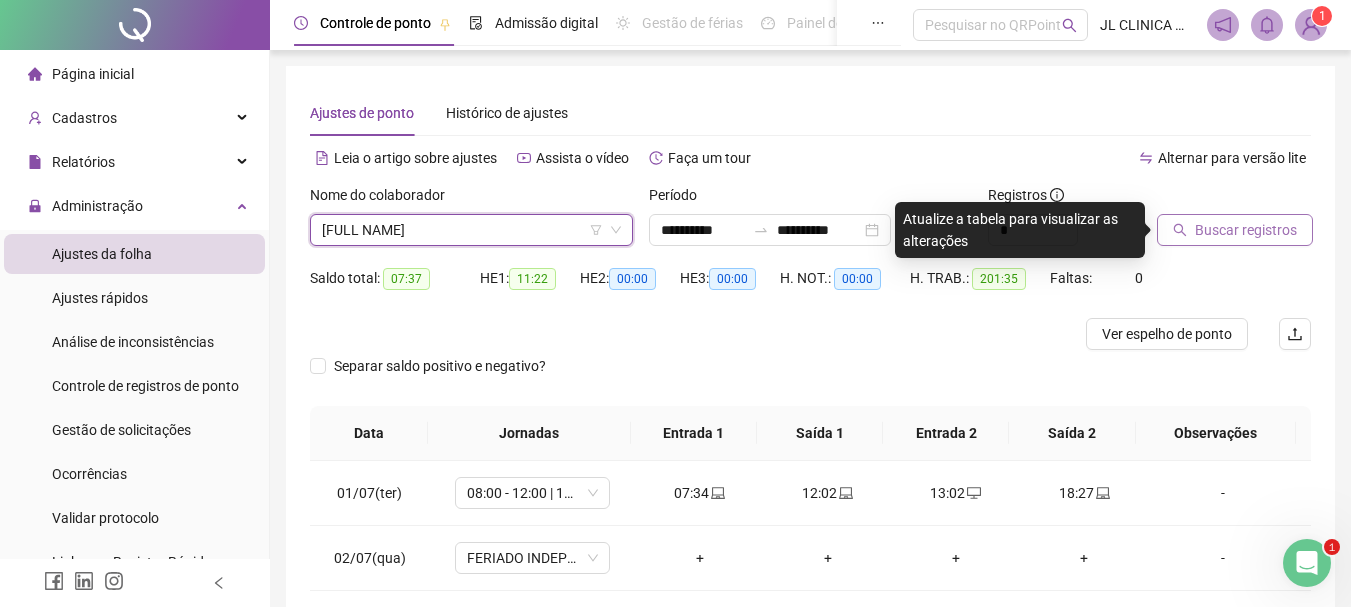 click on "Buscar registros" at bounding box center [1246, 230] 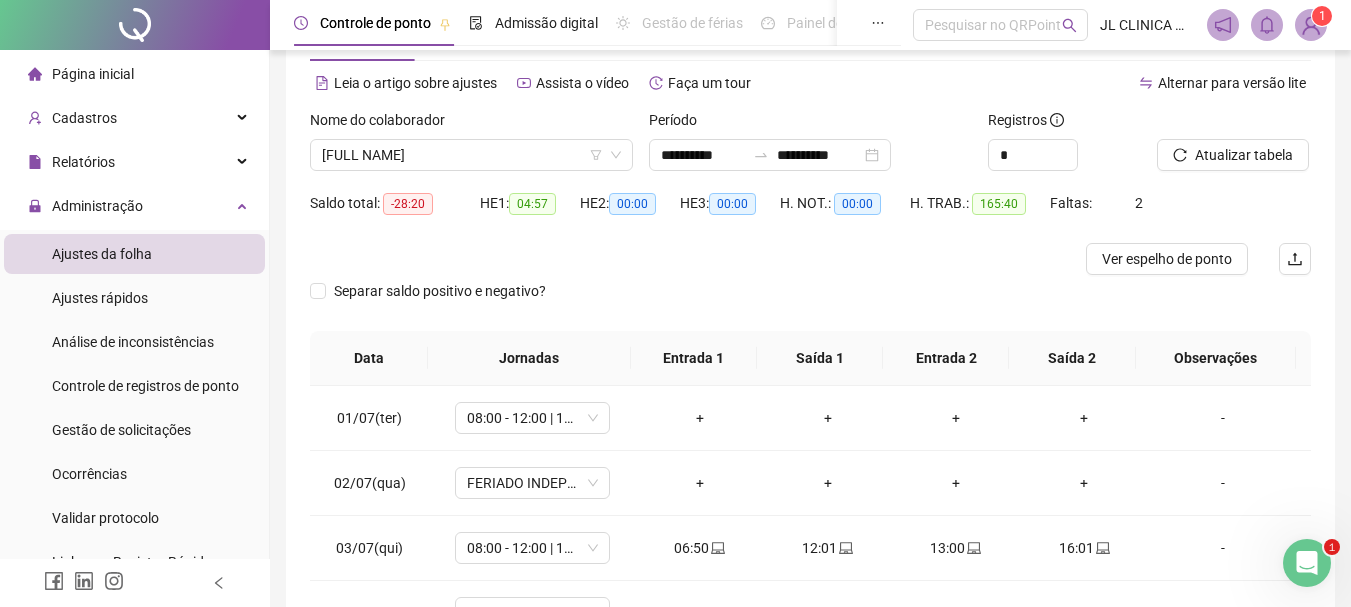 scroll, scrollTop: 200, scrollLeft: 0, axis: vertical 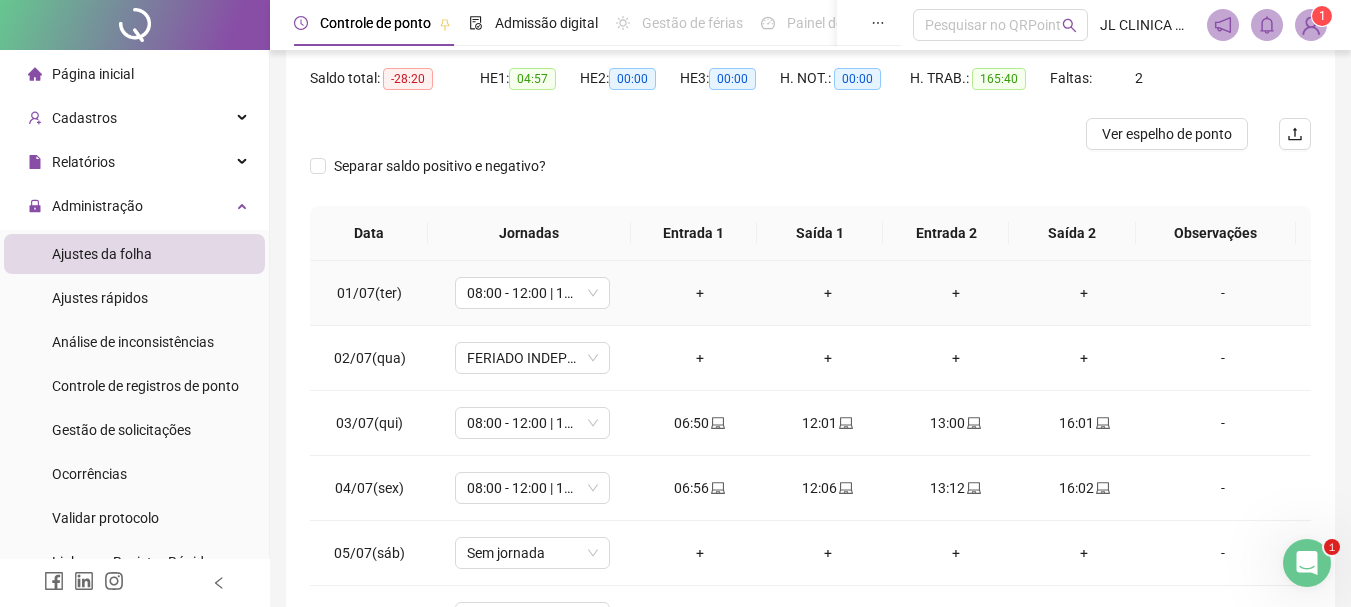click on "-" at bounding box center (1223, 293) 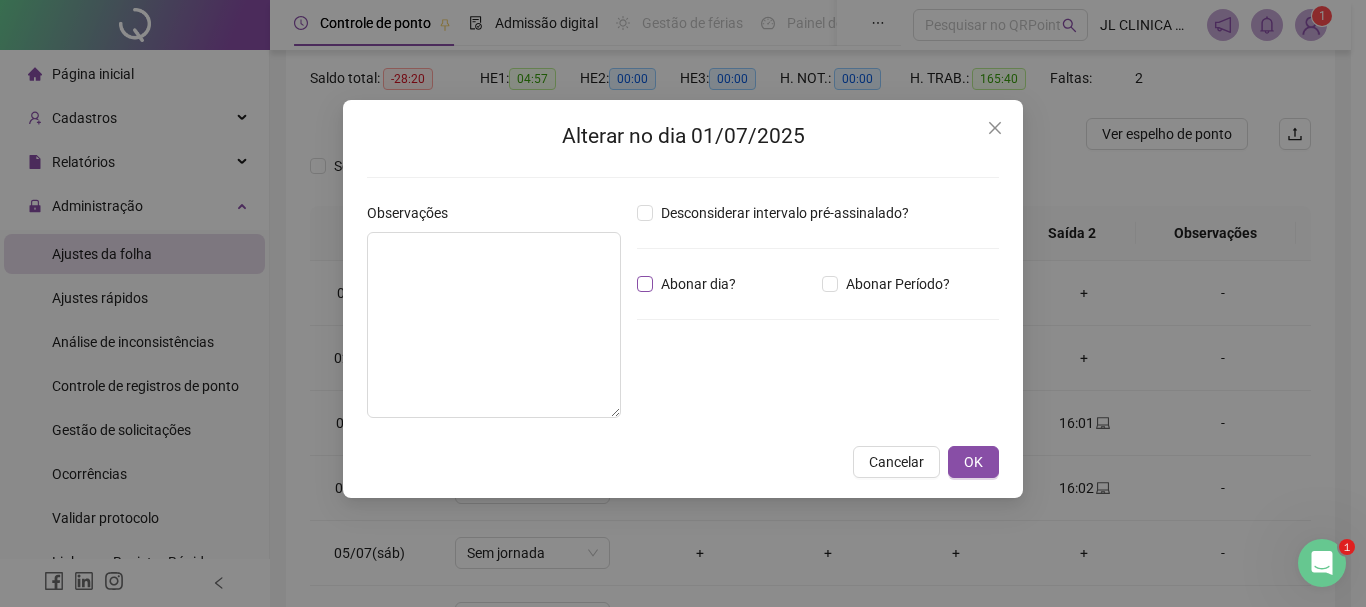 click on "Abonar dia?" at bounding box center (698, 284) 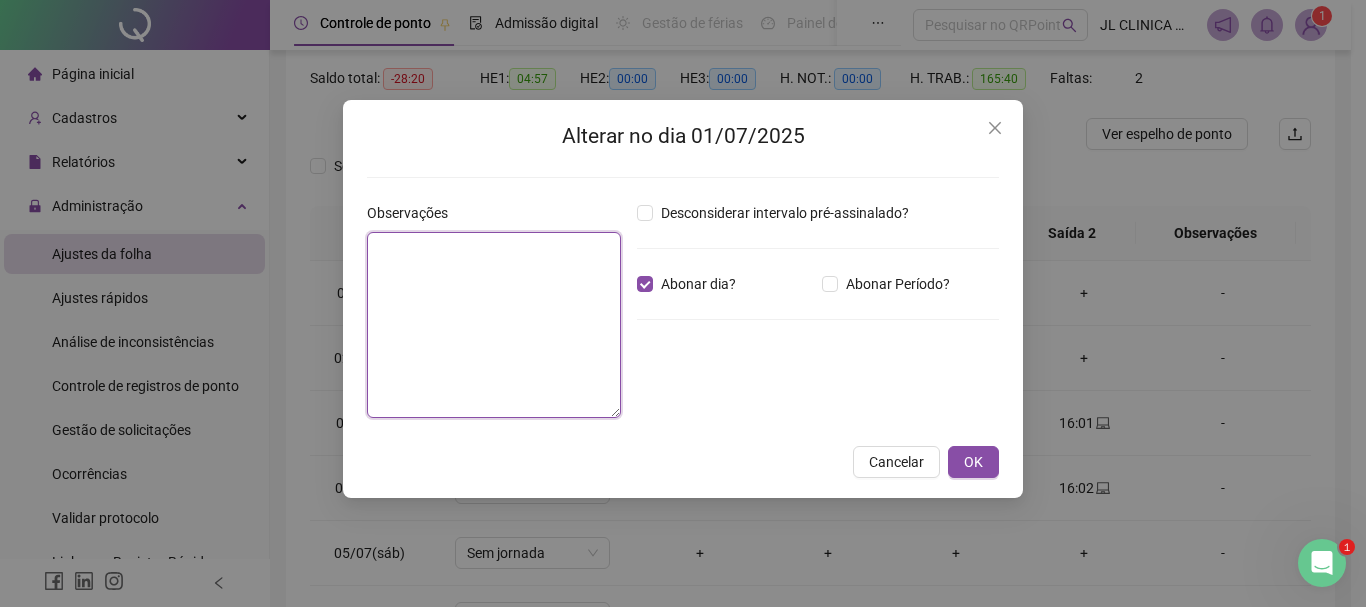 click at bounding box center [494, 325] 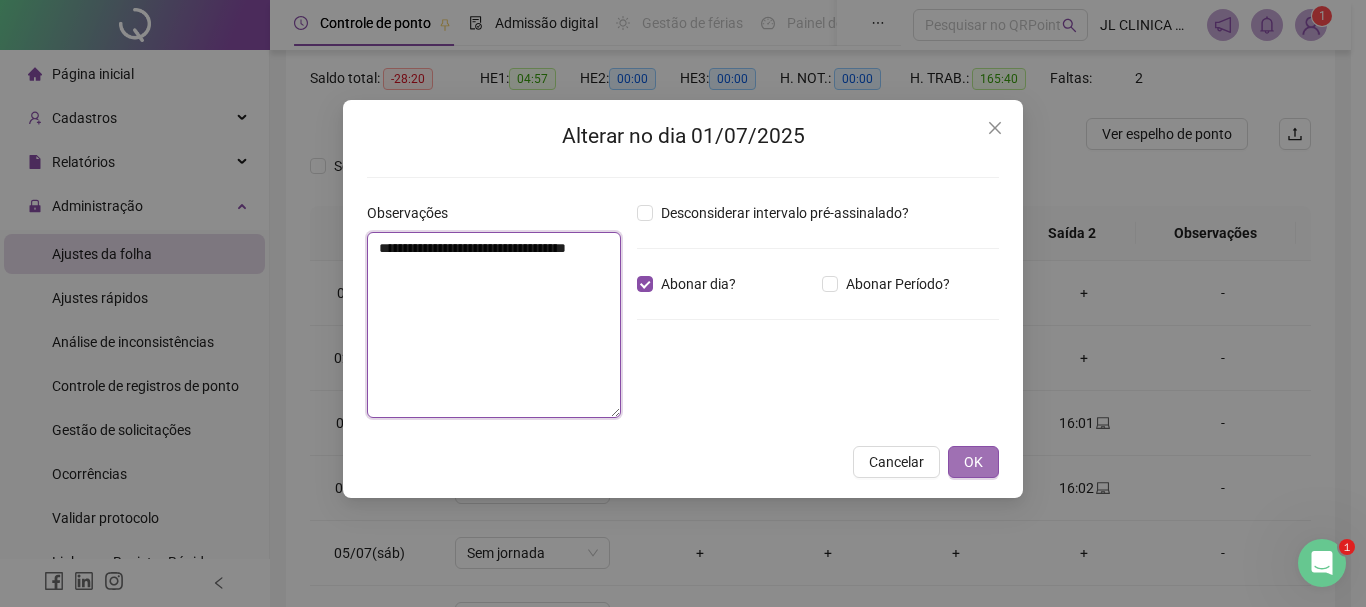 type on "**********" 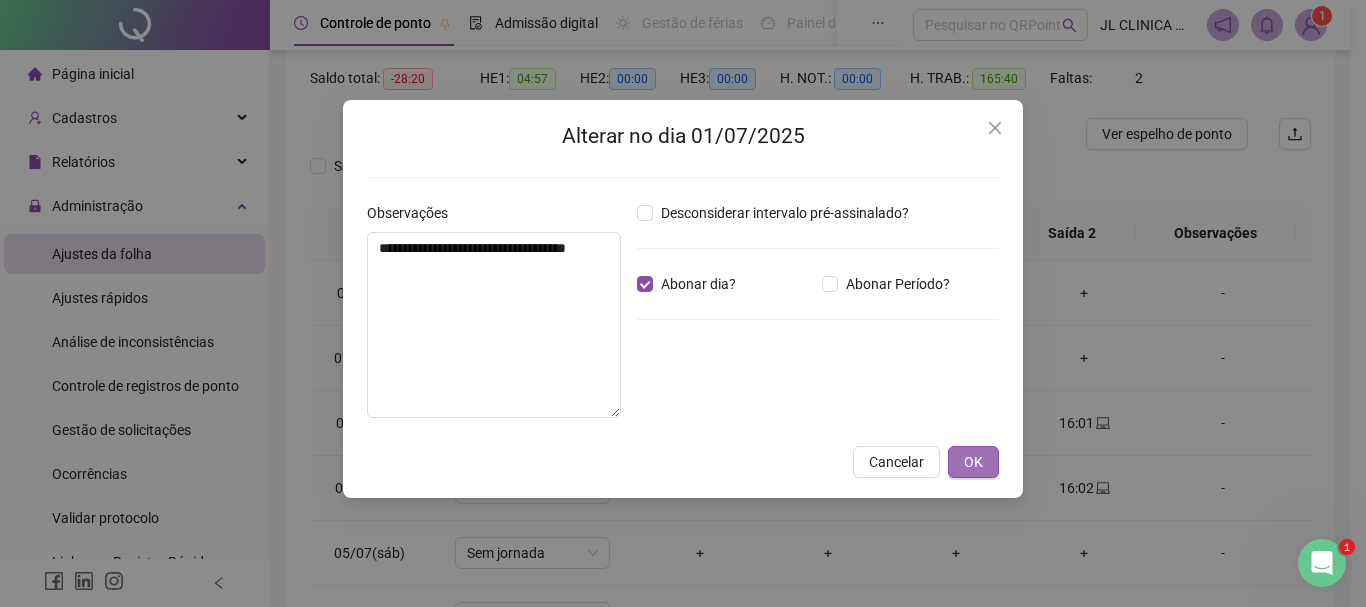click on "OK" at bounding box center (973, 462) 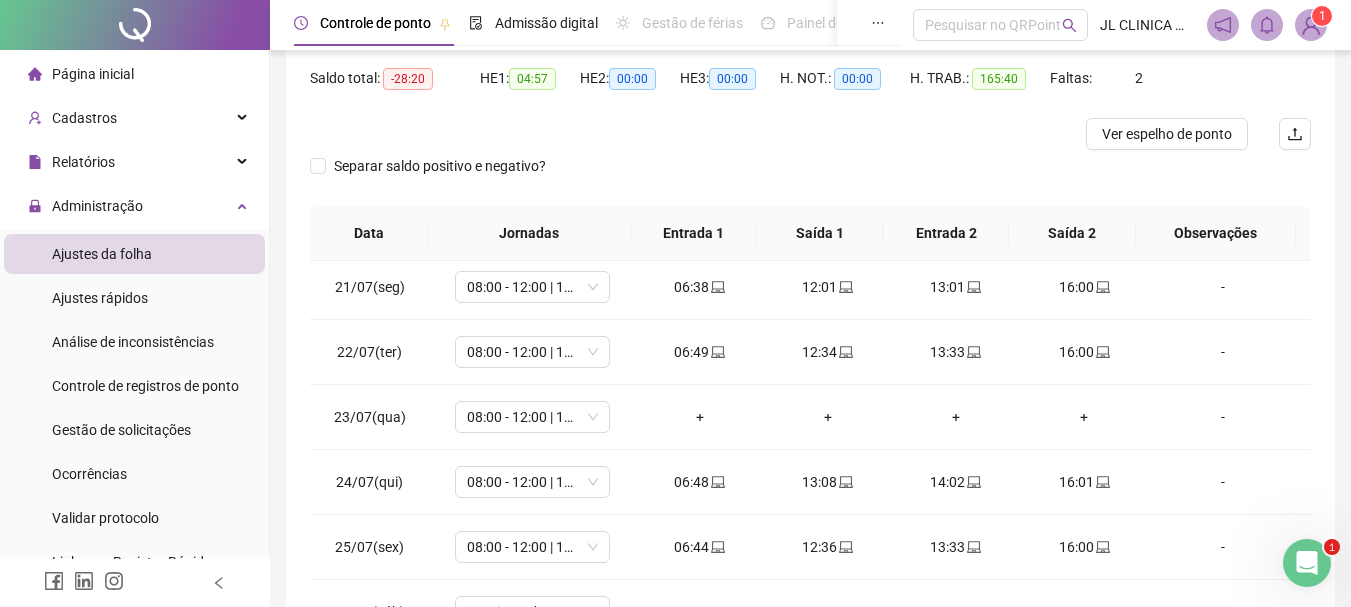 scroll, scrollTop: 1300, scrollLeft: 0, axis: vertical 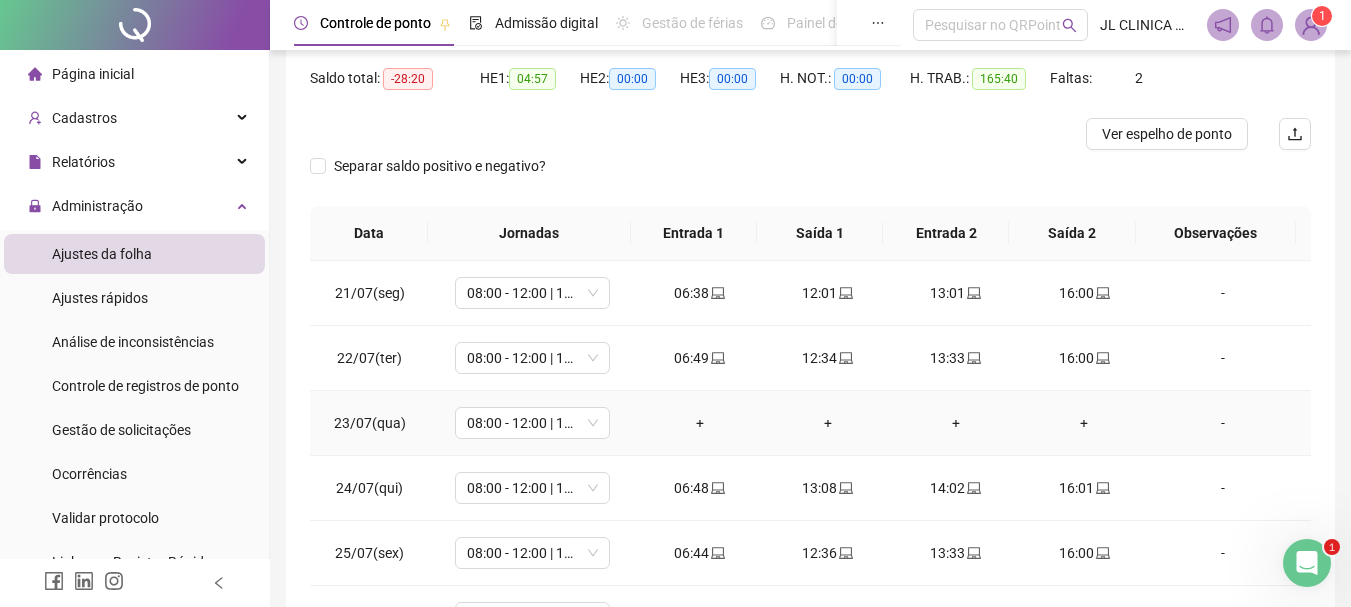 click on "-" at bounding box center [1223, 423] 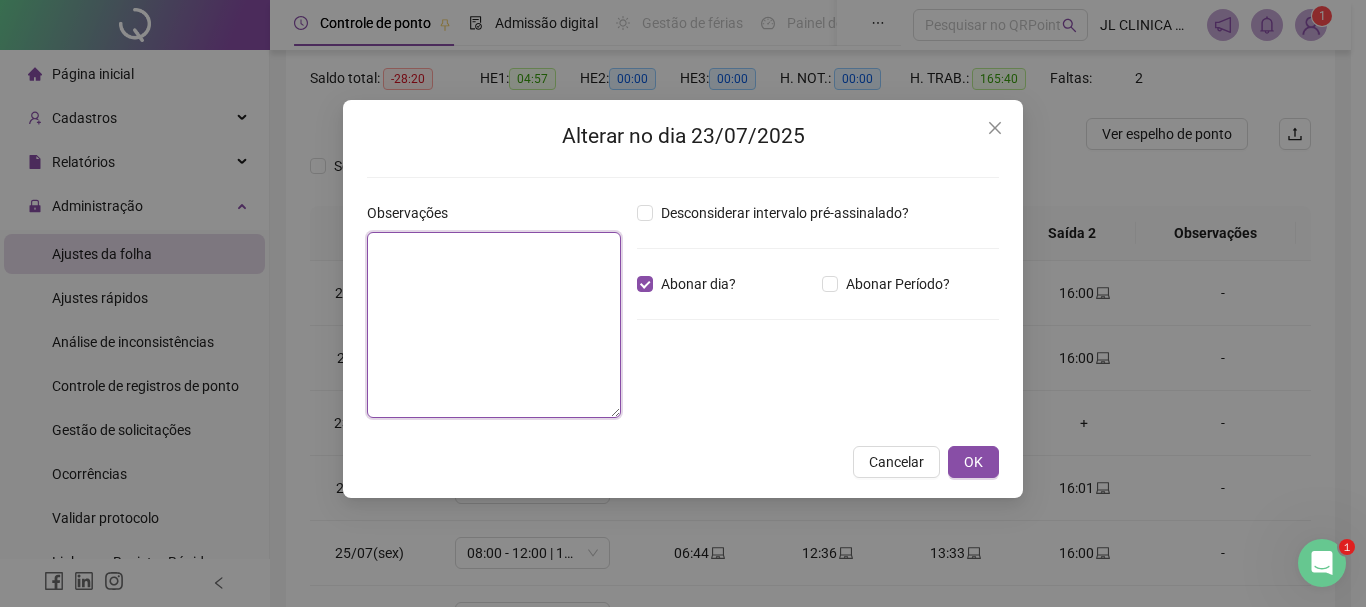click at bounding box center [494, 325] 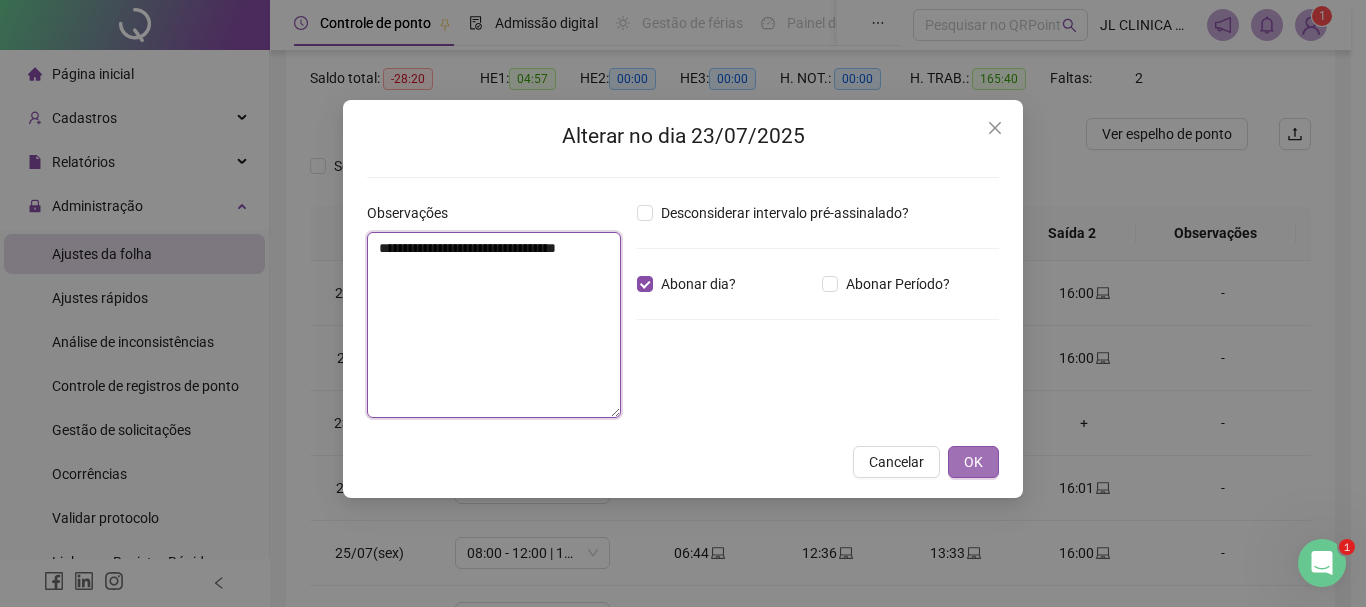 type on "**********" 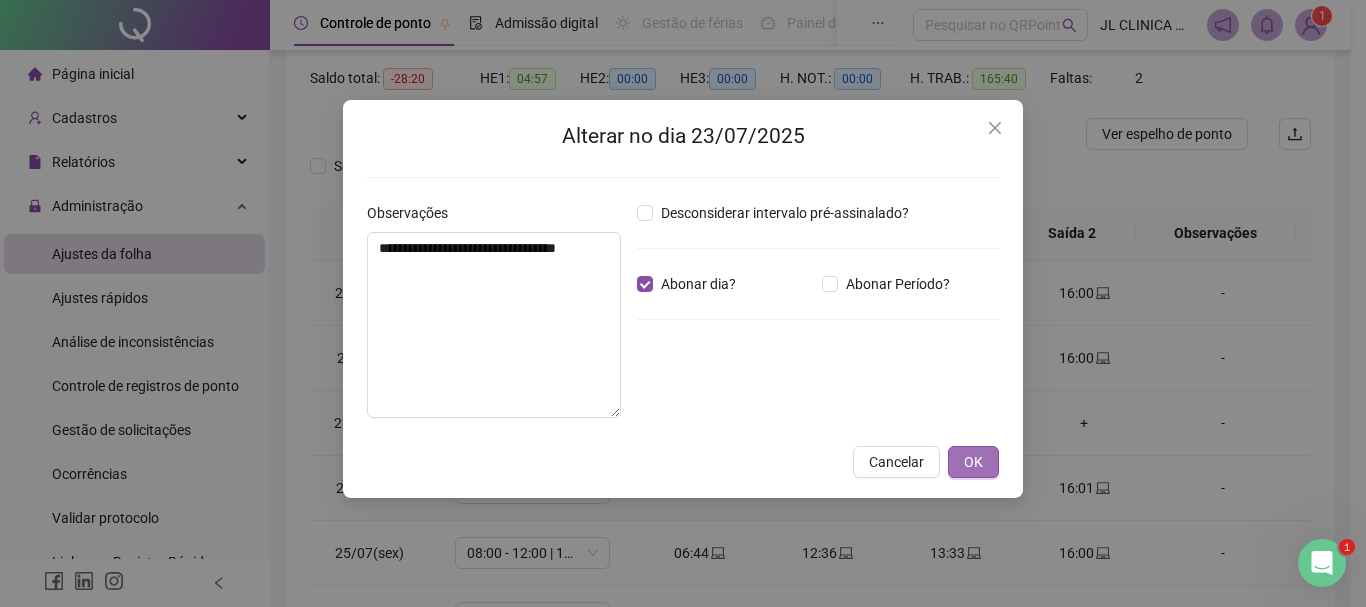 click on "OK" at bounding box center [973, 462] 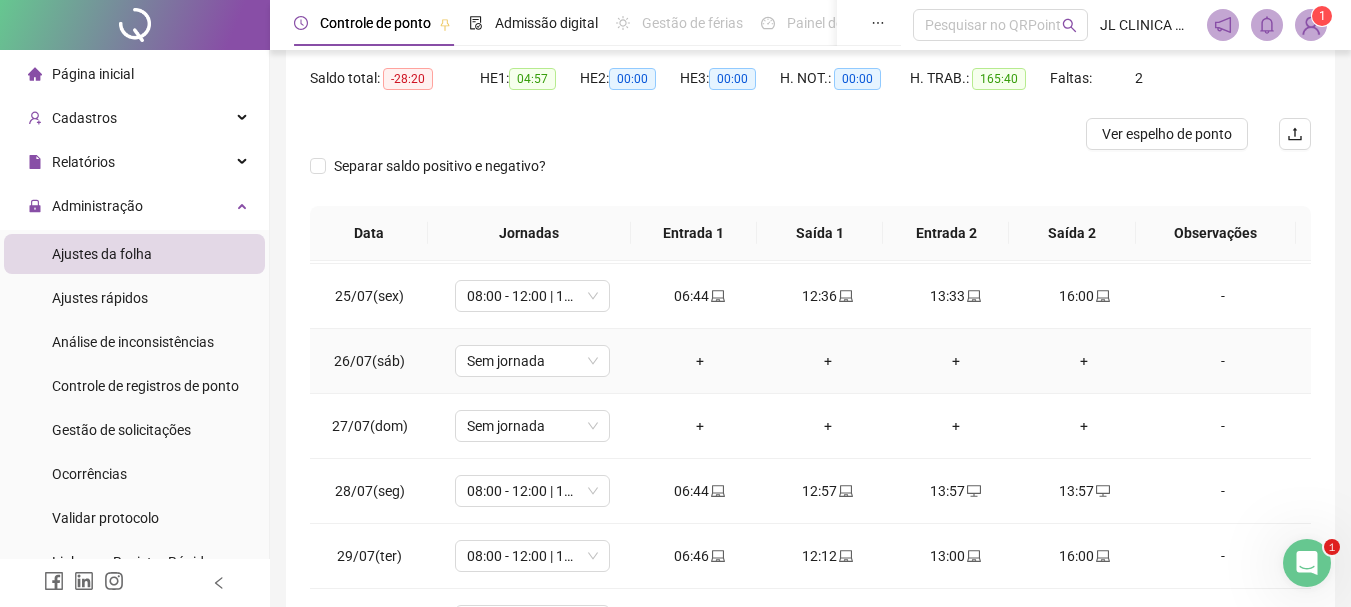 scroll, scrollTop: 1588, scrollLeft: 0, axis: vertical 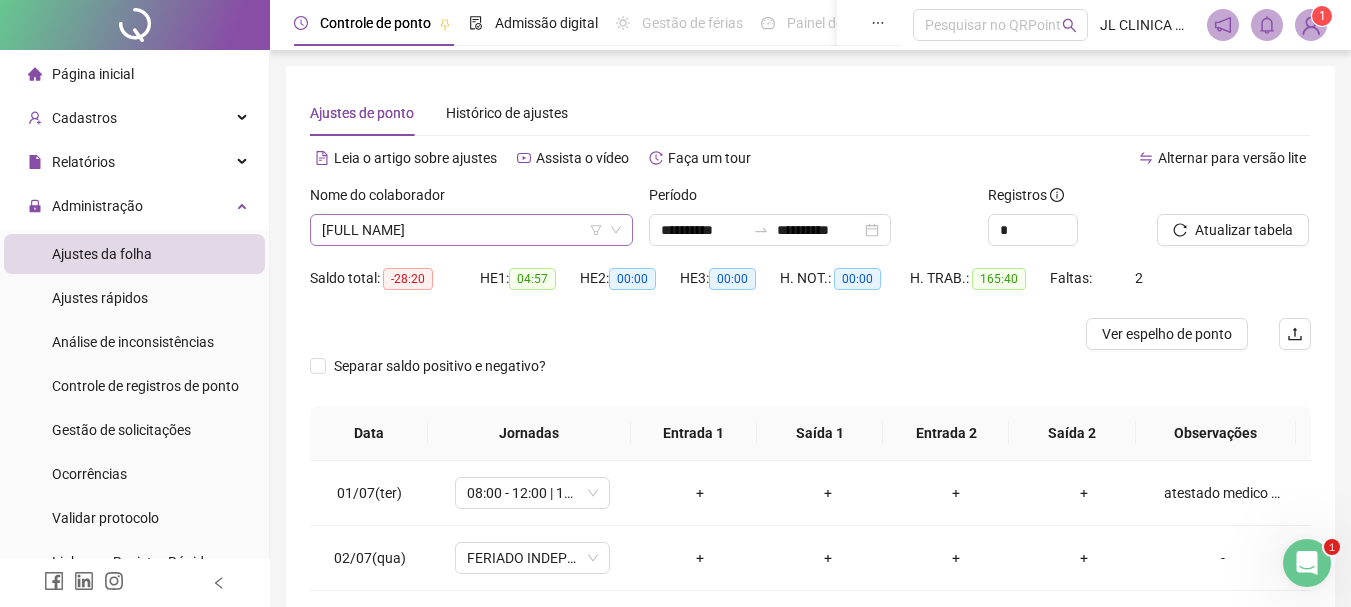 click on "[FULL NAME]" at bounding box center [471, 230] 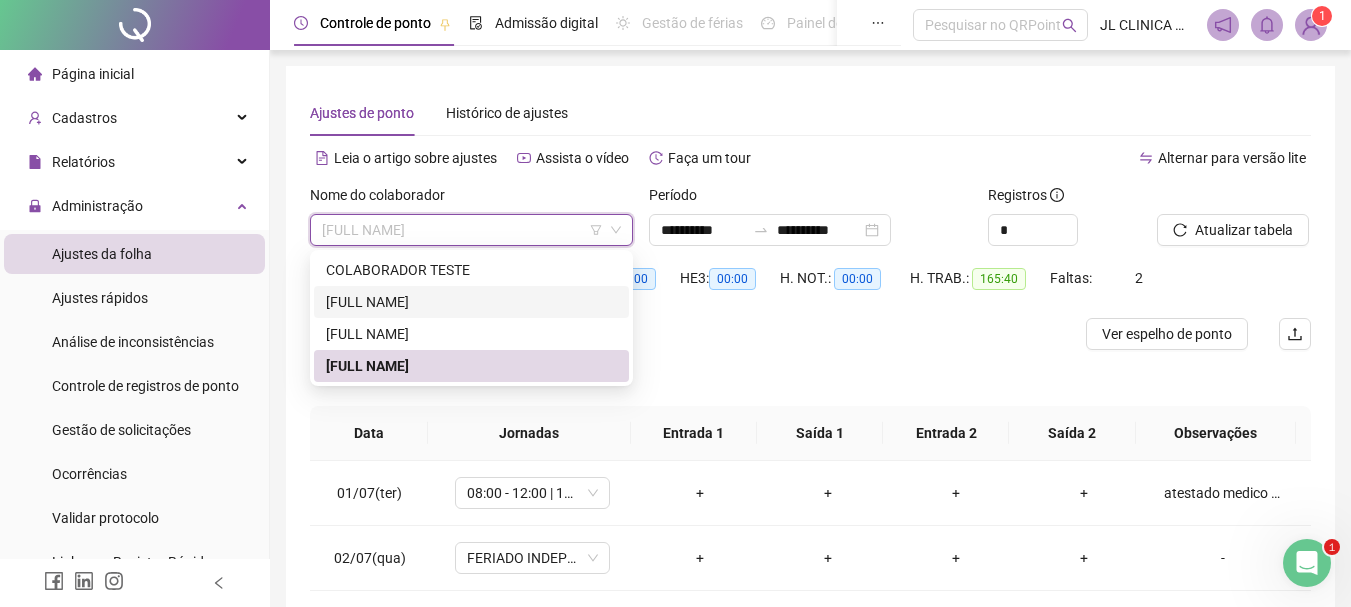 drag, startPoint x: 394, startPoint y: 301, endPoint x: 520, endPoint y: 282, distance: 127.424484 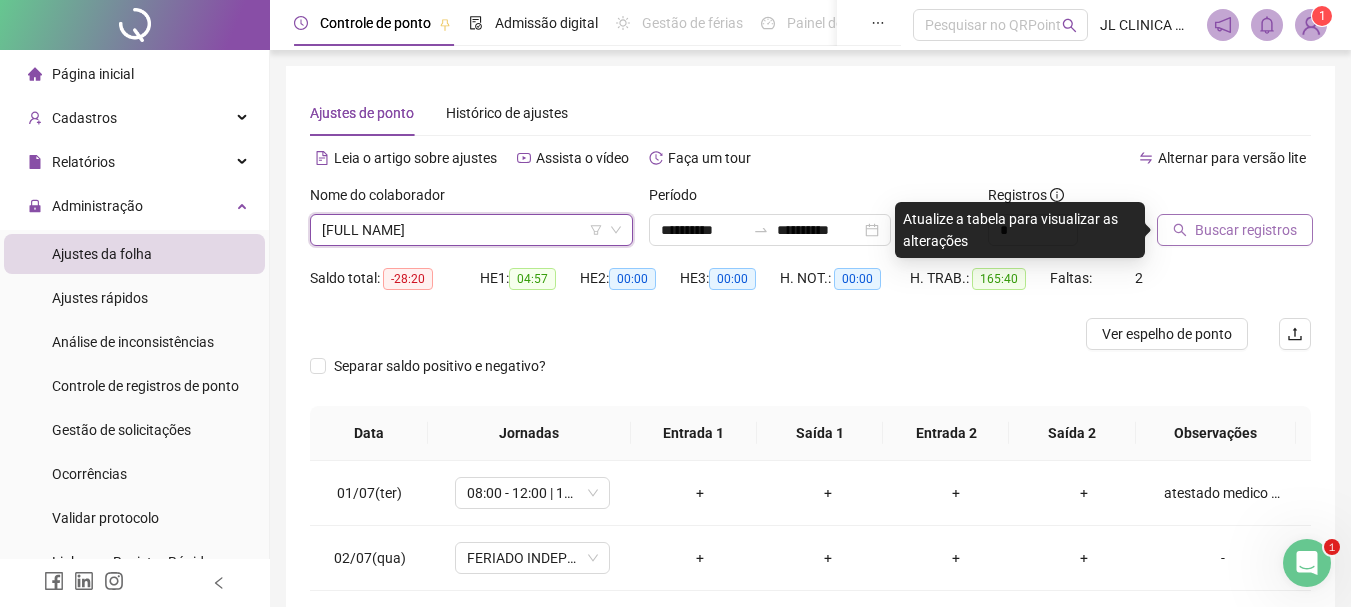 click on "Buscar registros" at bounding box center (1246, 230) 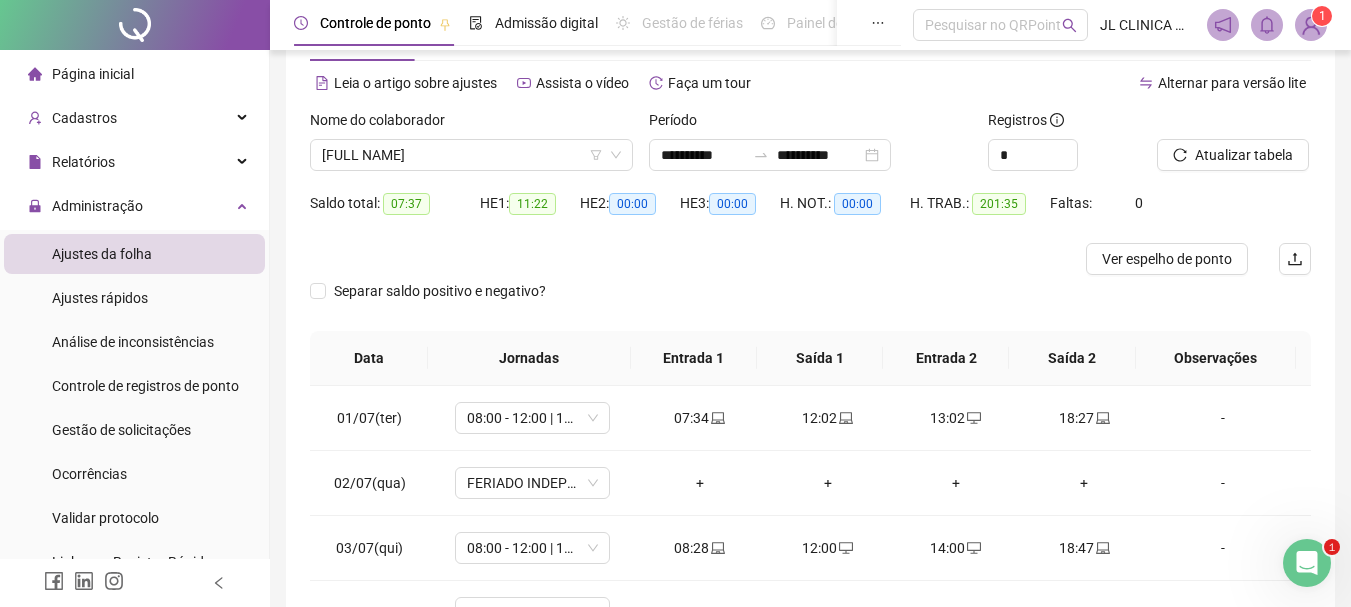 scroll, scrollTop: 200, scrollLeft: 0, axis: vertical 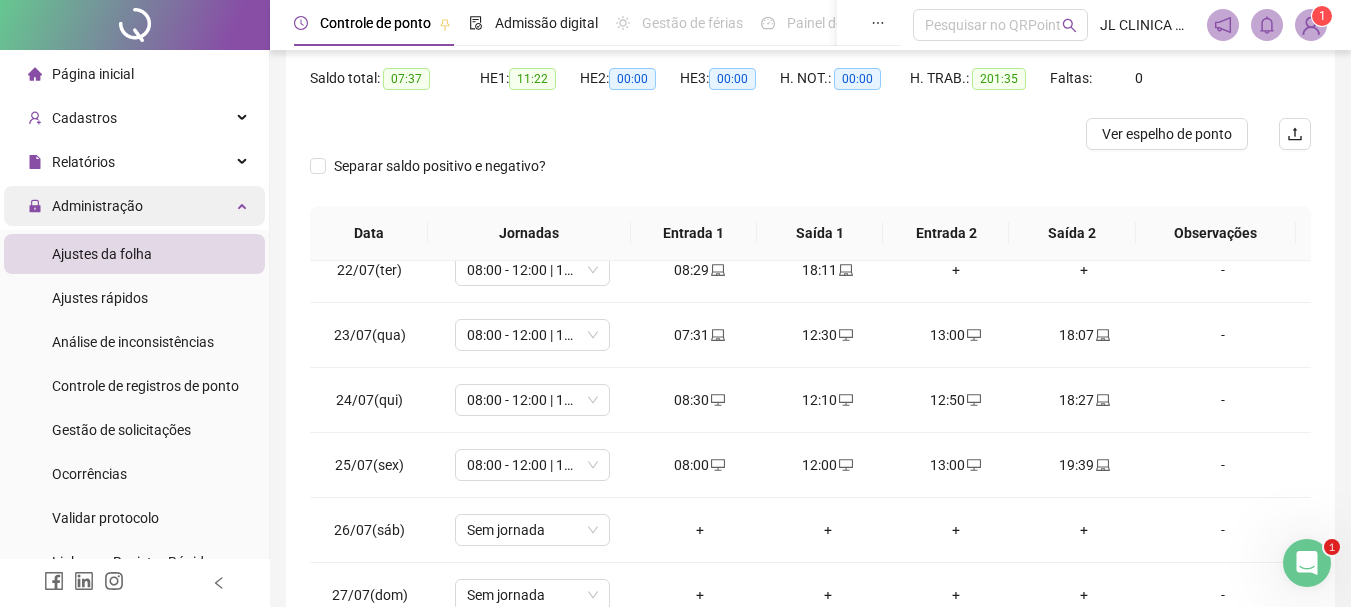 click on "Administração" at bounding box center (97, 206) 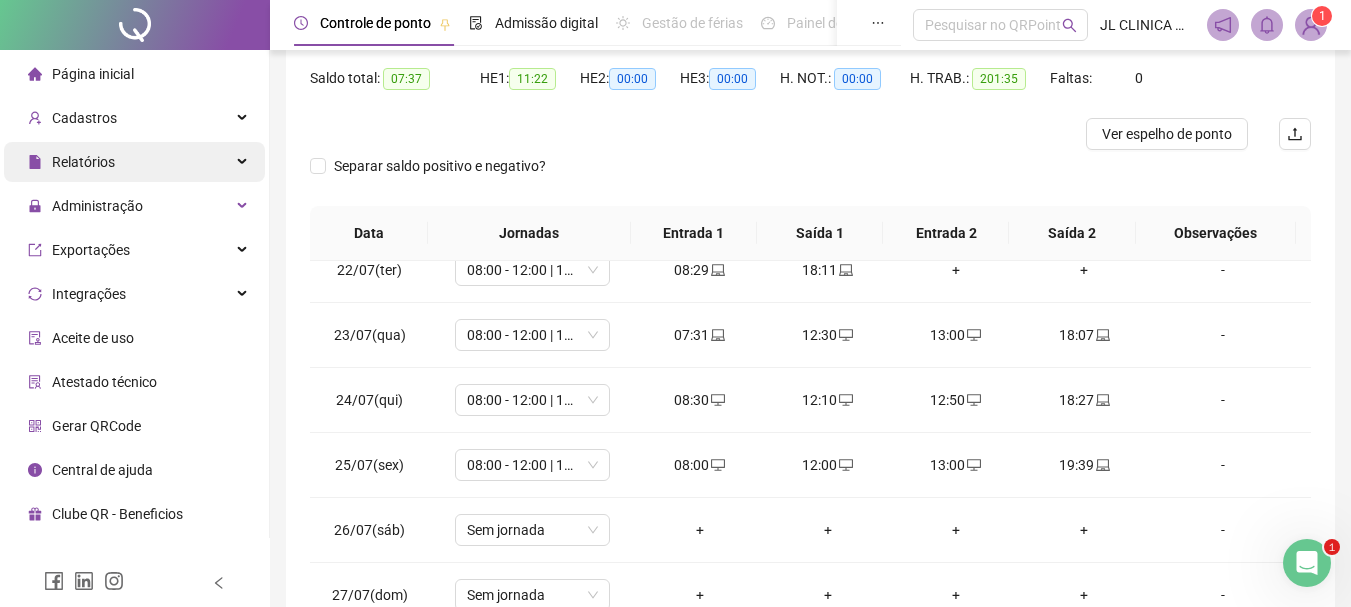 click on "Relatórios" at bounding box center [134, 162] 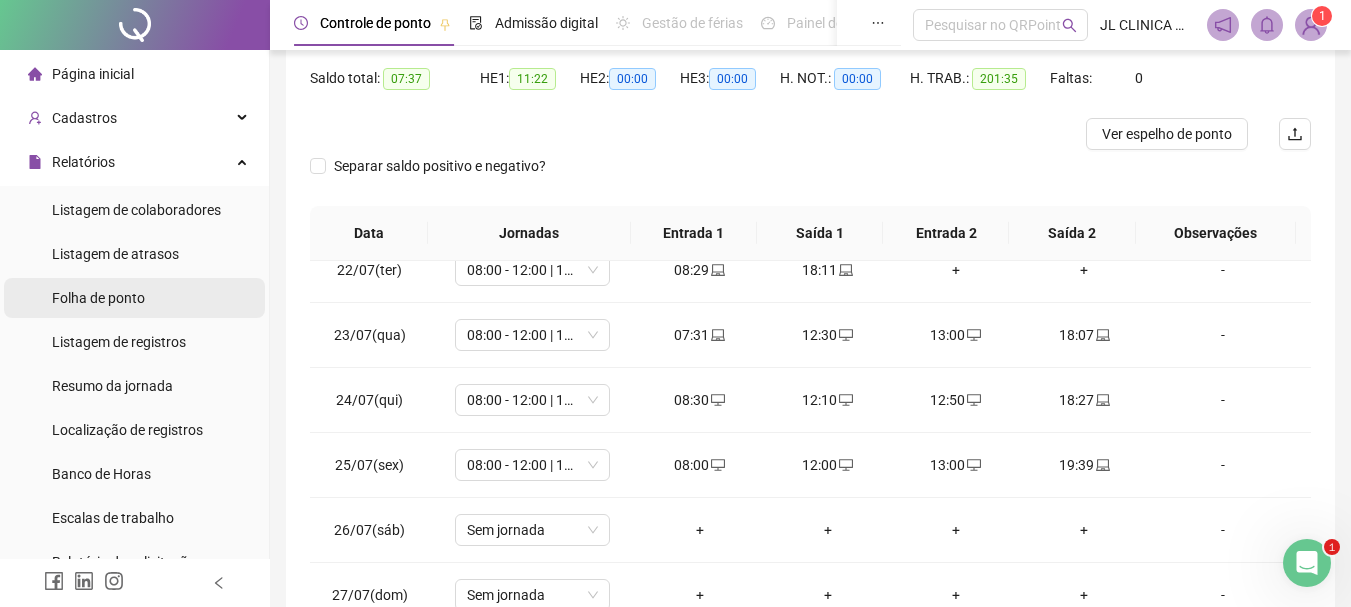 click on "Folha de ponto" at bounding box center [98, 298] 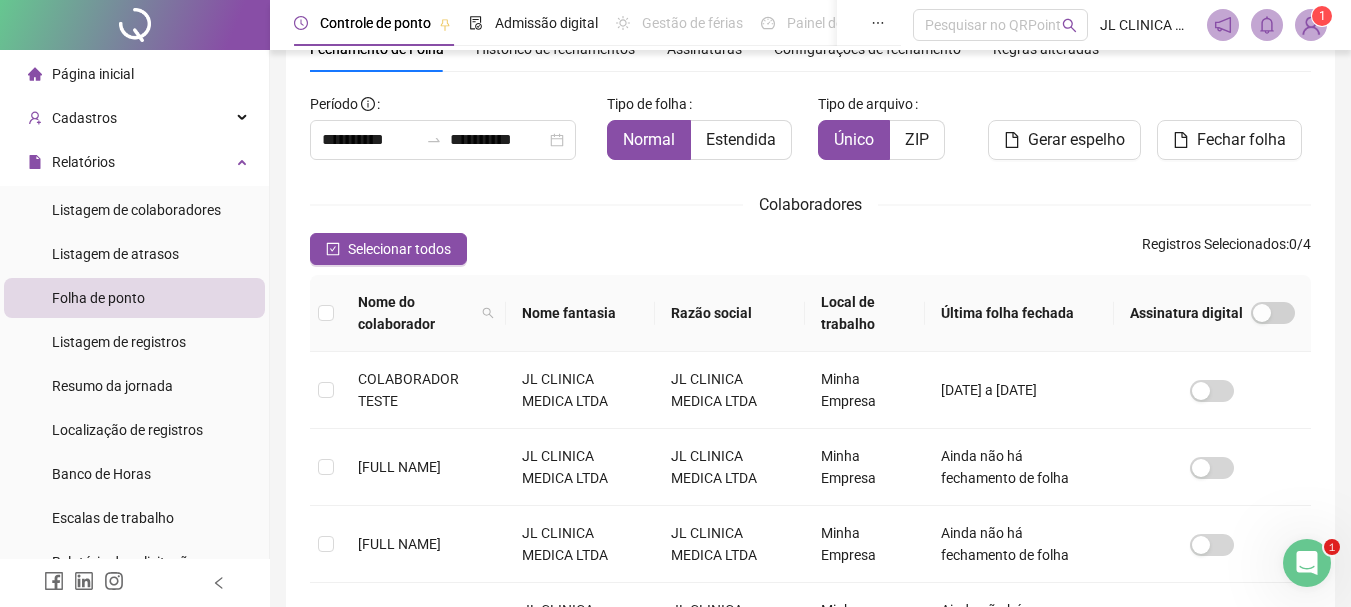 scroll, scrollTop: 106, scrollLeft: 0, axis: vertical 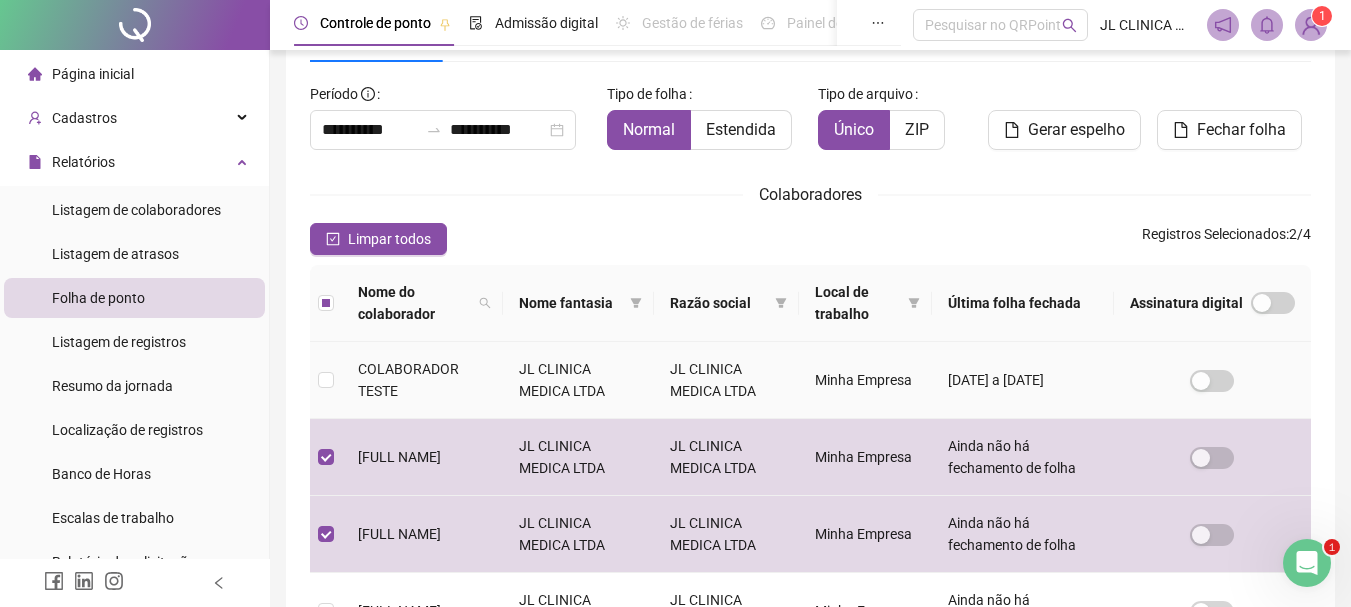 click at bounding box center (326, 380) 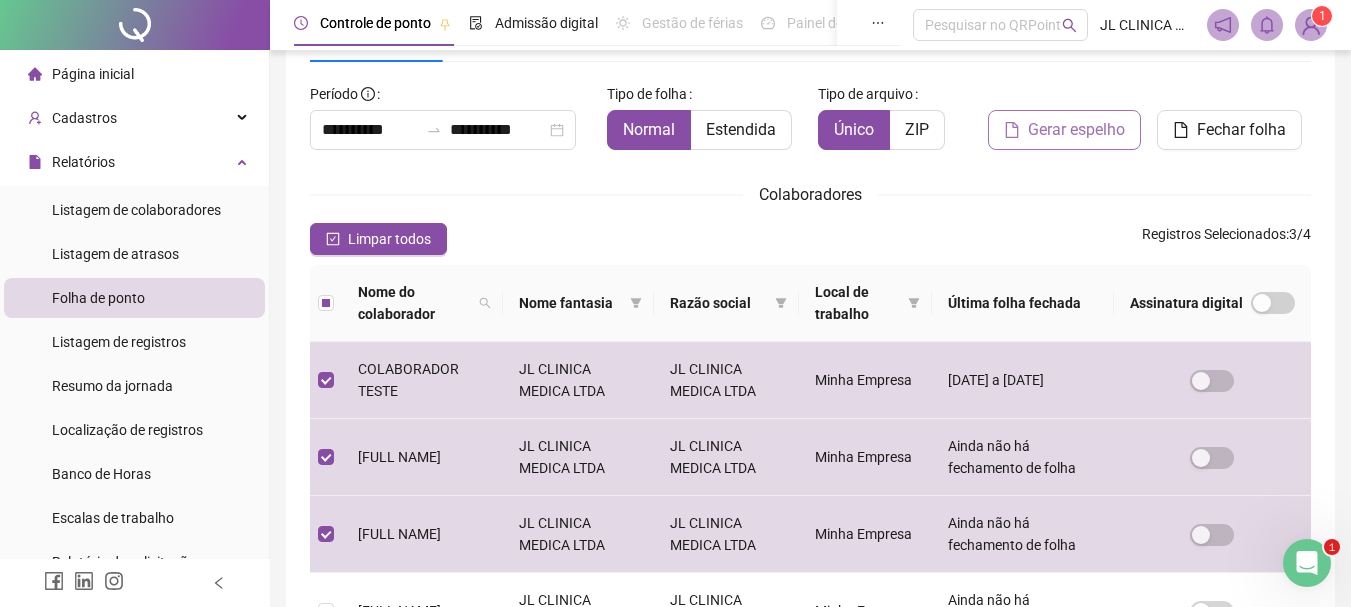 click on "Gerar espelho" at bounding box center (1064, 130) 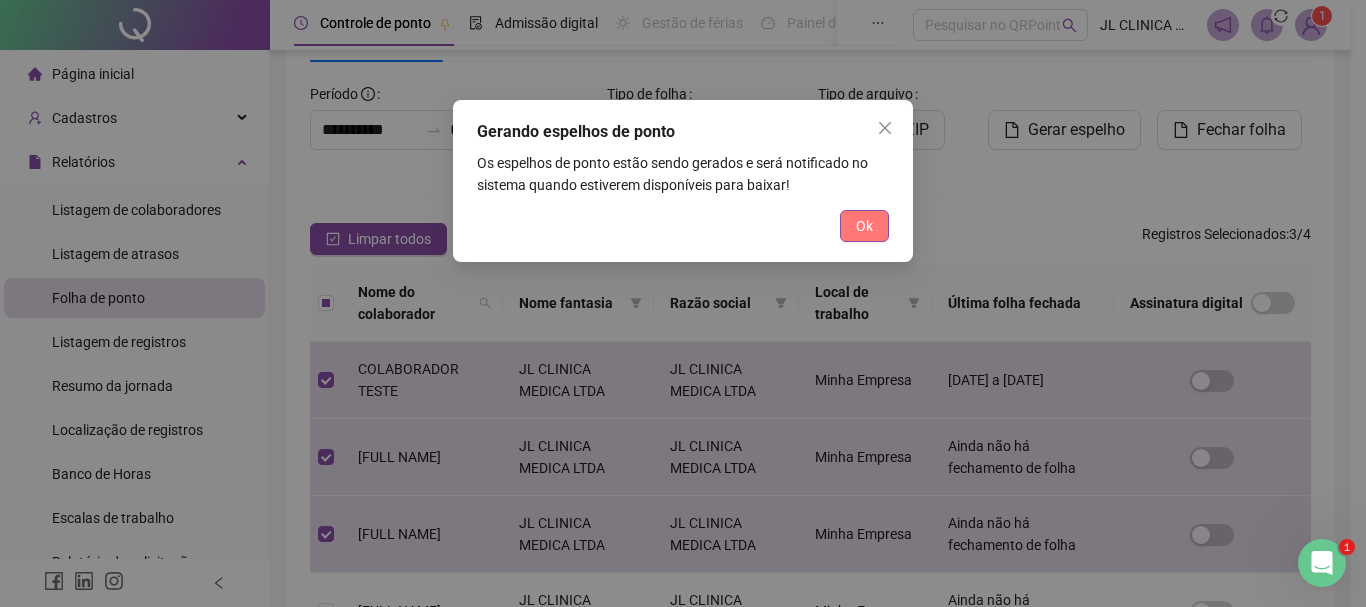 click on "Ok" at bounding box center (864, 226) 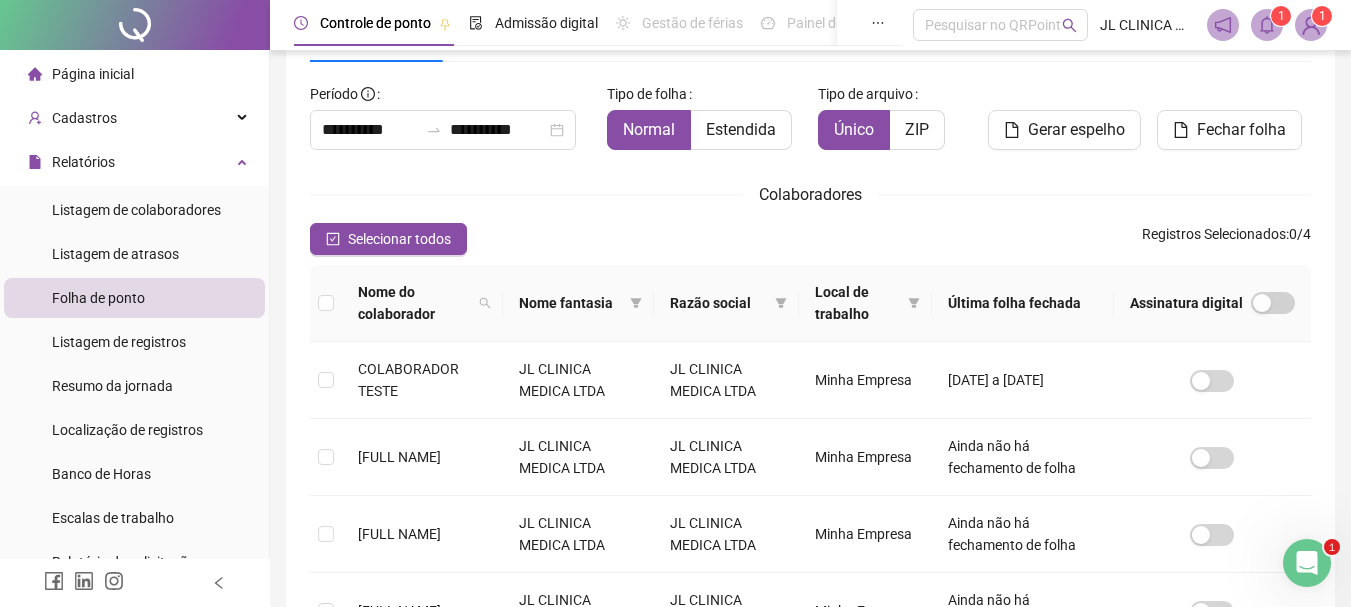 click at bounding box center [1267, 25] 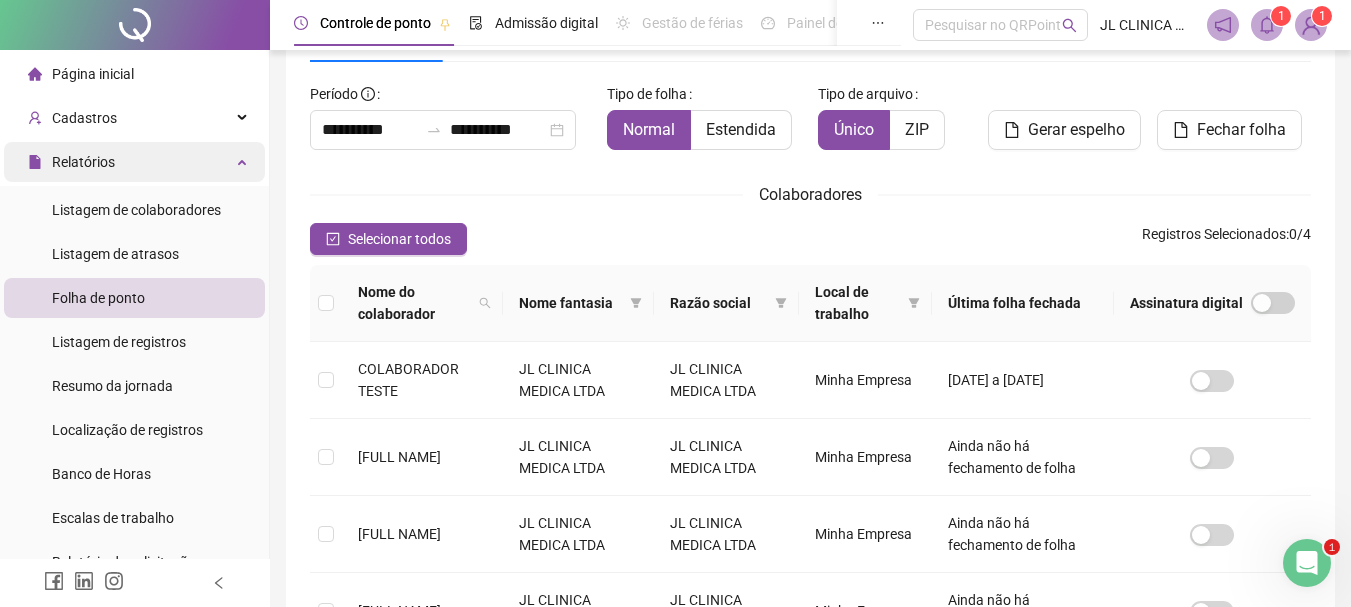 click on "Relatórios" at bounding box center [83, 162] 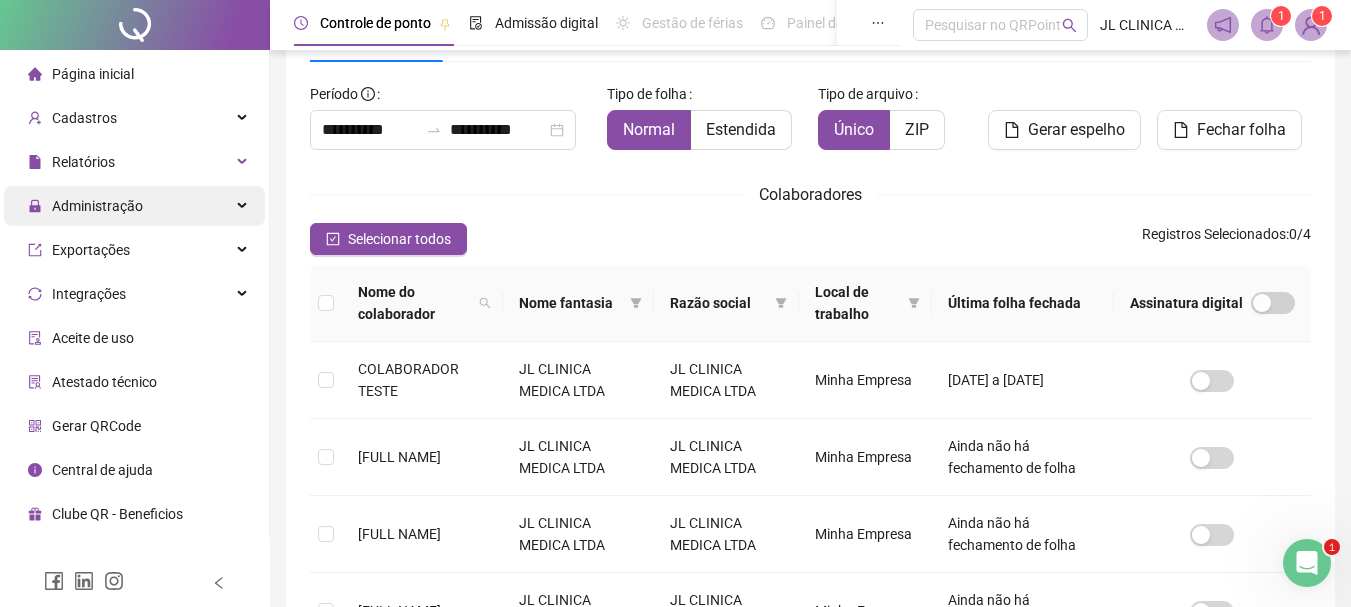 click on "Administração" at bounding box center [97, 206] 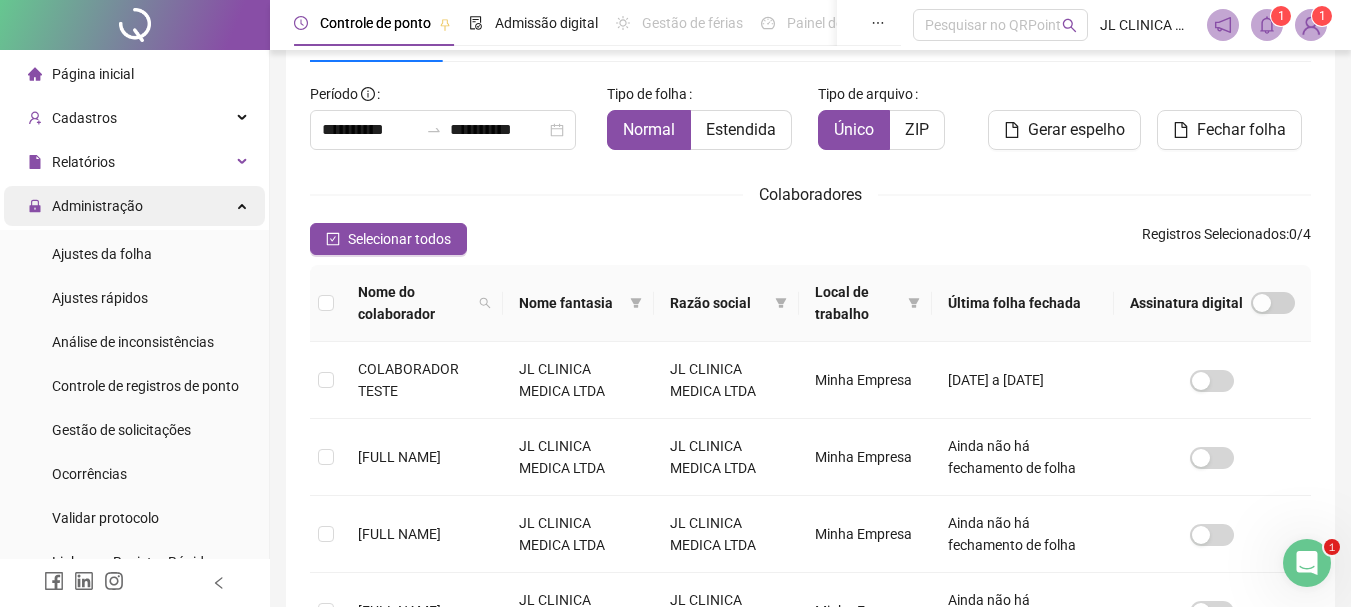 click on "Administração" at bounding box center (85, 206) 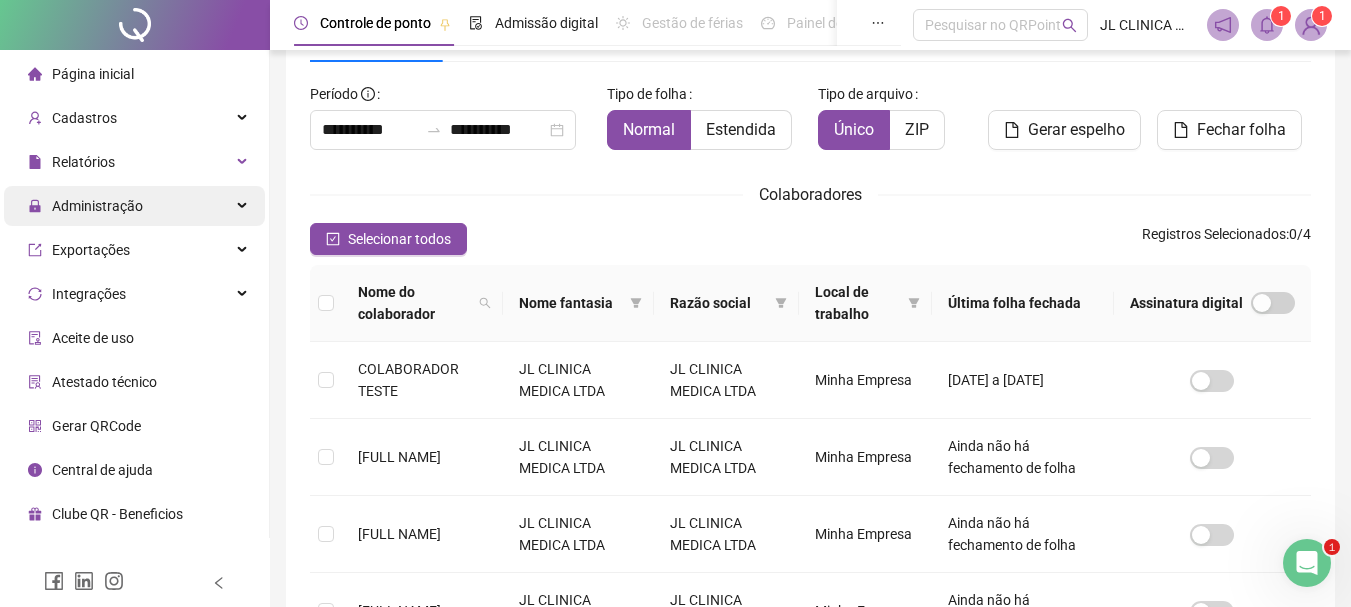 click on "Administração" at bounding box center (97, 206) 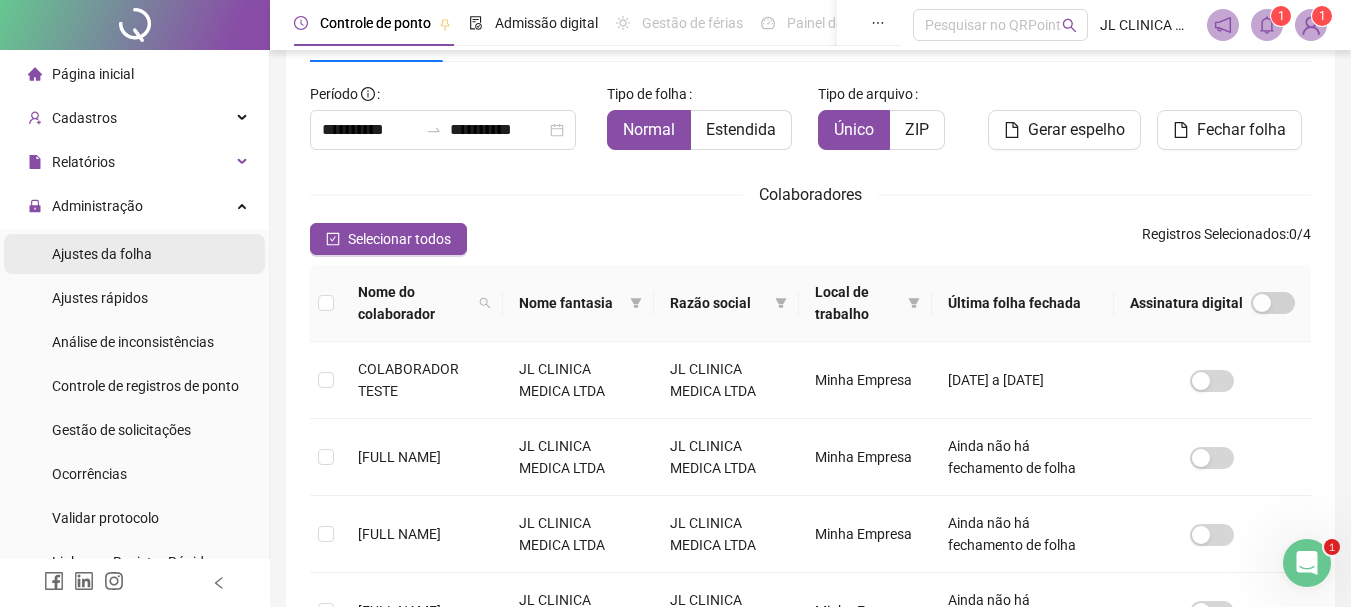 click on "Ajustes da folha" at bounding box center [102, 254] 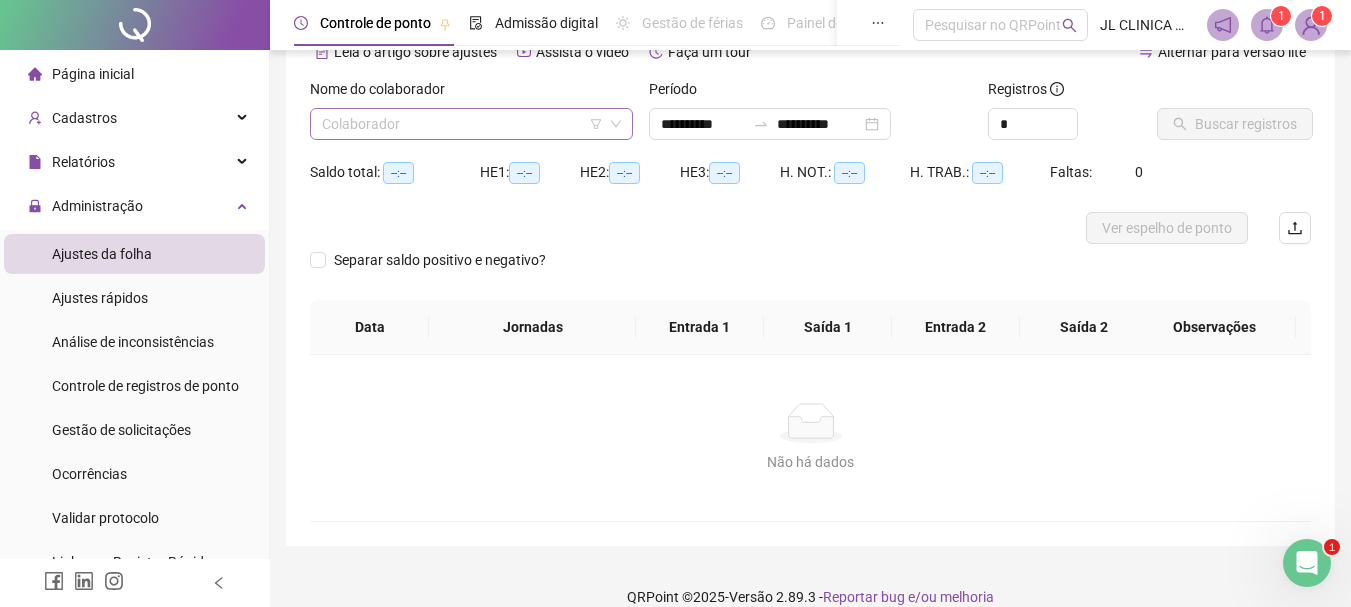 drag, startPoint x: 421, startPoint y: 107, endPoint x: 428, endPoint y: 118, distance: 13.038404 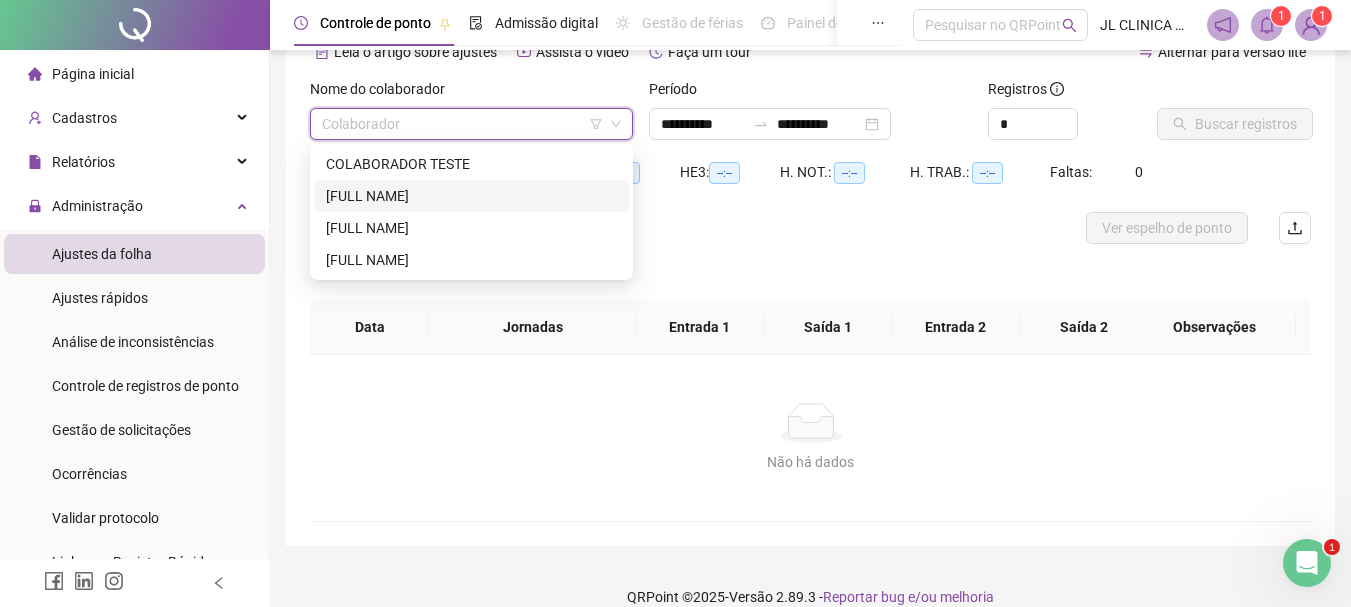 click on "[FULL NAME]" at bounding box center [471, 196] 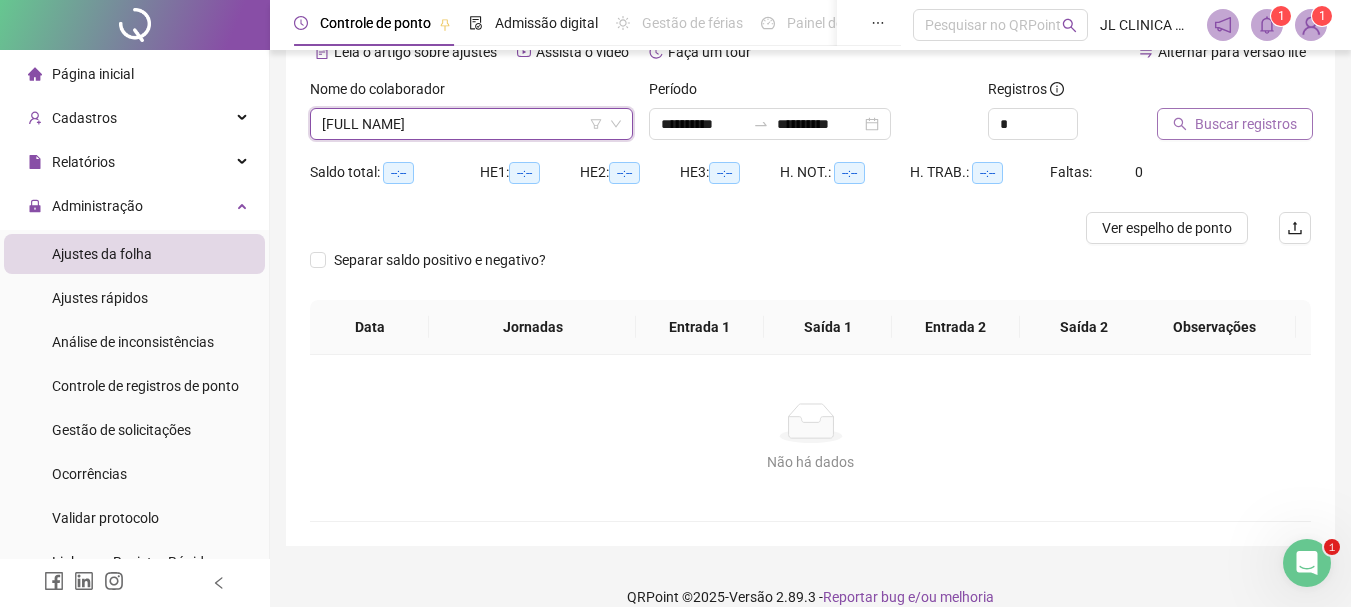 click on "Buscar registros" at bounding box center [1246, 124] 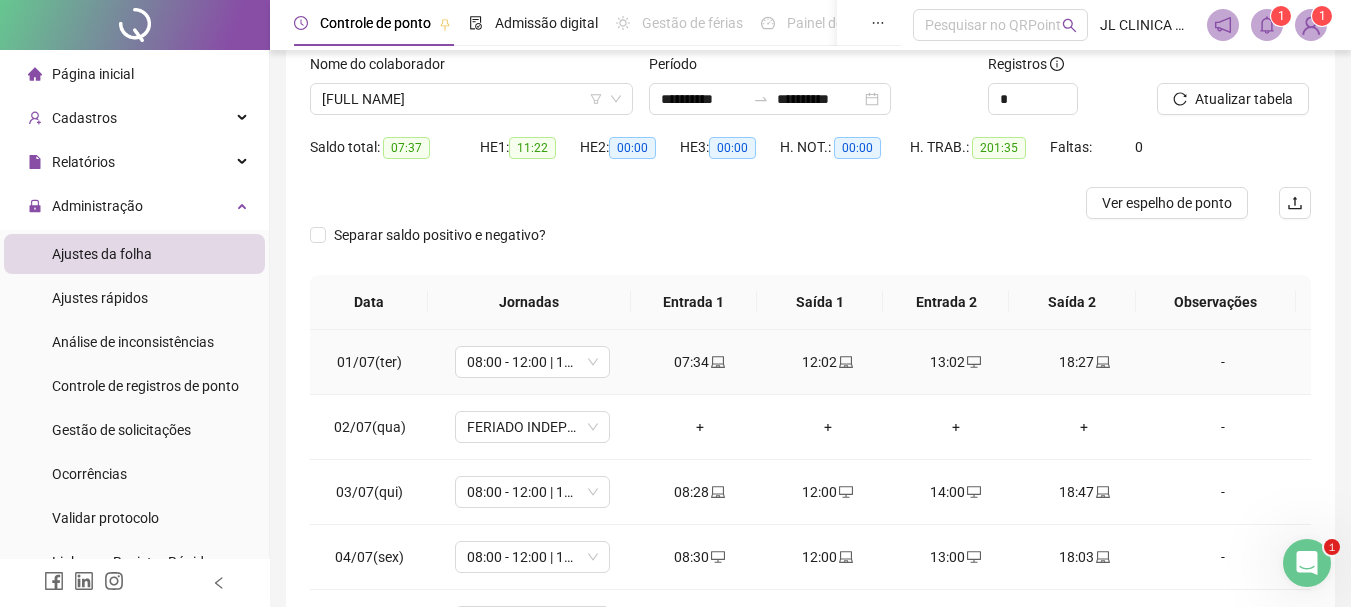 scroll, scrollTop: 391, scrollLeft: 0, axis: vertical 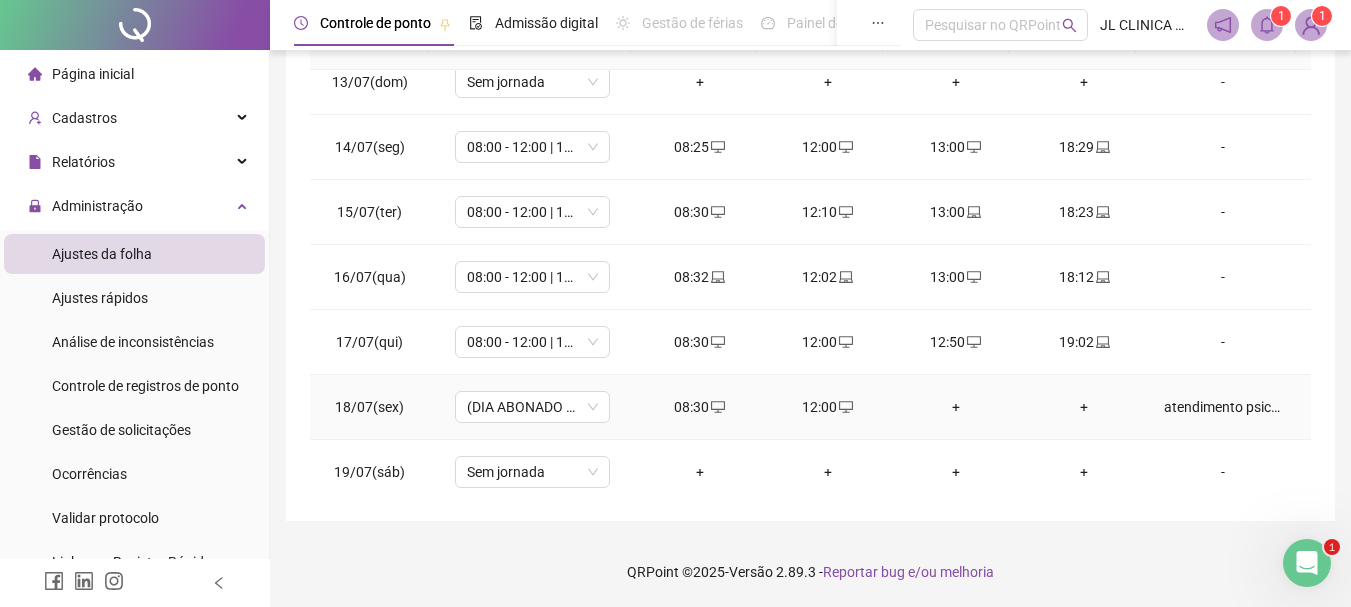 click on "atendimento psicologico" at bounding box center [1223, 407] 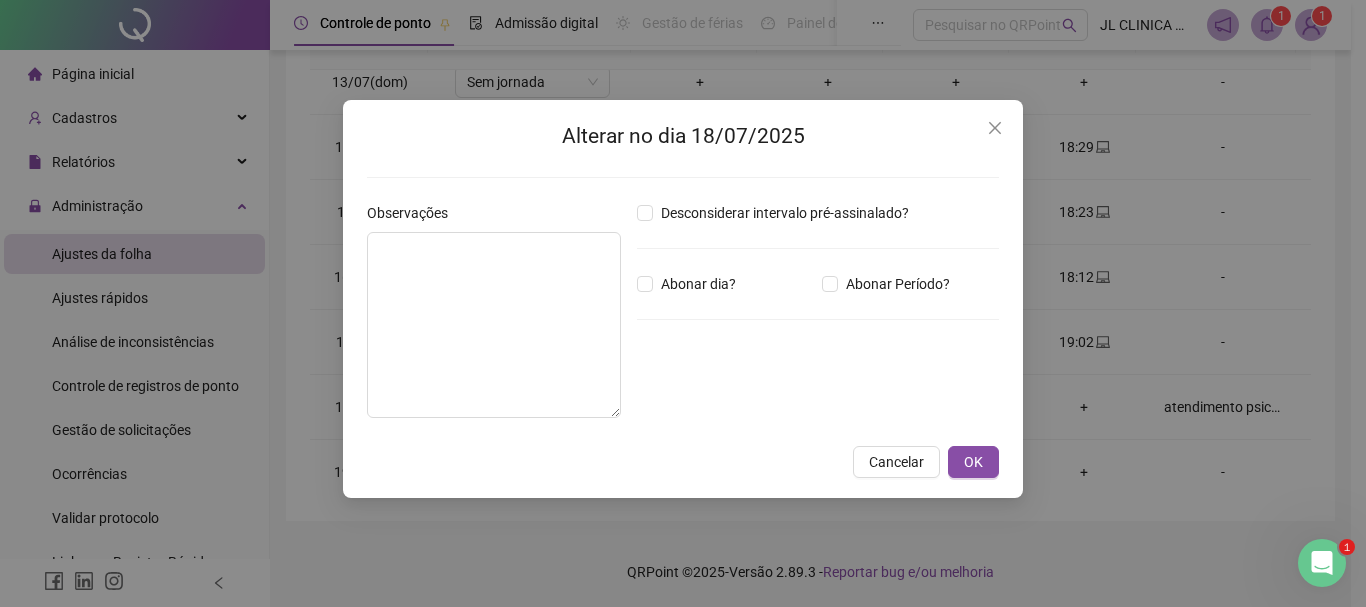 type on "**********" 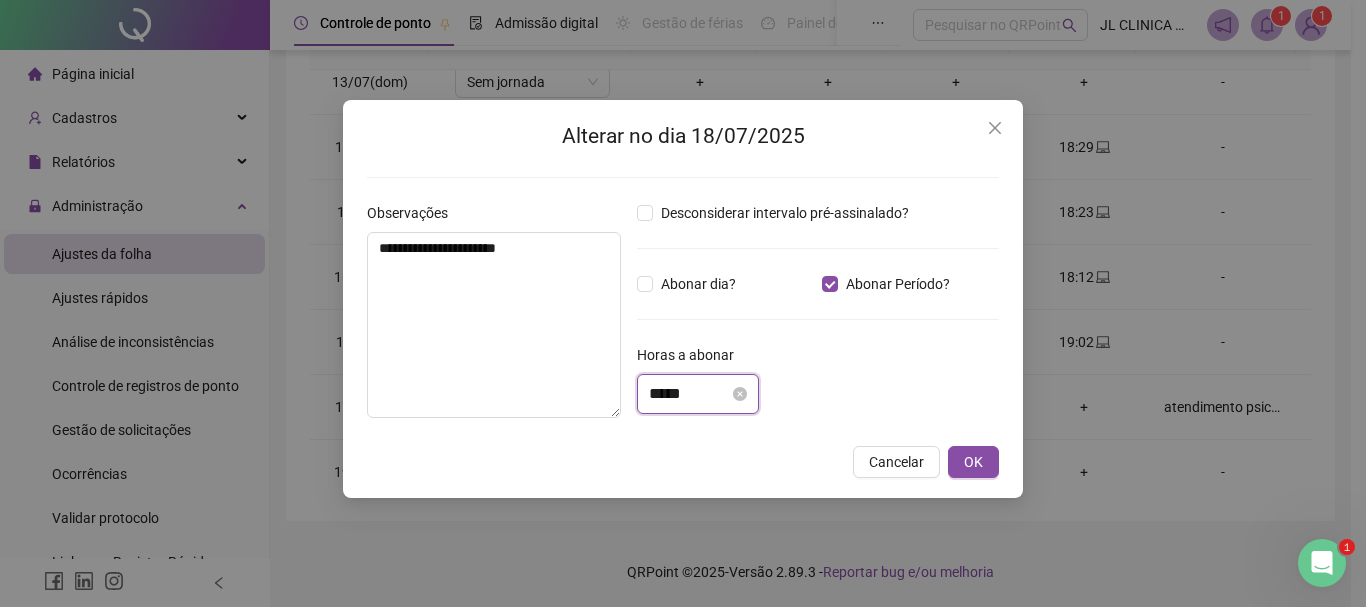 click on "*****" at bounding box center [689, 394] 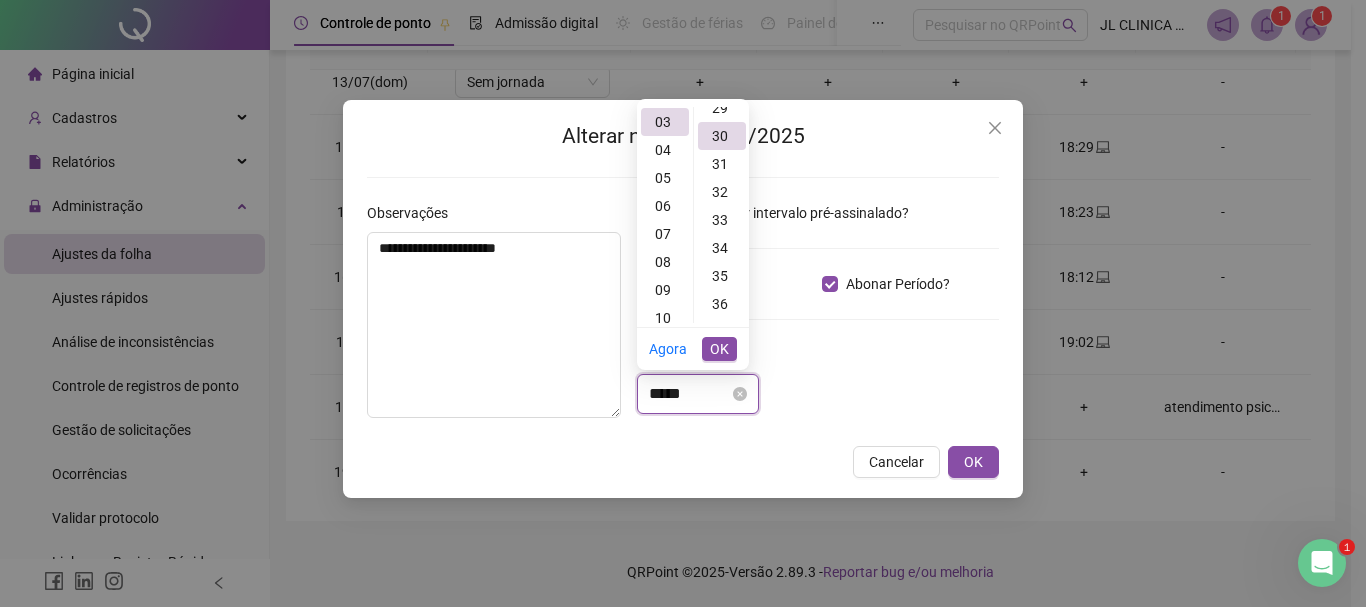scroll, scrollTop: 84, scrollLeft: 0, axis: vertical 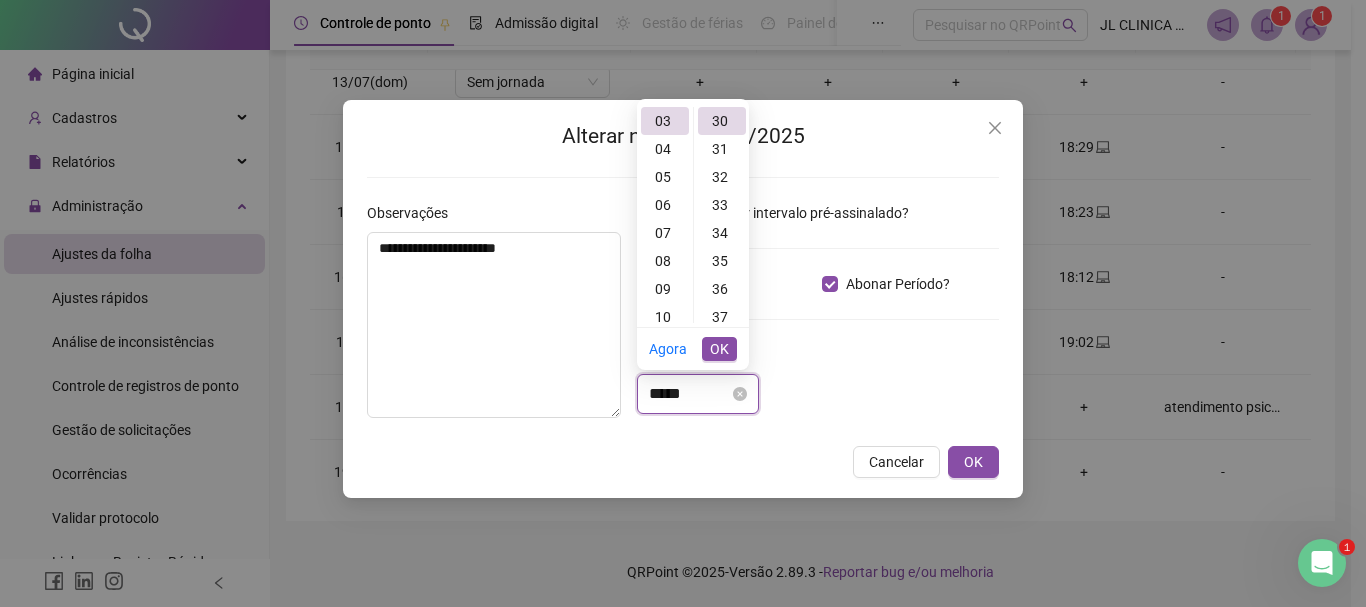 click on "*****" at bounding box center [689, 394] 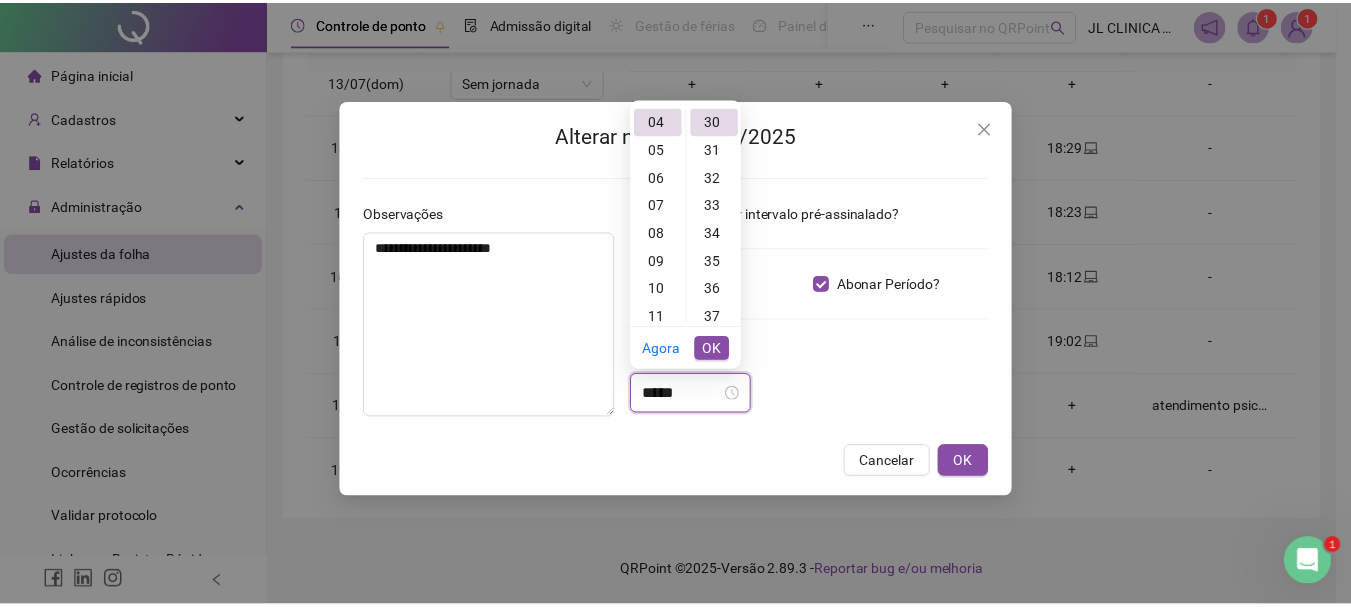 scroll, scrollTop: 112, scrollLeft: 0, axis: vertical 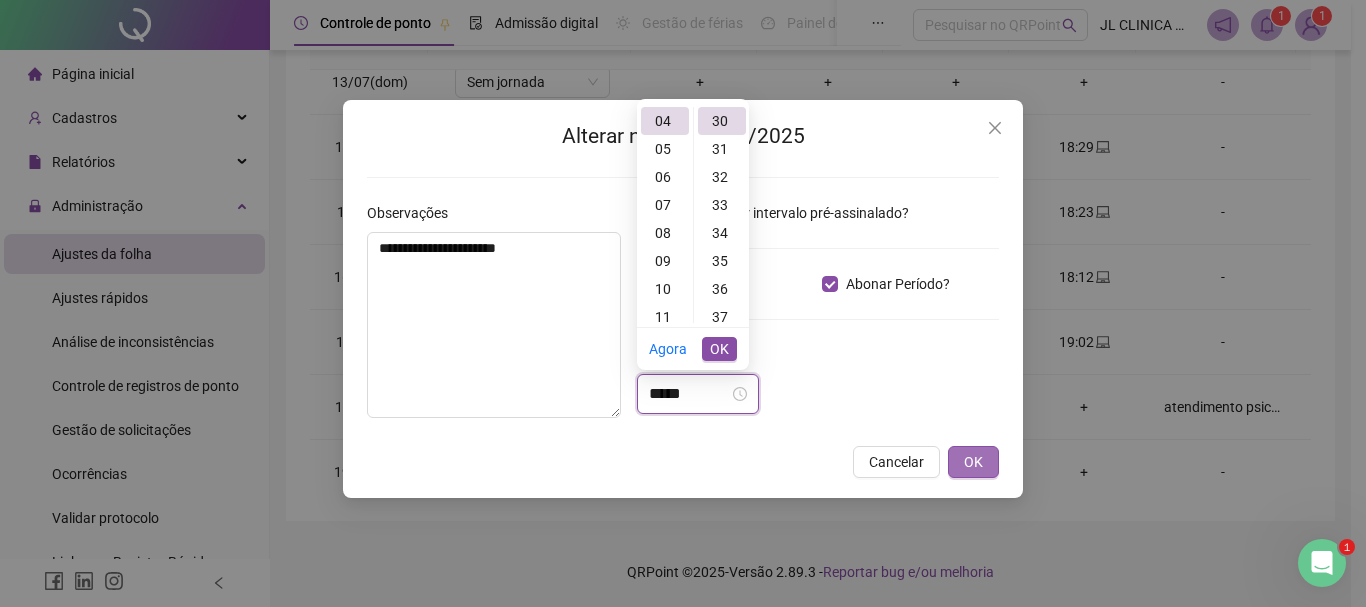 type on "*****" 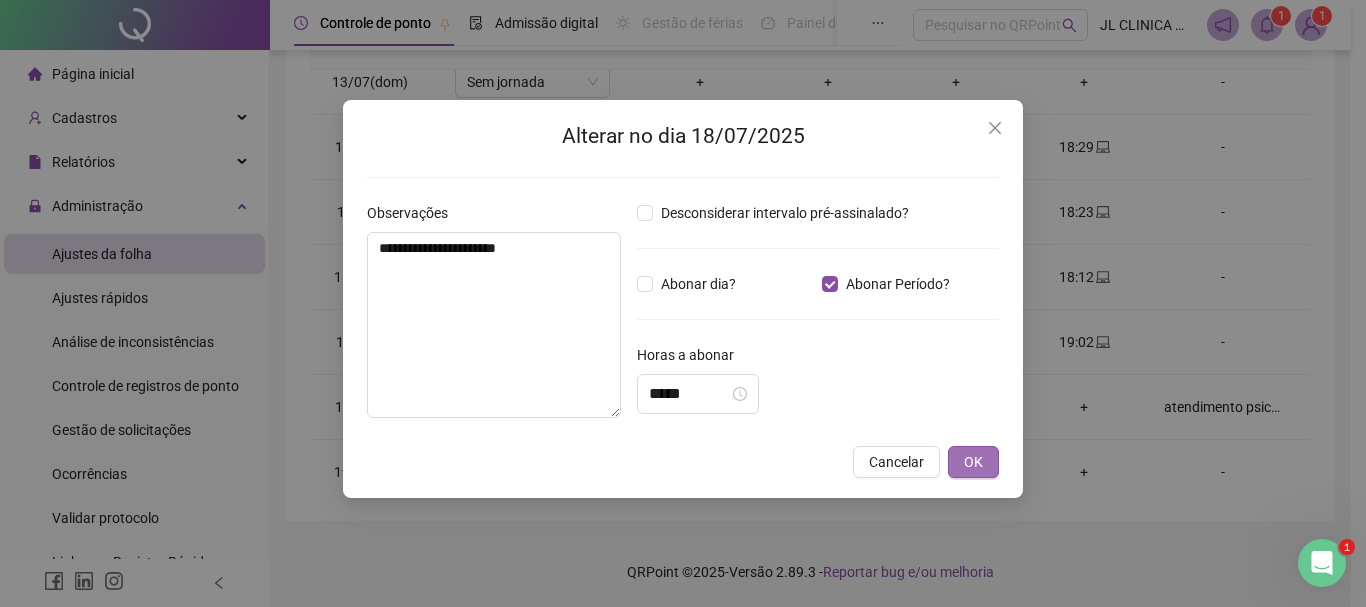 click on "OK" at bounding box center (973, 462) 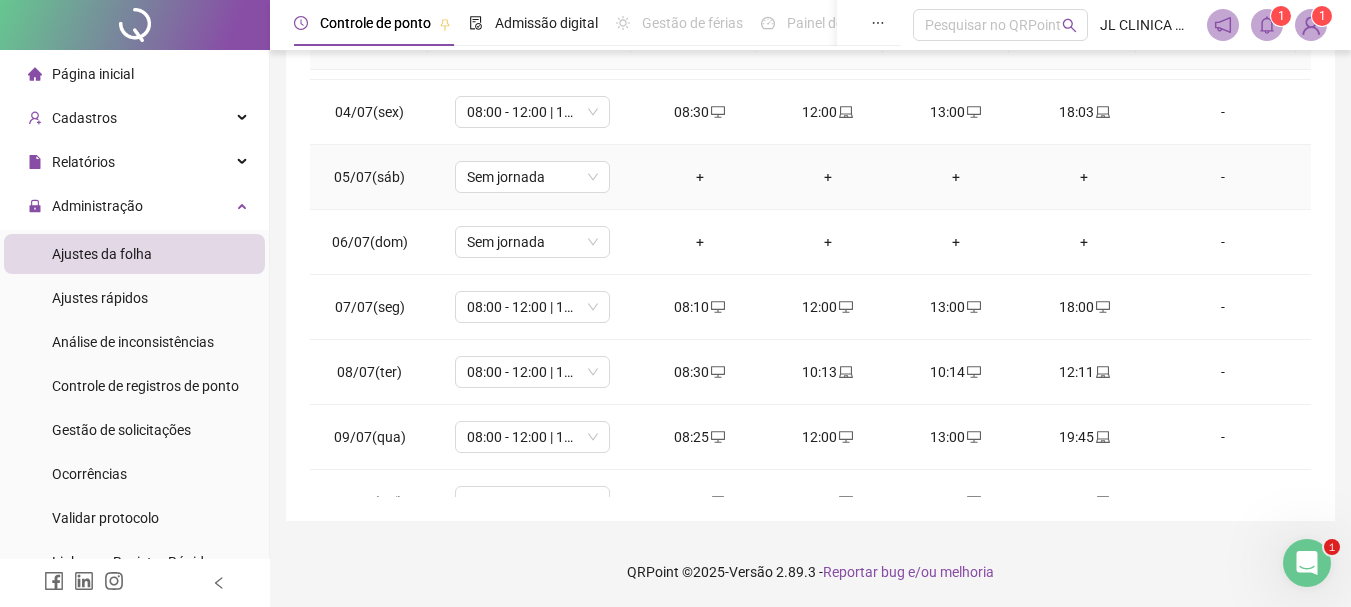 scroll, scrollTop: 0, scrollLeft: 0, axis: both 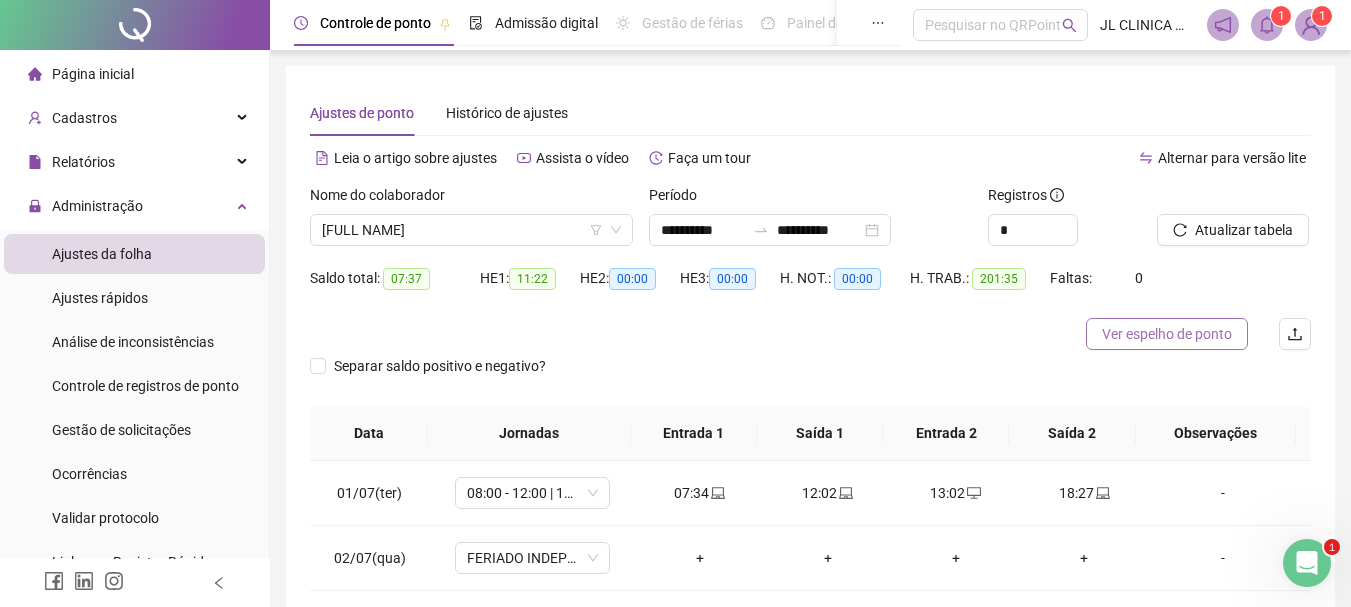 click on "Ver espelho de ponto" at bounding box center (1167, 334) 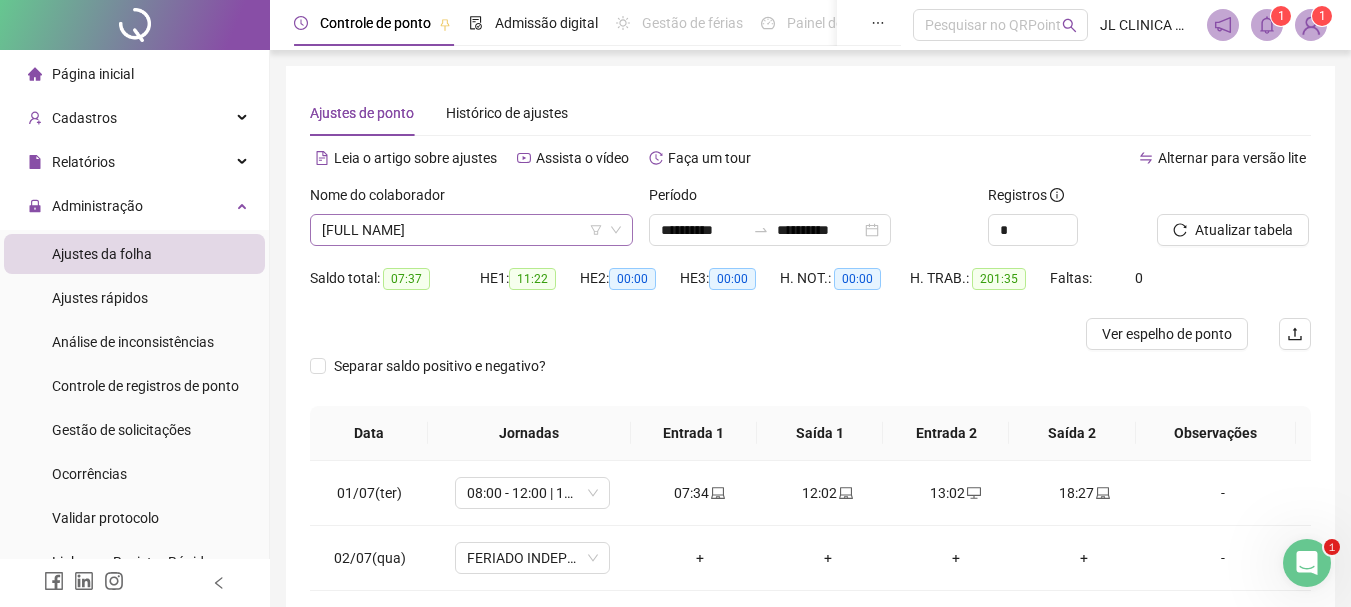 click on "[FULL NAME]" at bounding box center [471, 230] 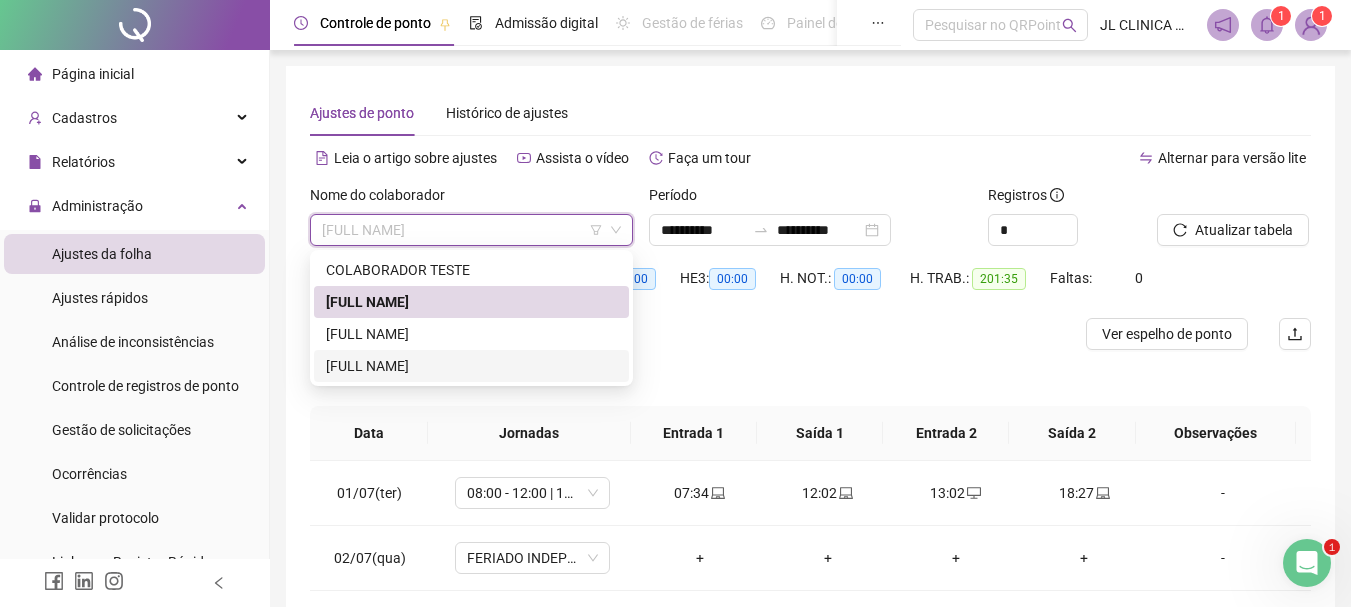 click on "[FULL NAME]" at bounding box center [471, 366] 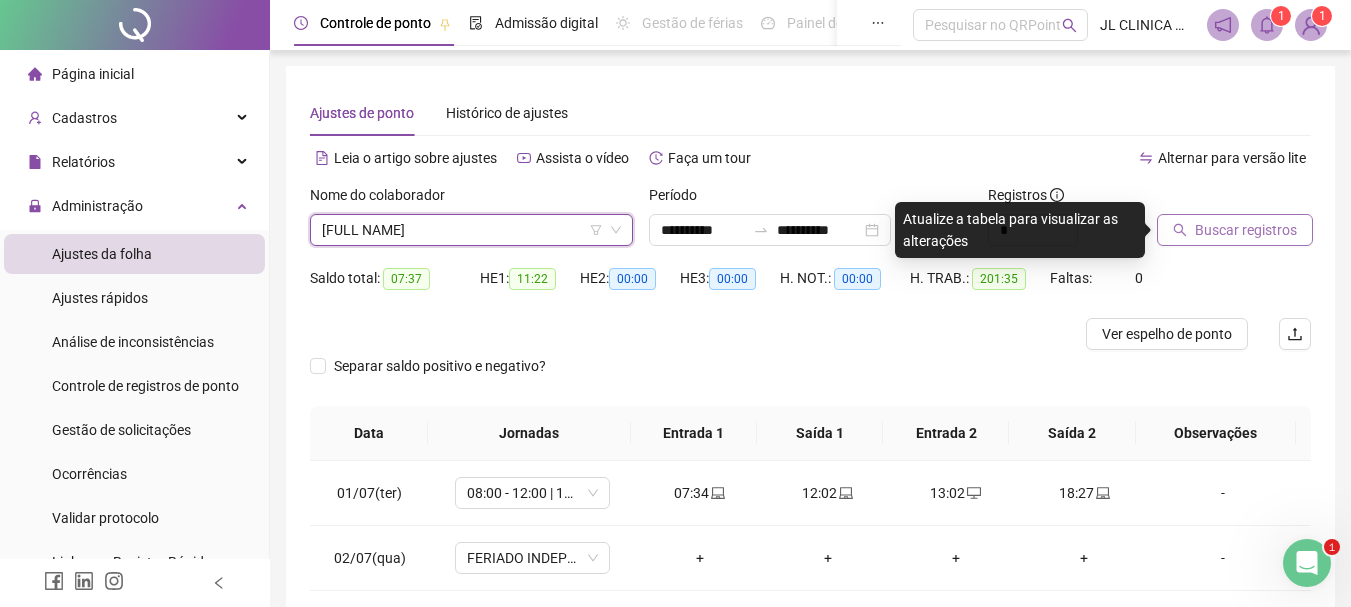 click on "Buscar registros" at bounding box center [1246, 230] 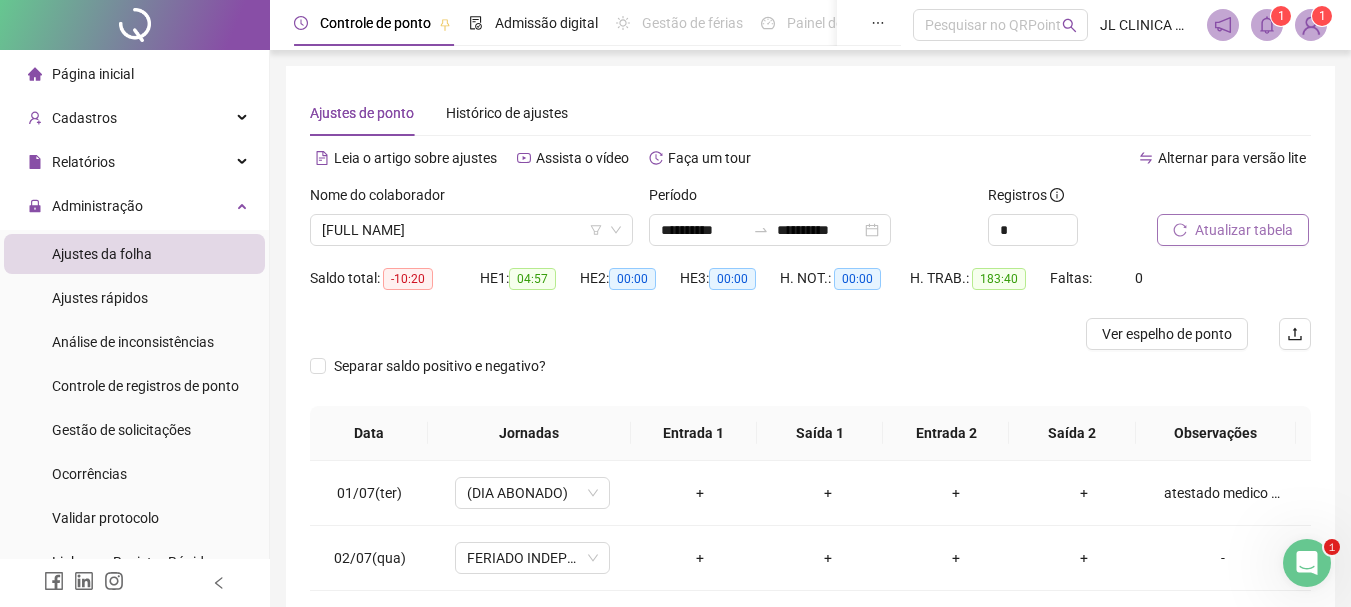 click on "Ver espelho de ponto" at bounding box center (1167, 334) 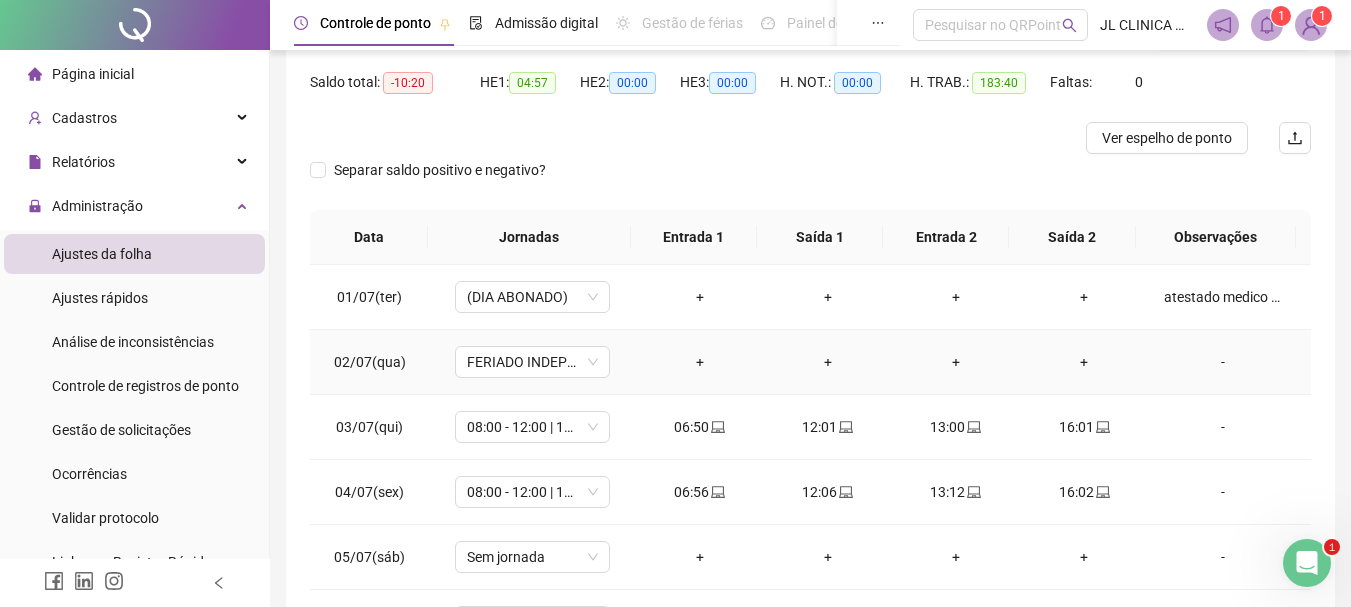 scroll, scrollTop: 100, scrollLeft: 0, axis: vertical 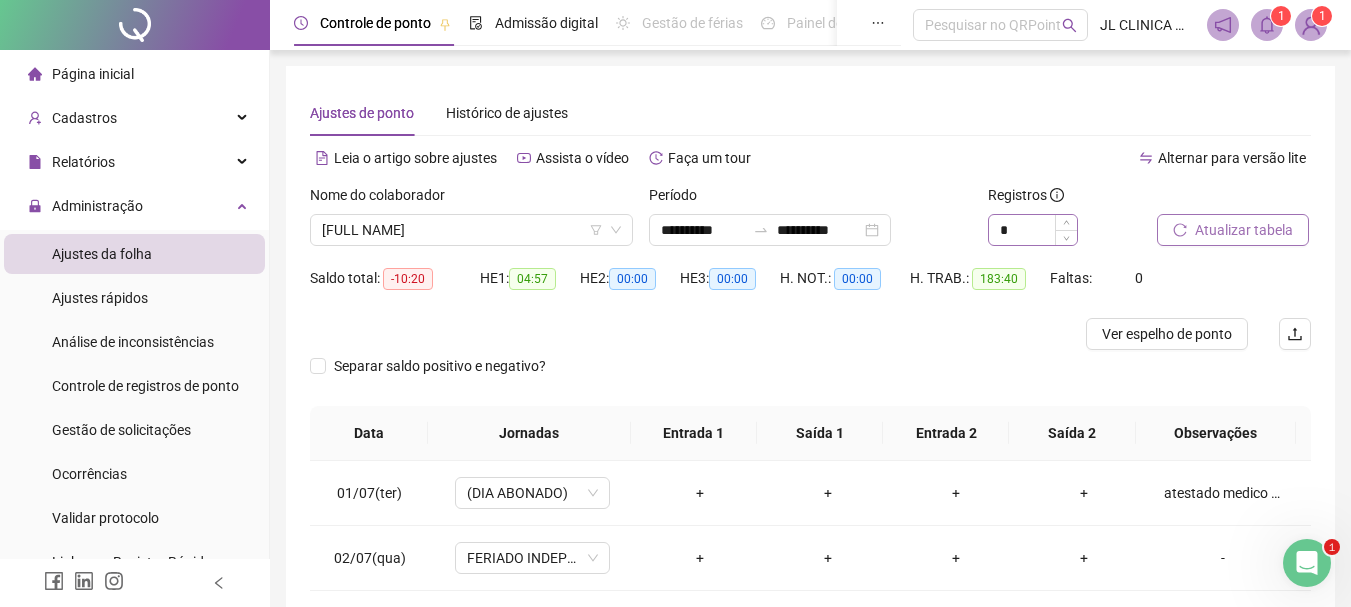 click on "*" at bounding box center [1033, 230] 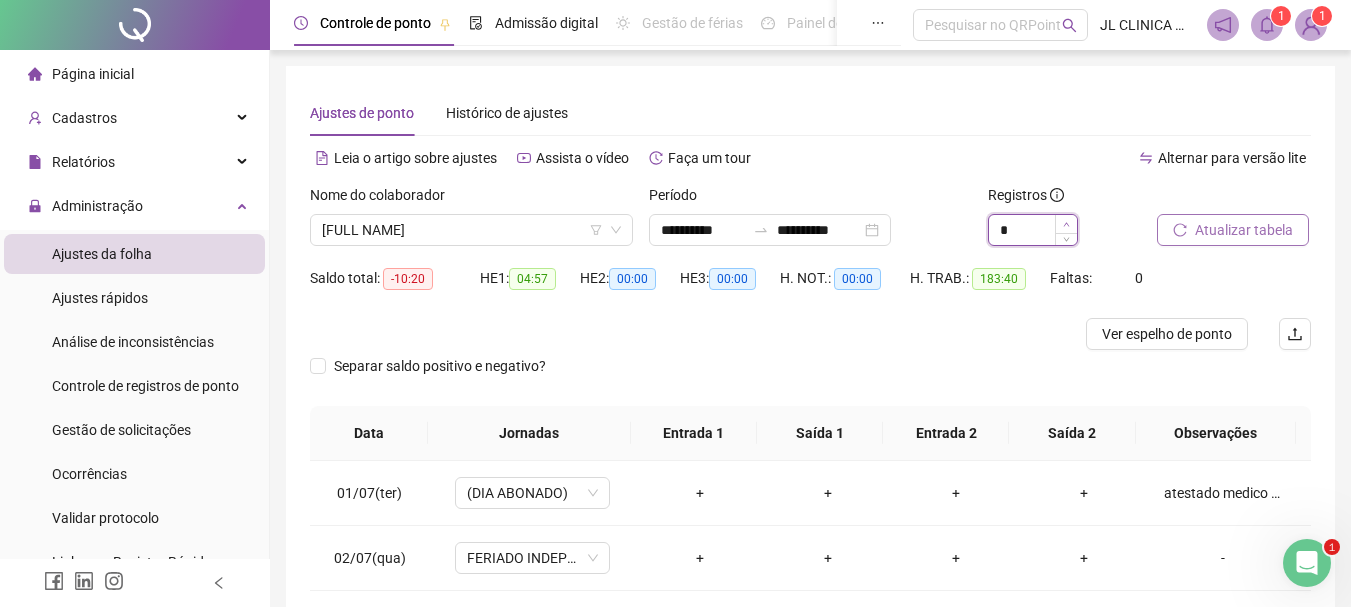 drag, startPoint x: 1072, startPoint y: 223, endPoint x: 1127, endPoint y: 255, distance: 63.631752 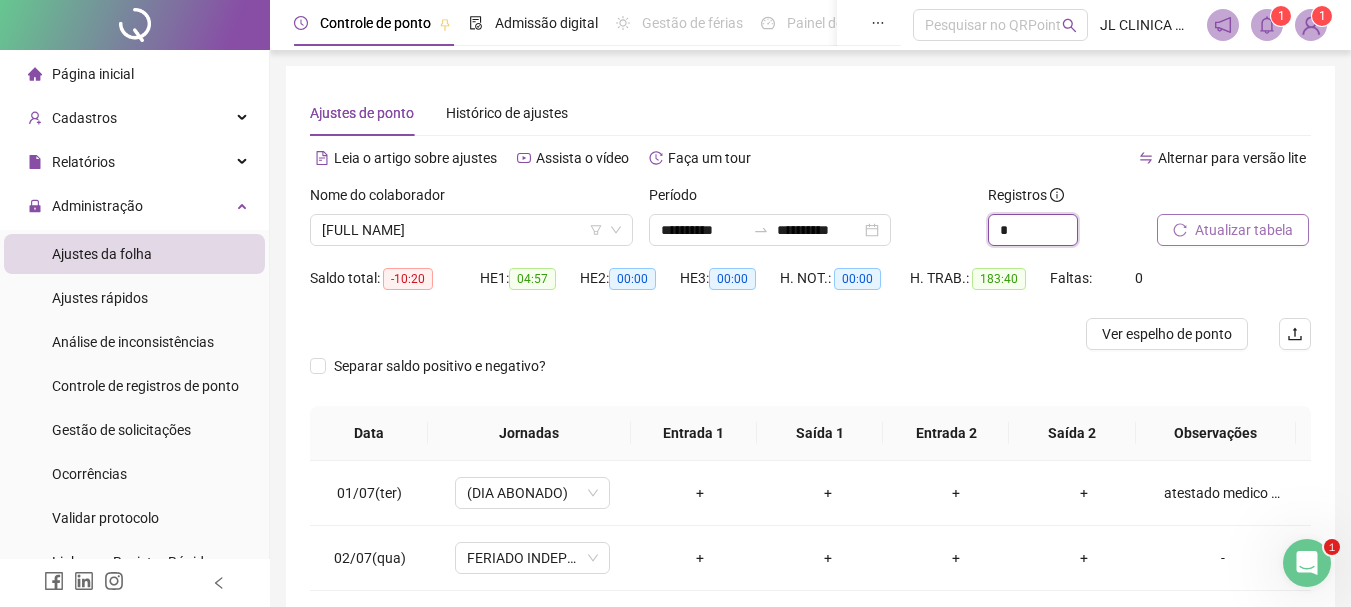 click at bounding box center [1077, 222] 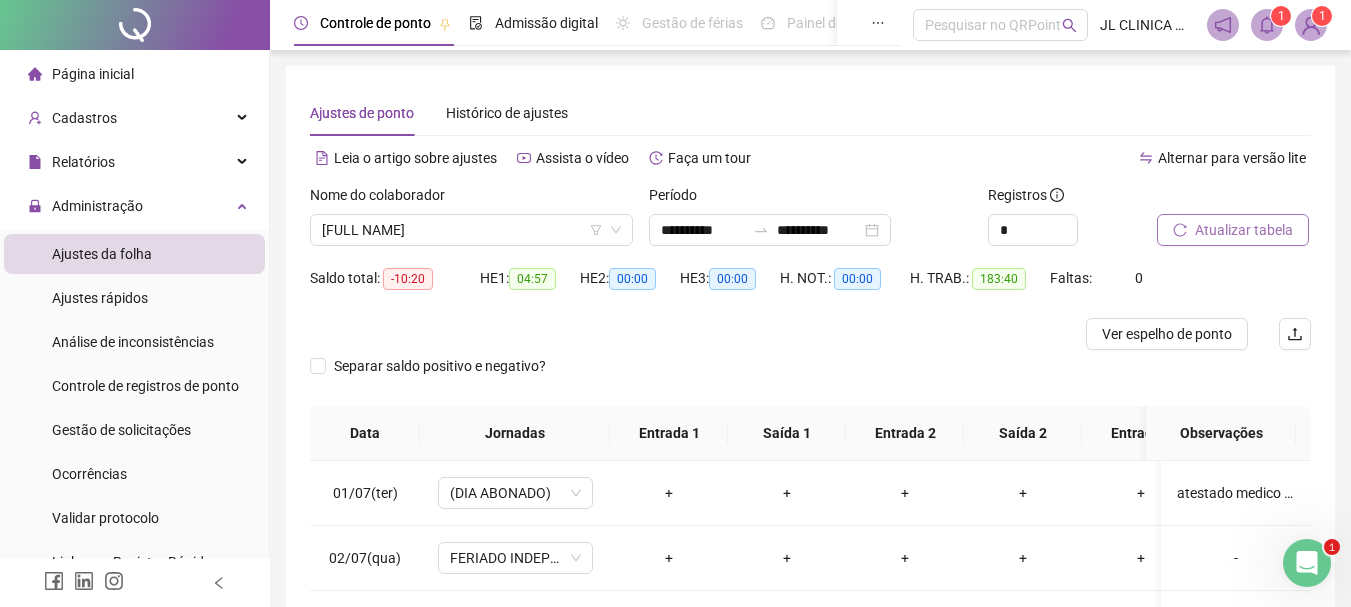 click on "Atualizar tabela" at bounding box center (1244, 230) 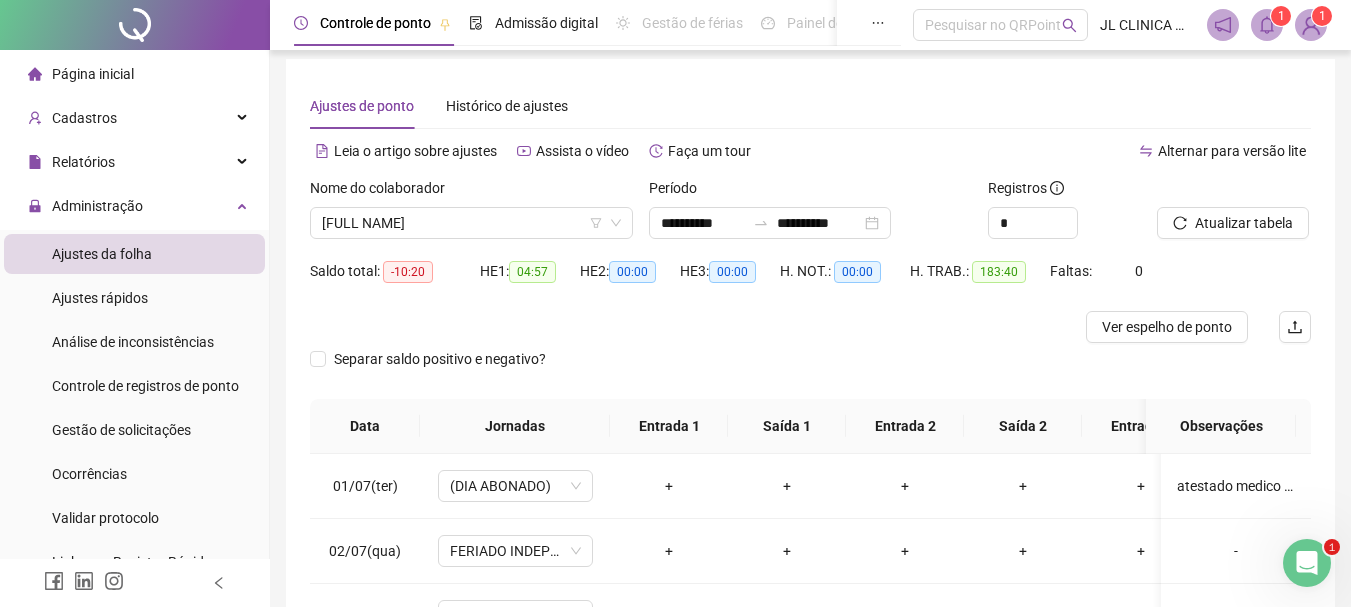 scroll, scrollTop: 391, scrollLeft: 0, axis: vertical 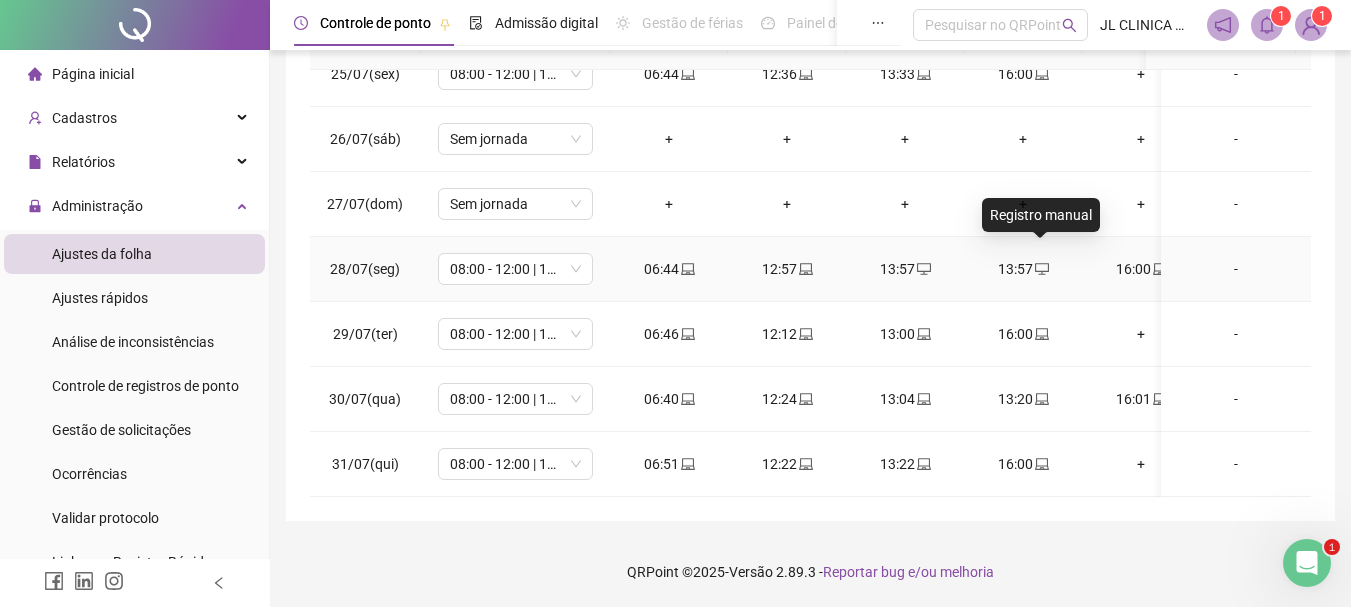 click 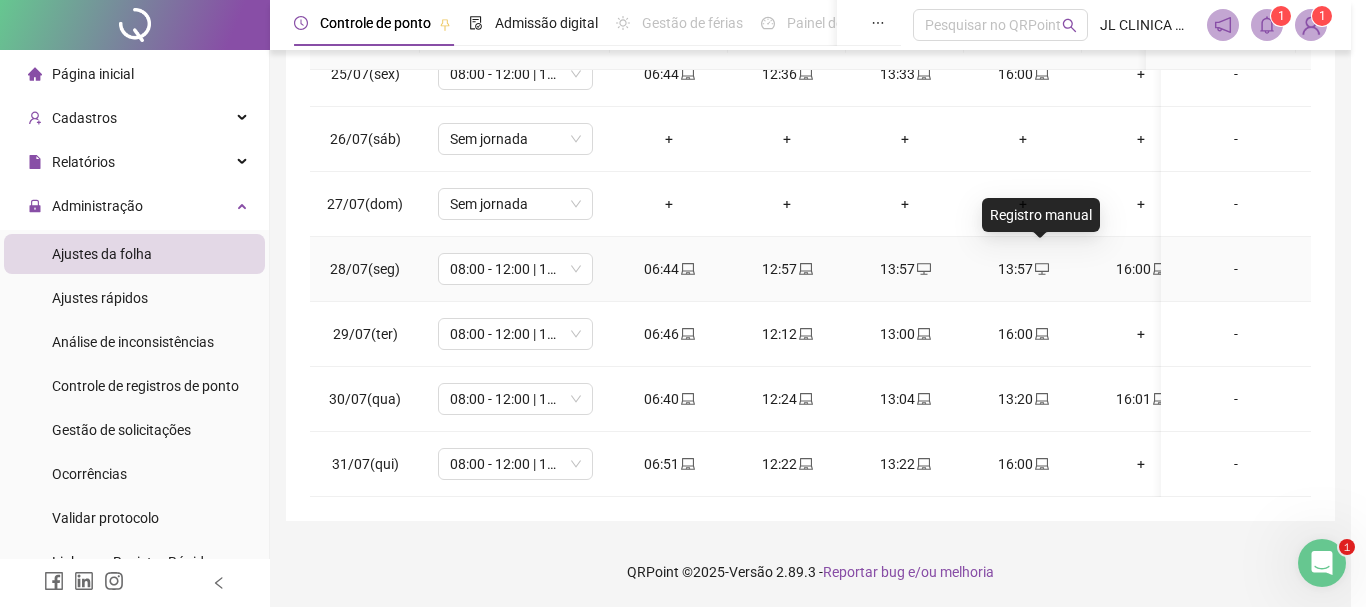 type on "**********" 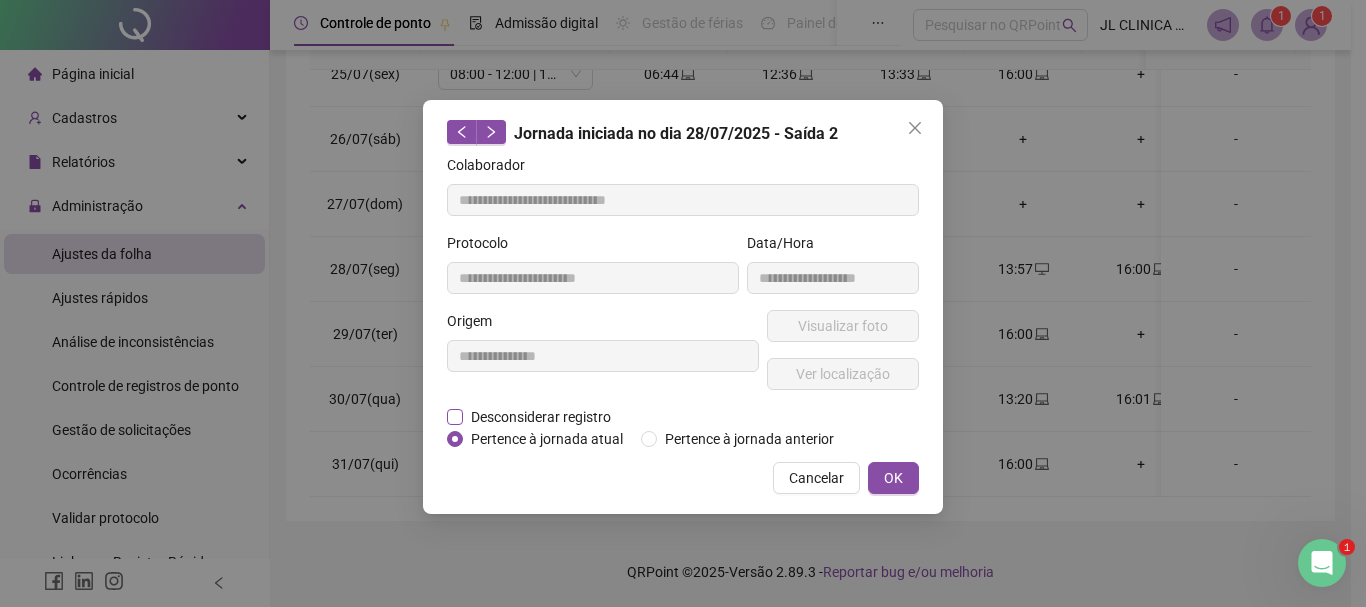 click on "Desconsiderar registro" at bounding box center (541, 417) 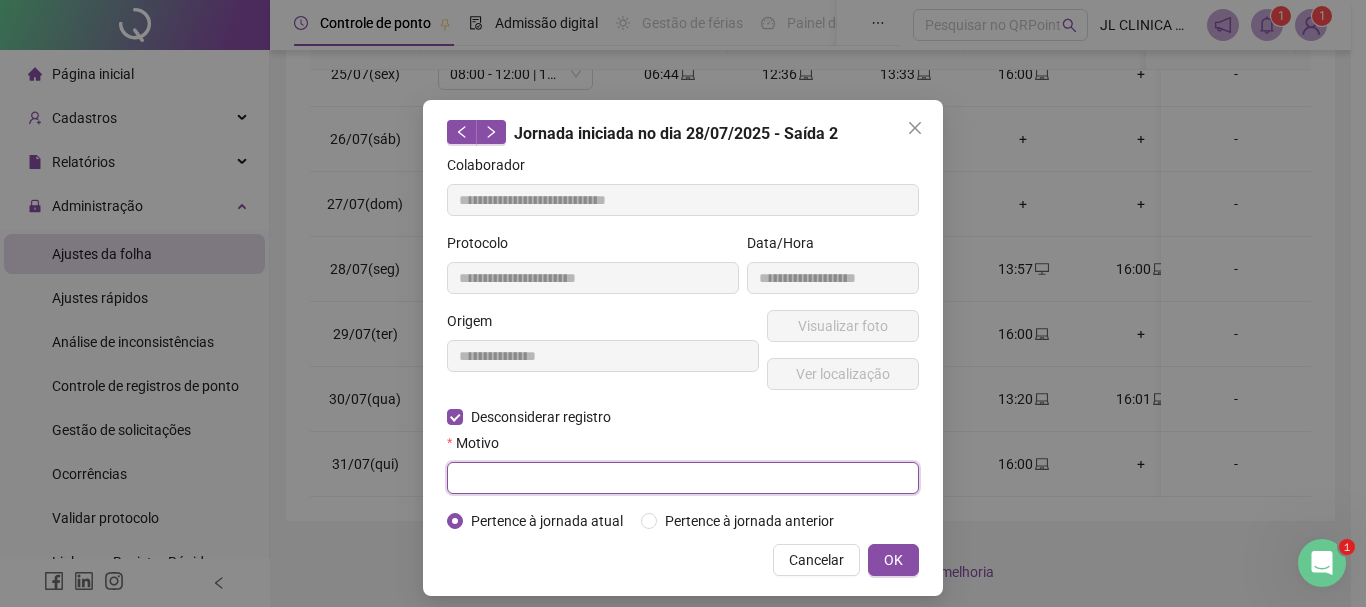 click at bounding box center (683, 478) 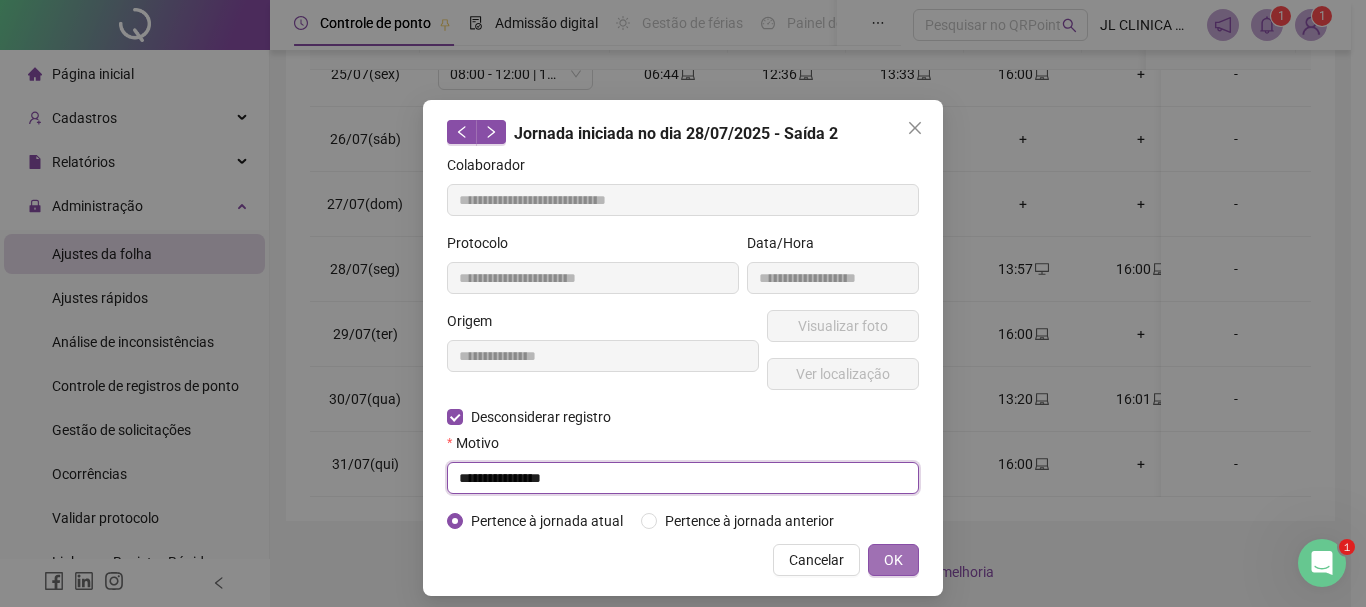type on "**********" 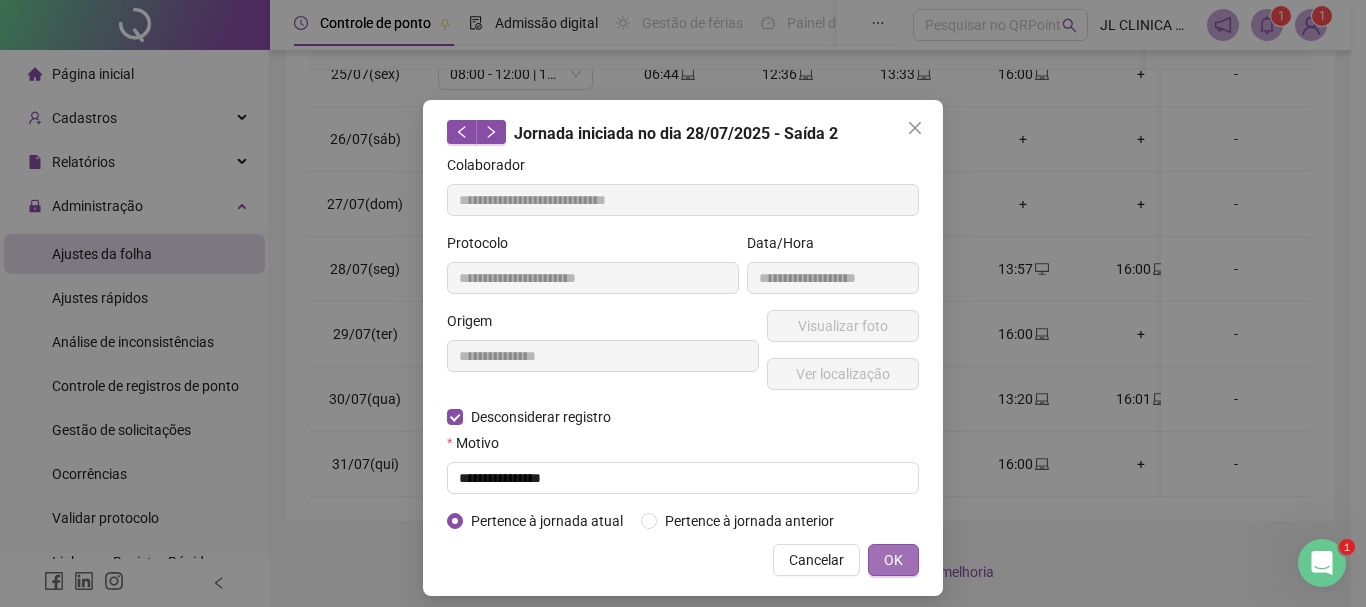 click on "OK" at bounding box center (893, 560) 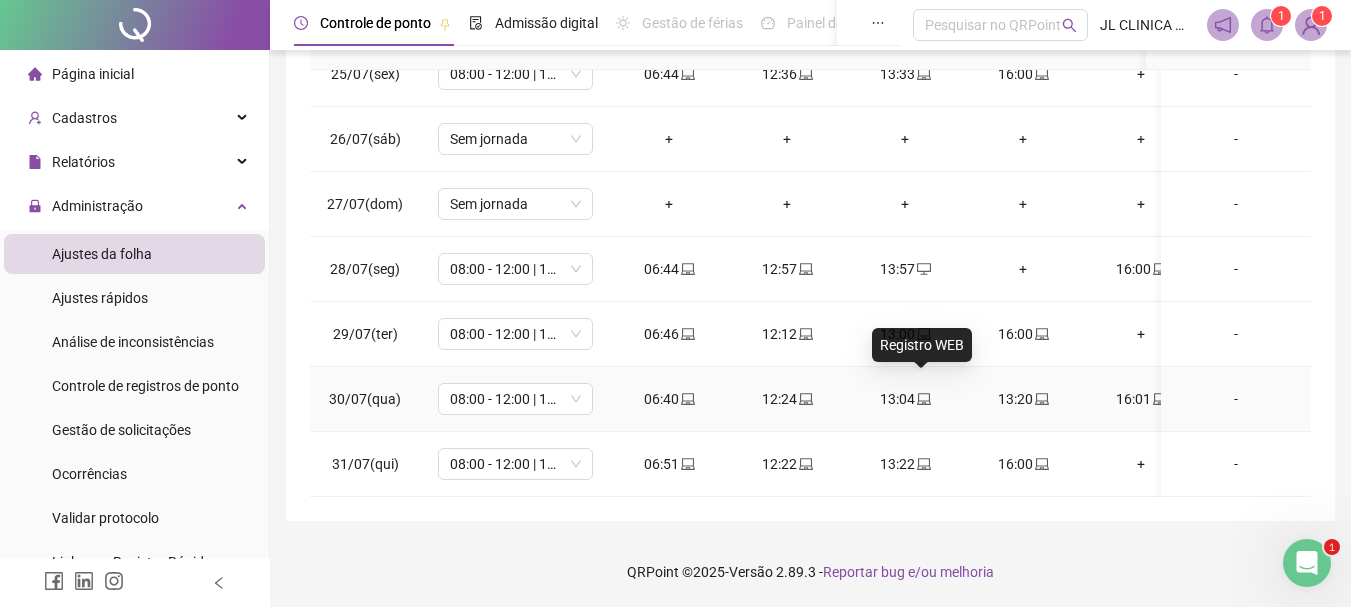click 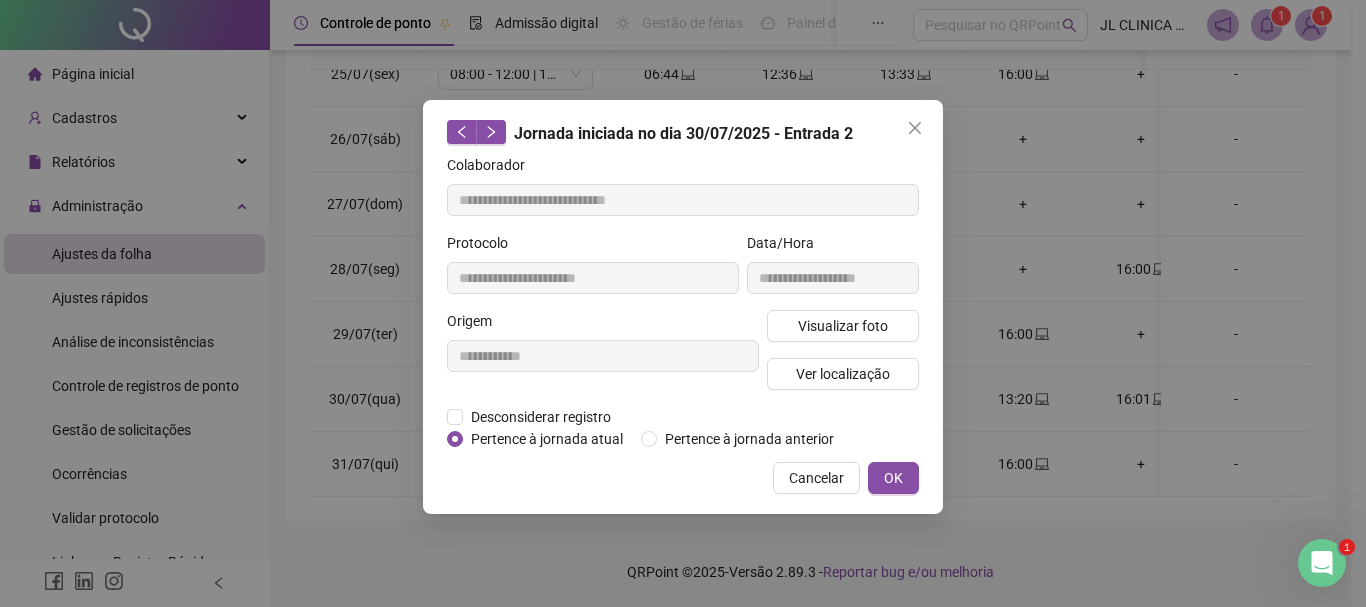 type on "**********" 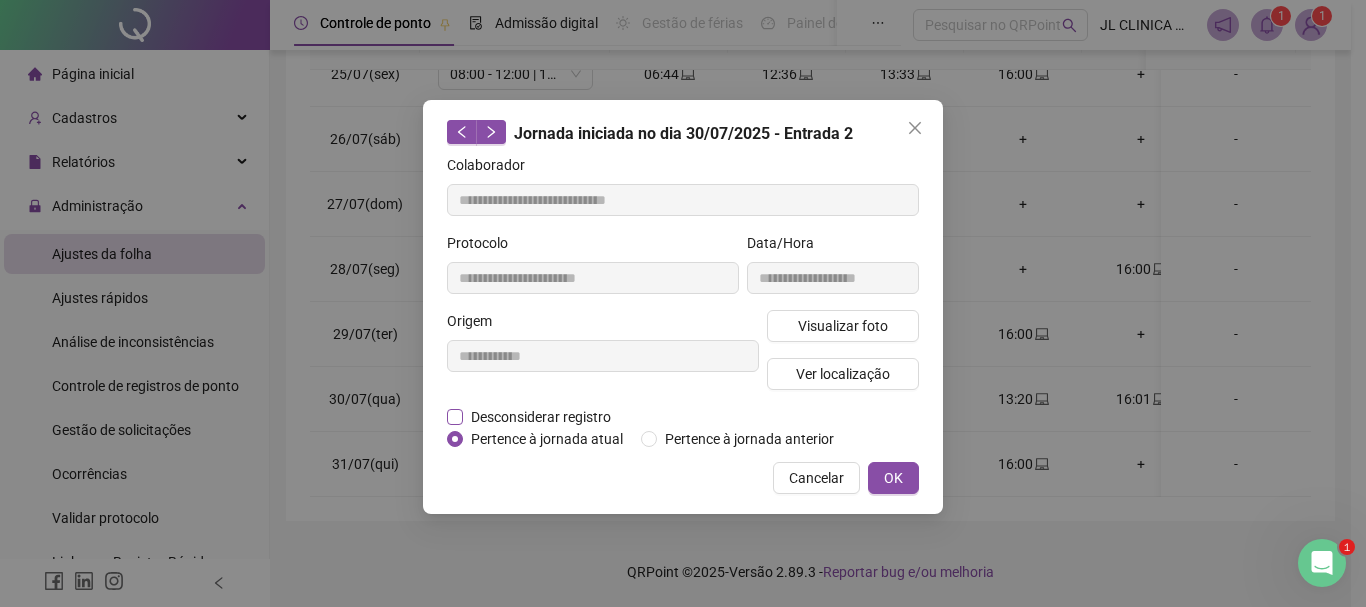 click on "Desconsiderar registro" at bounding box center [541, 417] 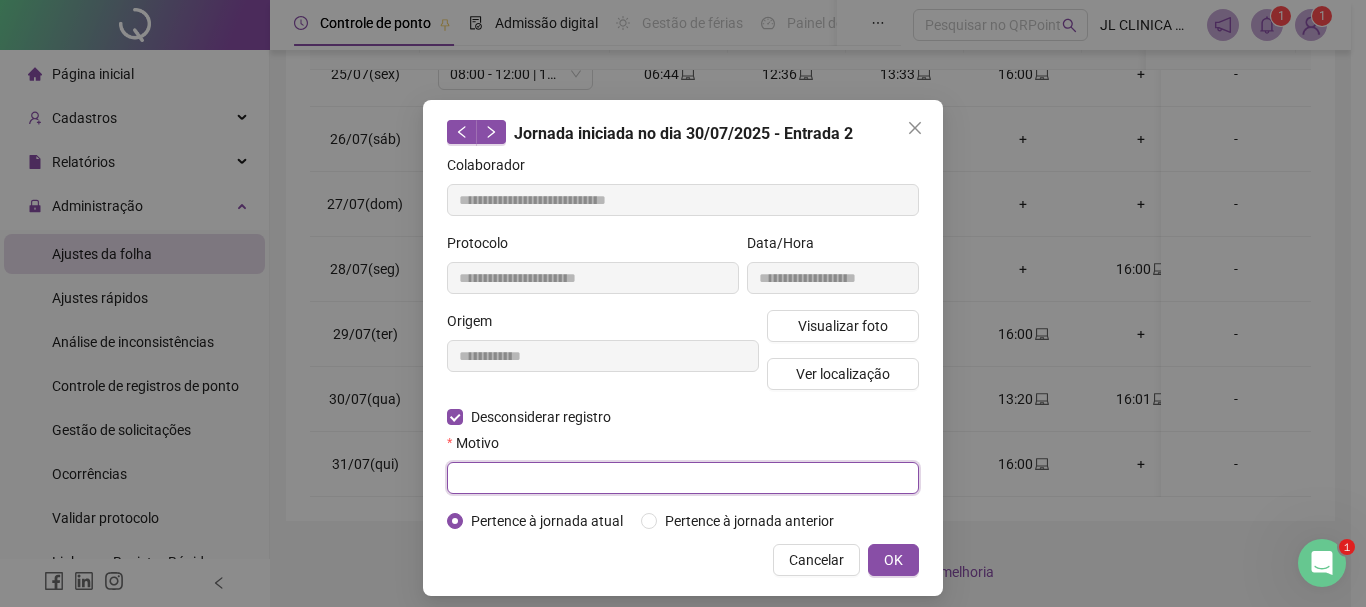 click at bounding box center [683, 478] 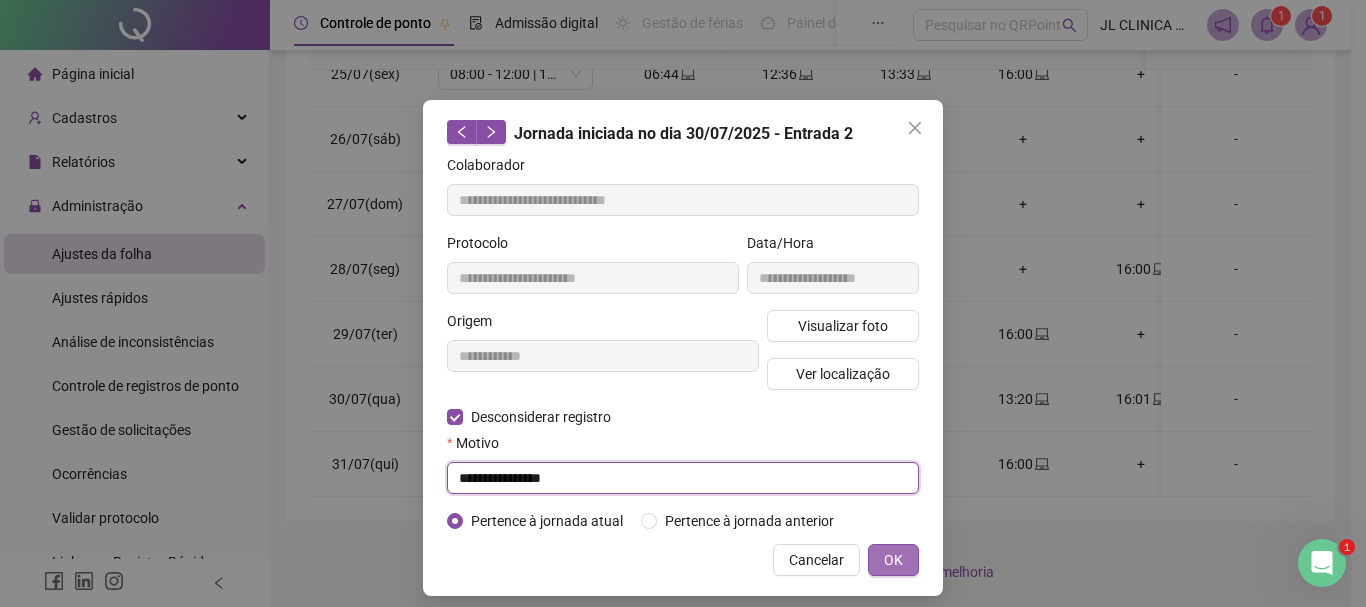 type on "**********" 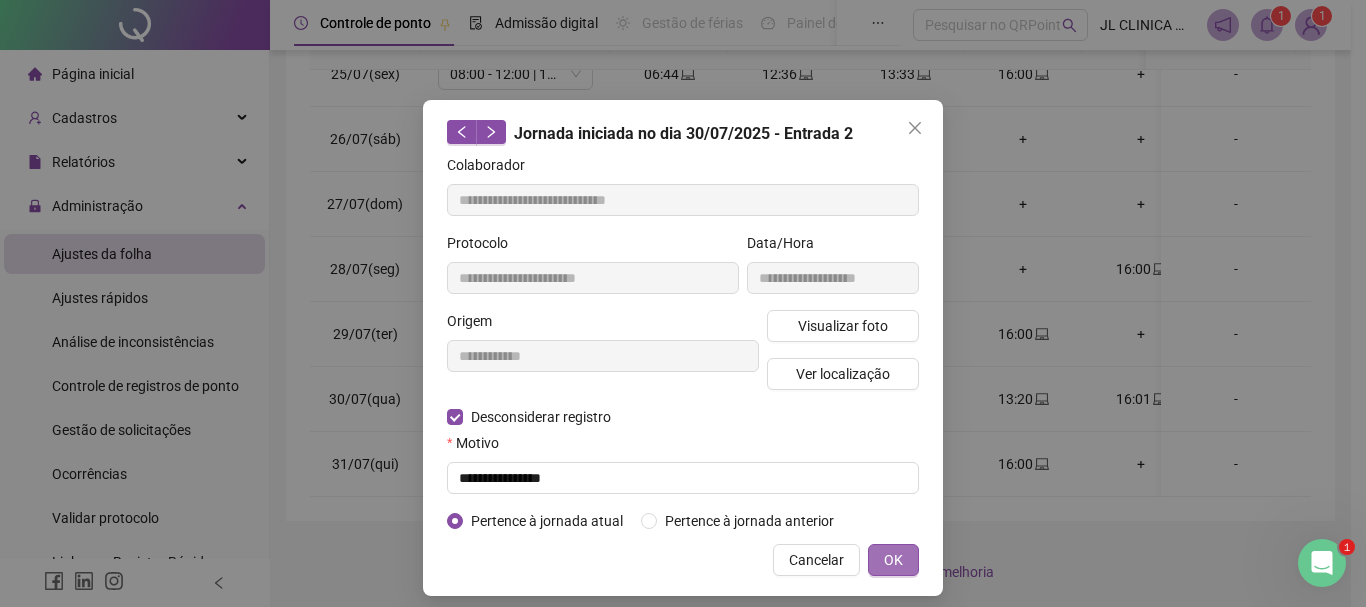click on "OK" at bounding box center (893, 560) 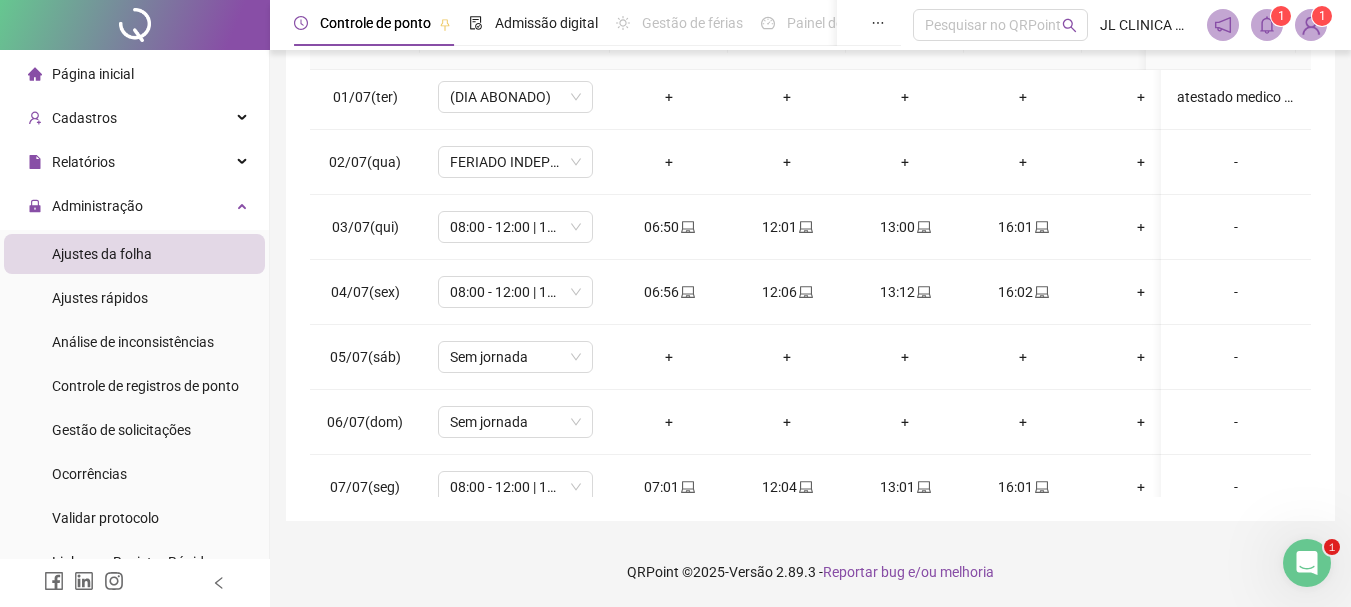 scroll, scrollTop: 0, scrollLeft: 0, axis: both 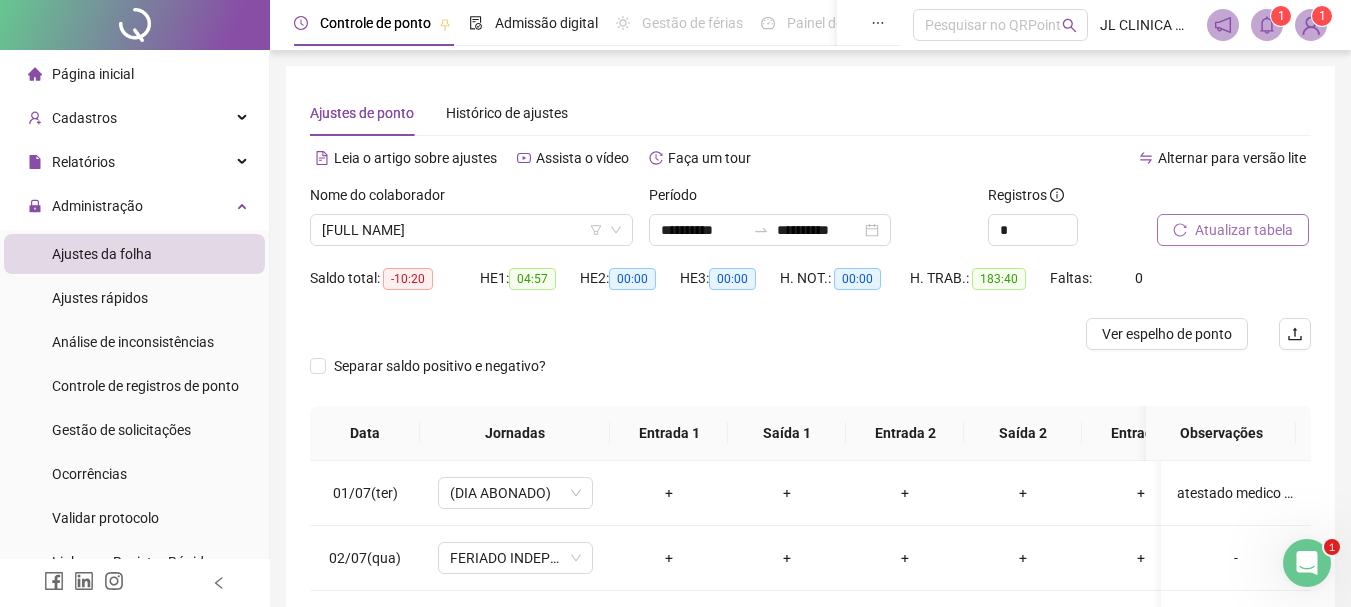 click on "Atualizar tabela" at bounding box center [1244, 230] 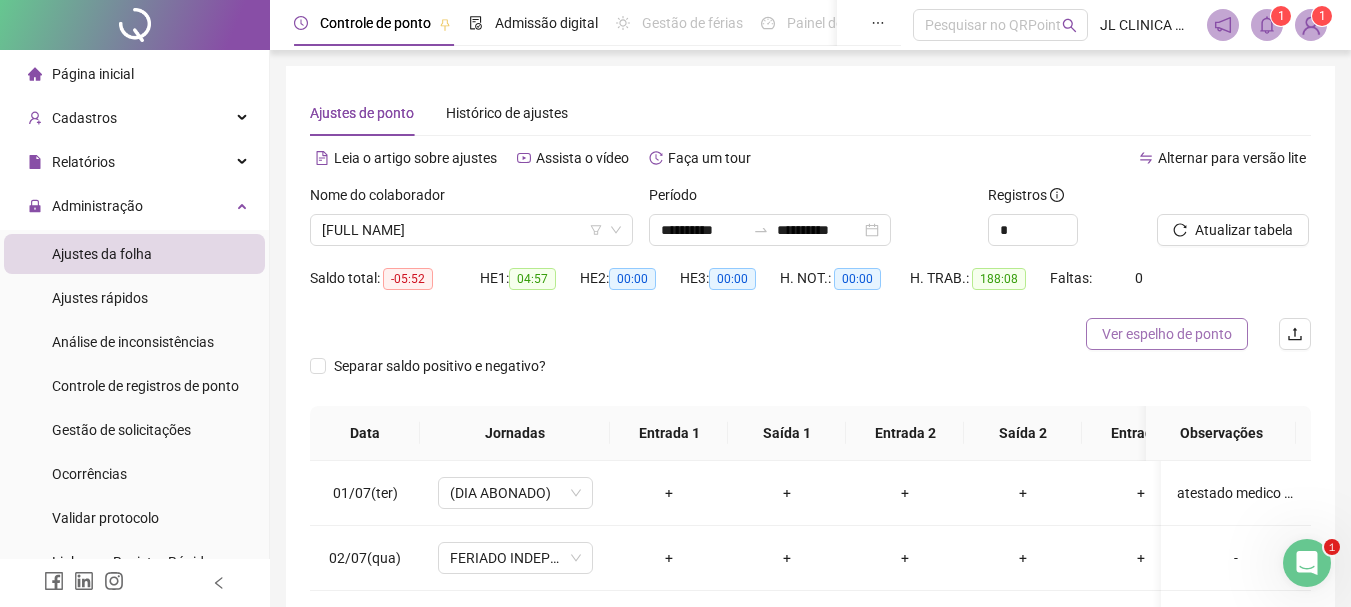 click on "Ver espelho de ponto" at bounding box center (1167, 334) 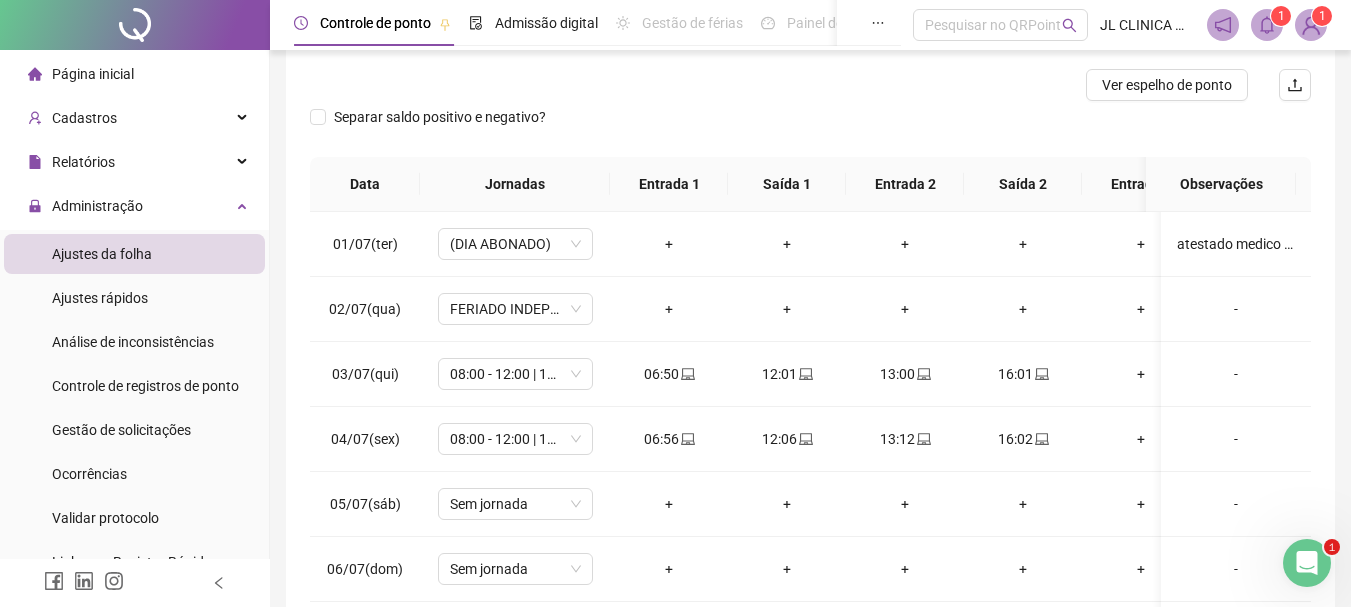 scroll, scrollTop: 391, scrollLeft: 0, axis: vertical 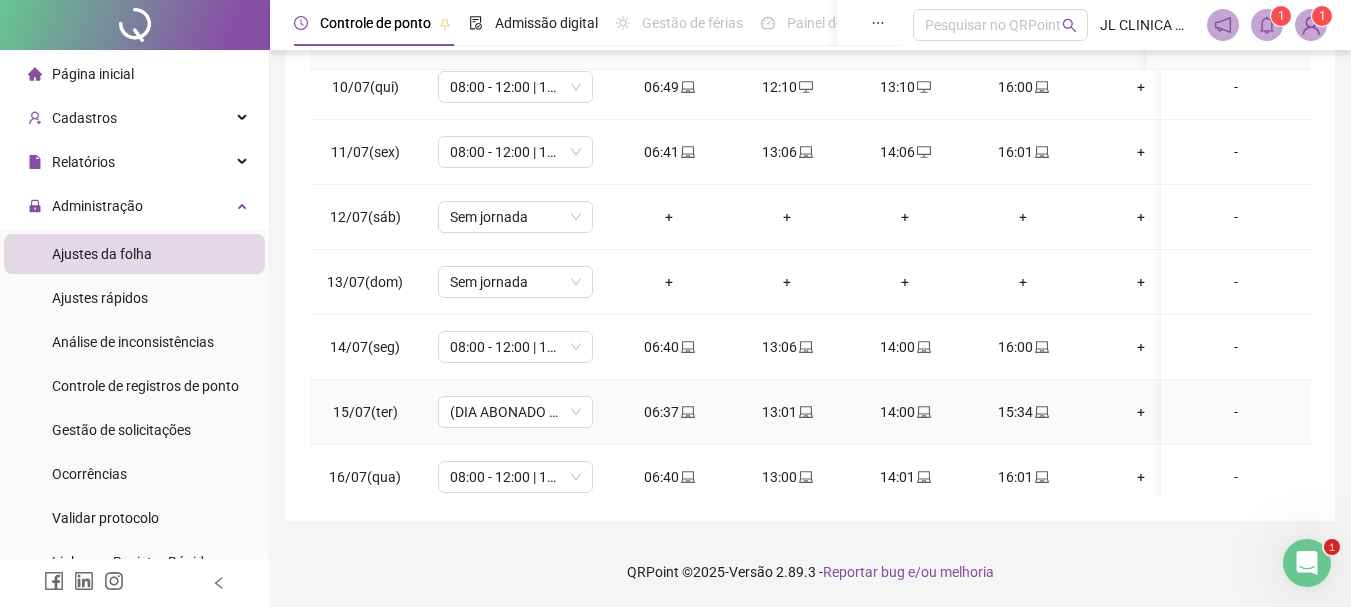 click on "-" at bounding box center [1236, 412] 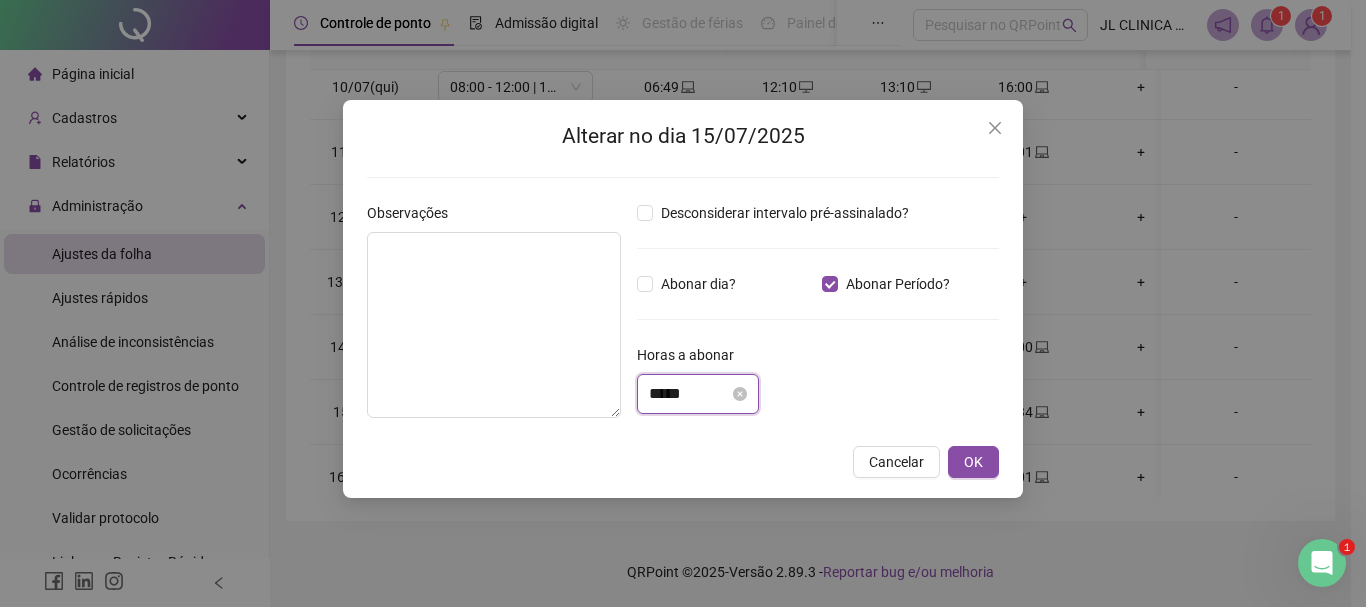 click on "*****" at bounding box center [689, 394] 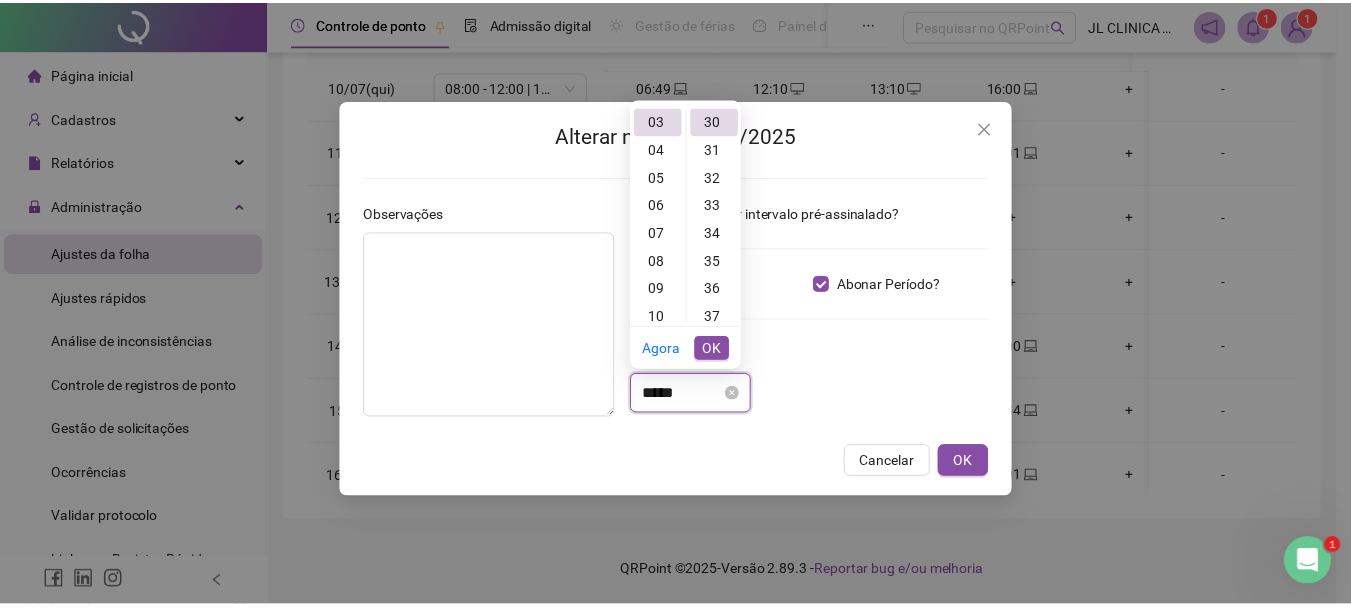 scroll, scrollTop: 84, scrollLeft: 0, axis: vertical 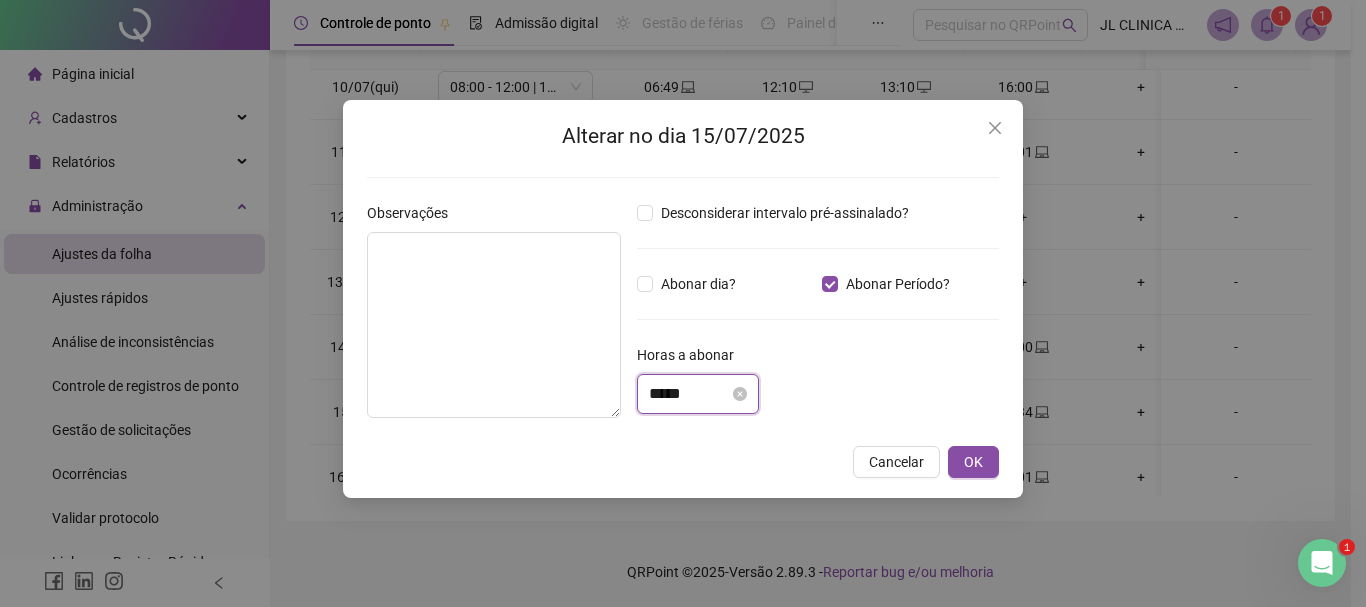 click on "*****" at bounding box center (689, 394) 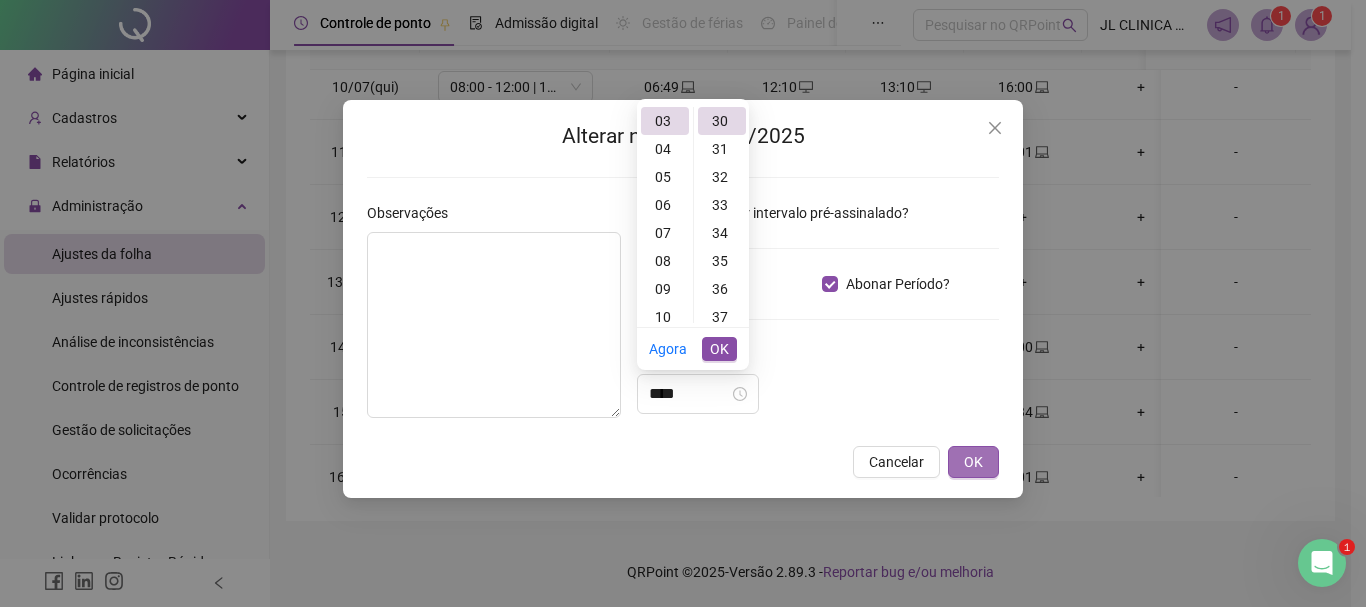 type on "*****" 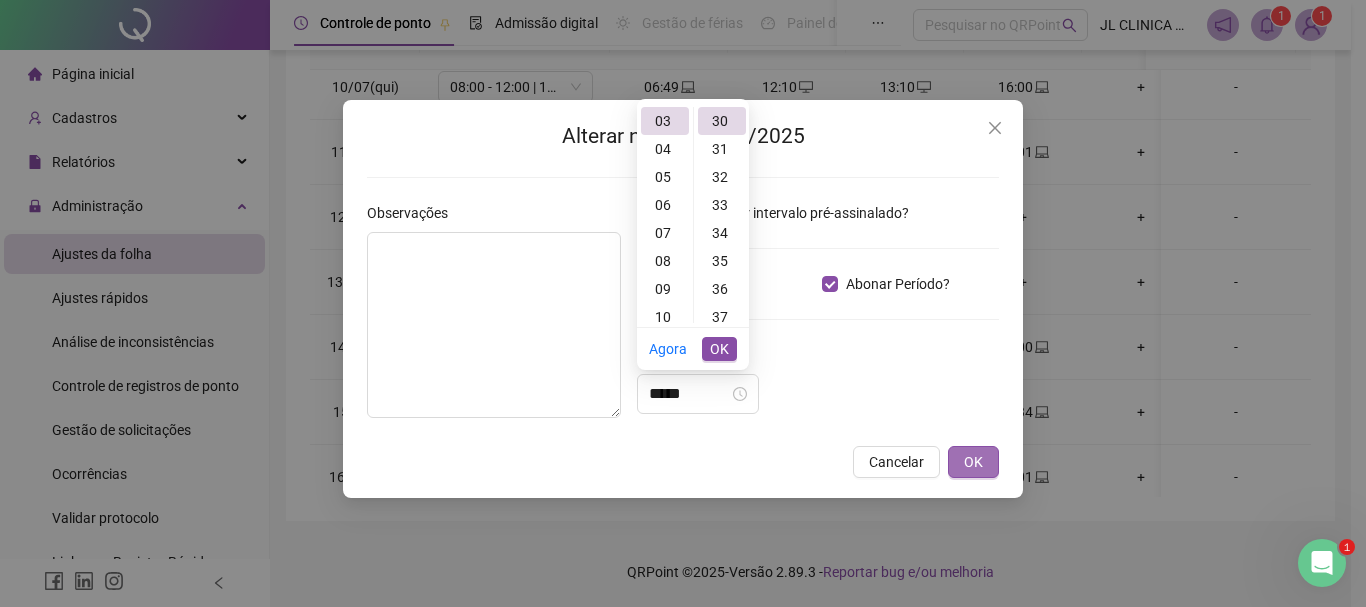 click on "OK" at bounding box center [973, 462] 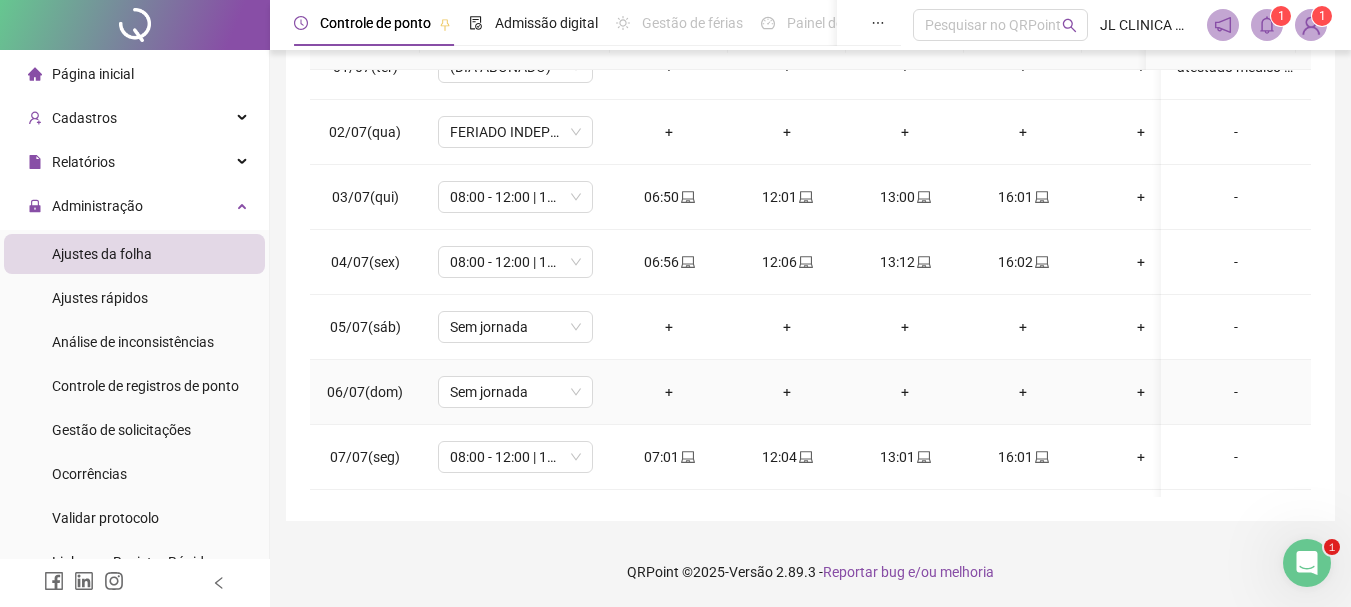 scroll, scrollTop: 0, scrollLeft: 0, axis: both 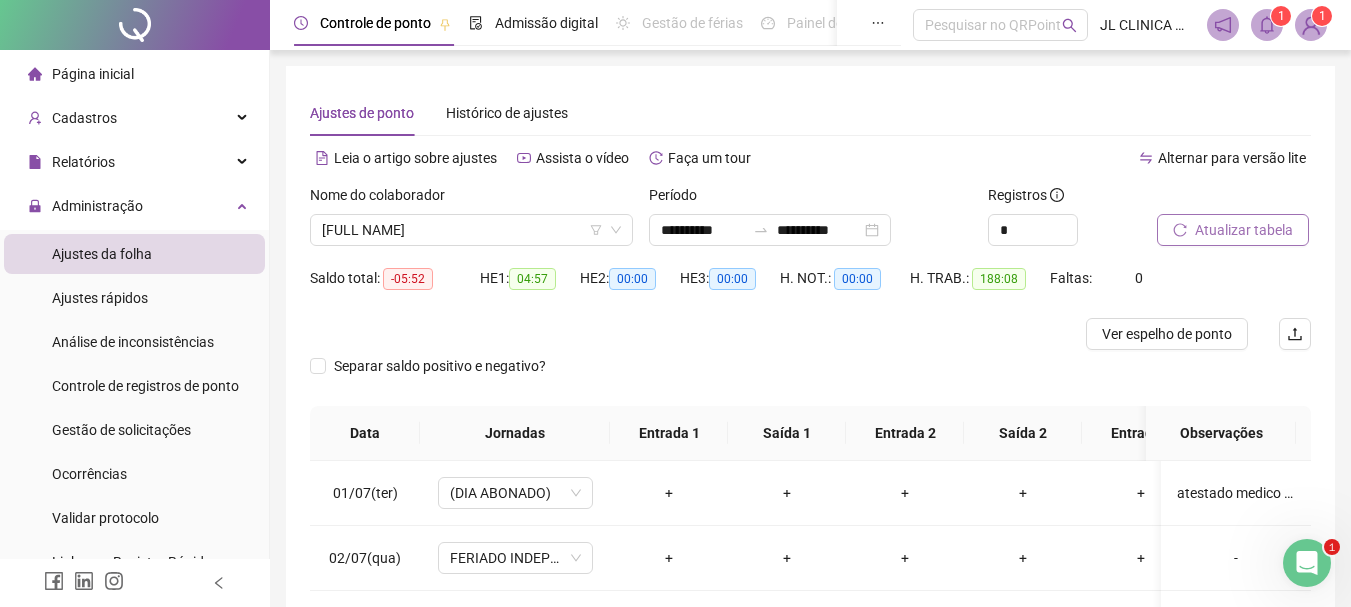 click on "Atualizar tabela" at bounding box center (1244, 230) 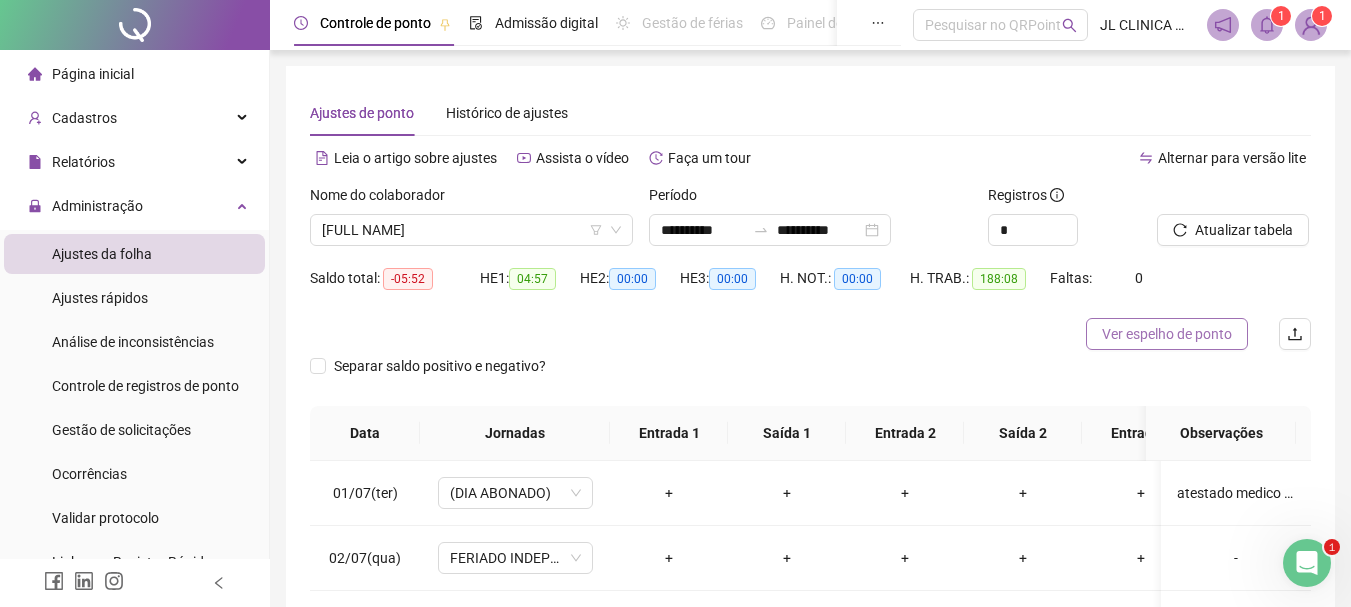 click on "Ver espelho de ponto" at bounding box center [1167, 334] 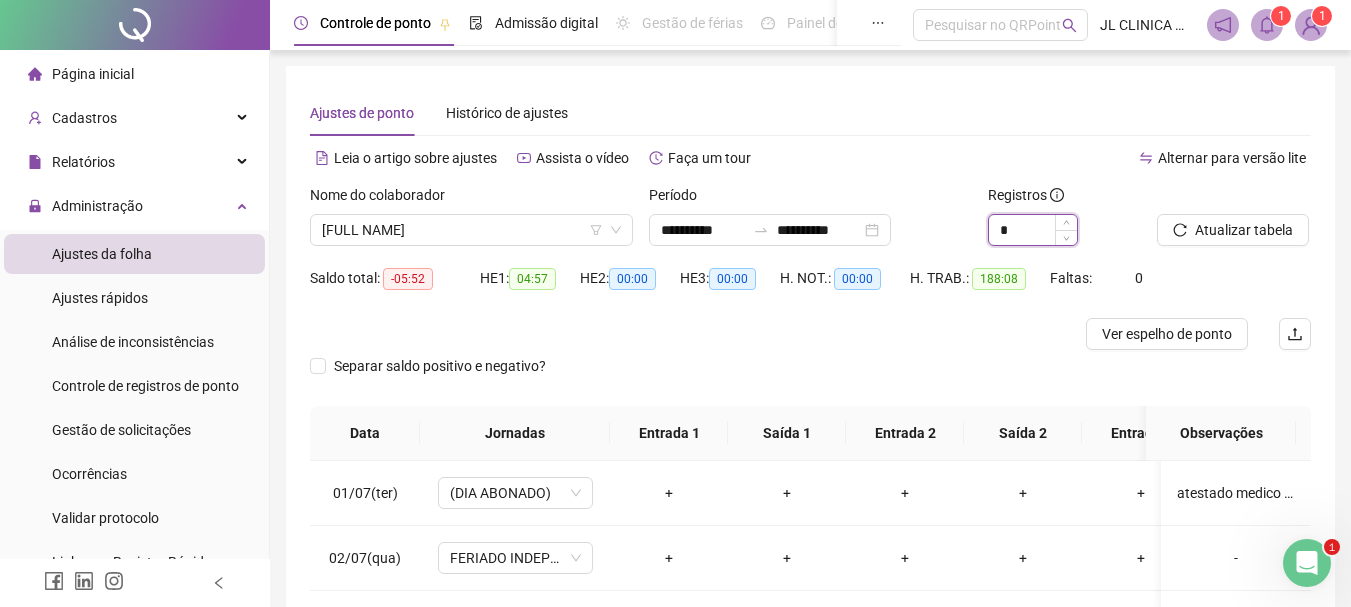 click on "*" at bounding box center (1033, 230) 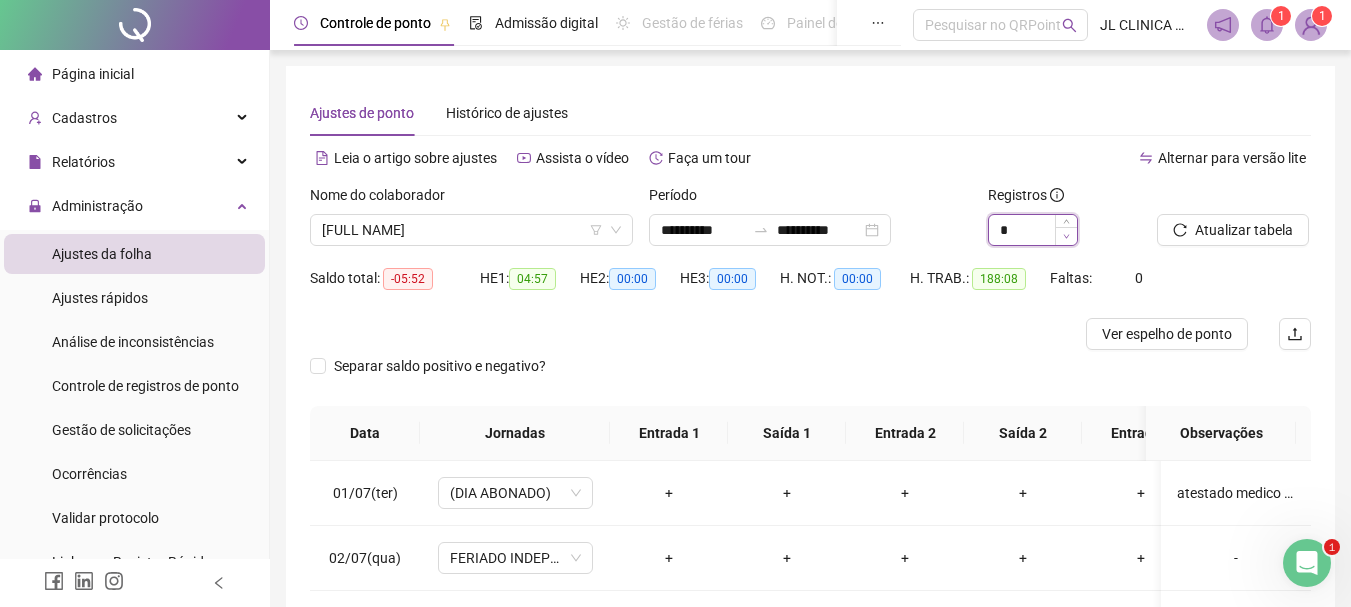 click at bounding box center [1066, 236] 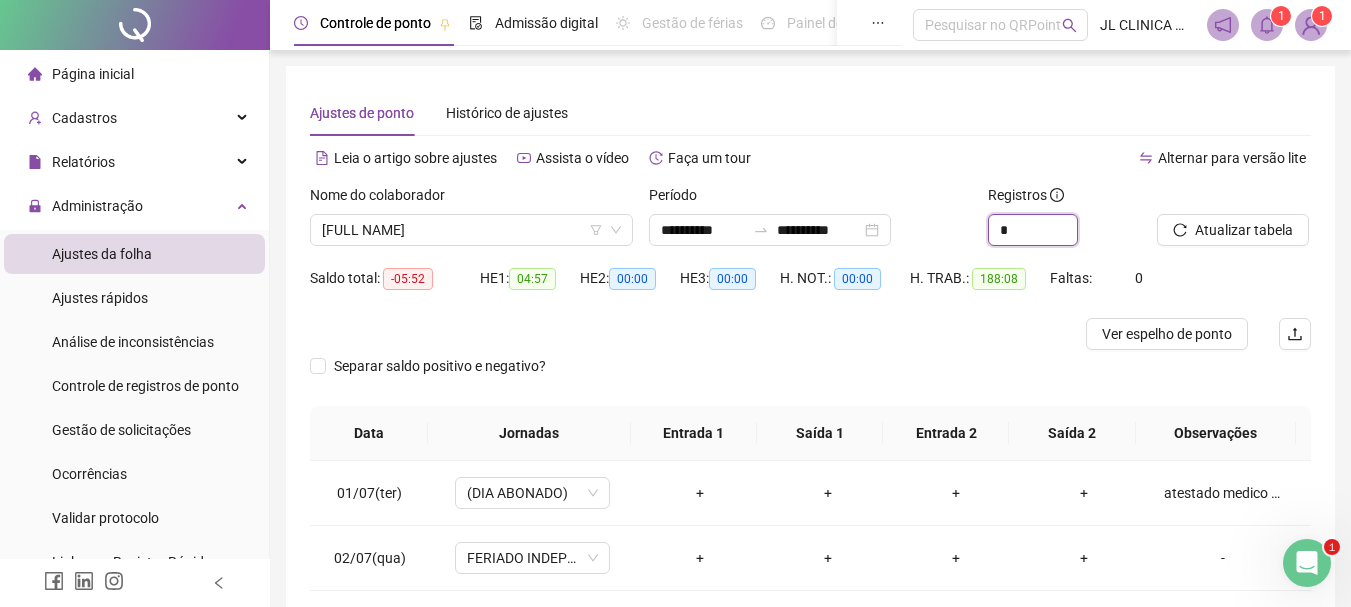 scroll, scrollTop: 300, scrollLeft: 0, axis: vertical 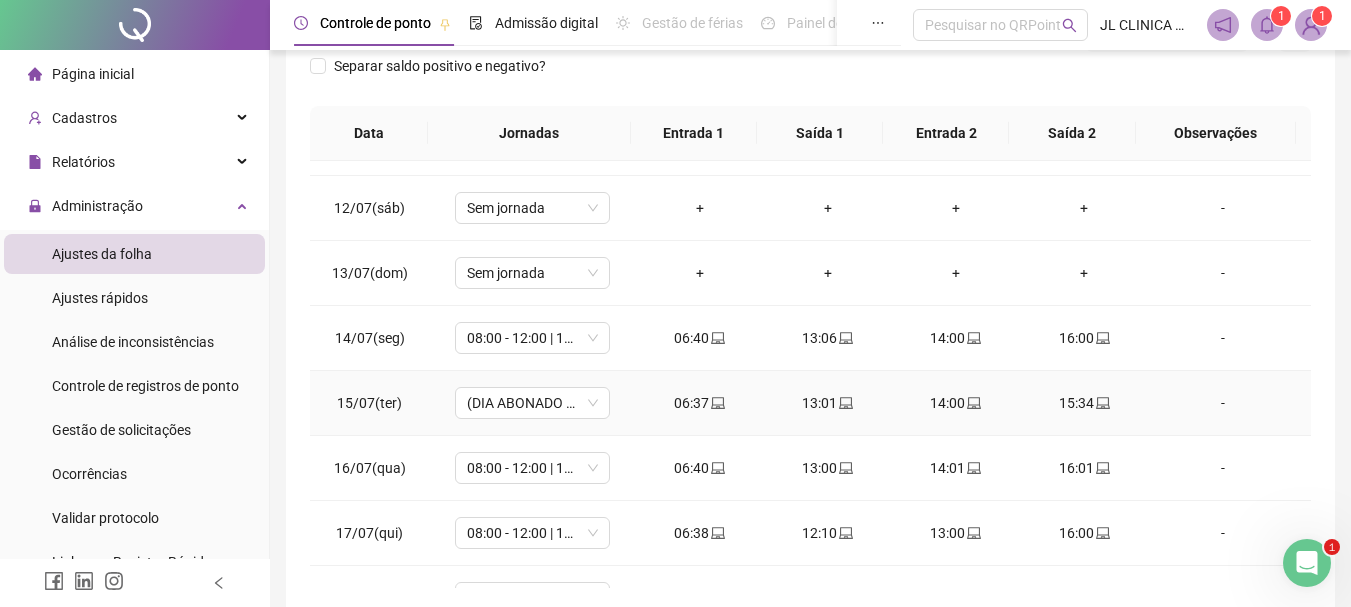 click on "-" at bounding box center (1223, 403) 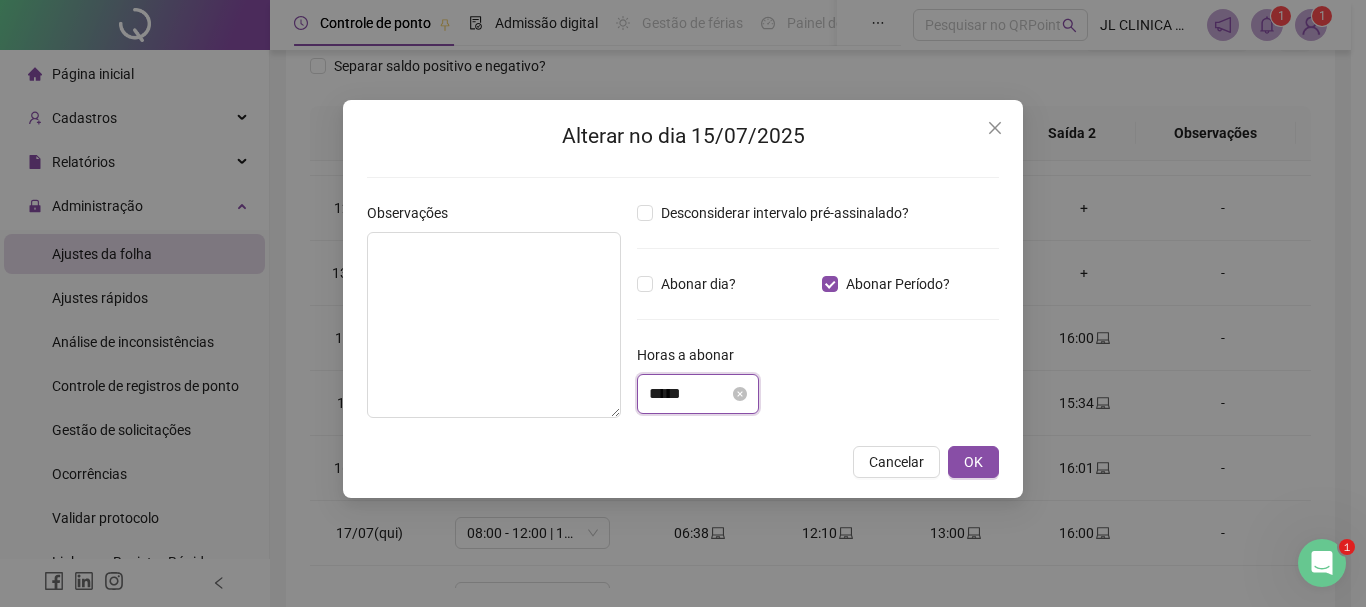 click on "*****" at bounding box center (689, 394) 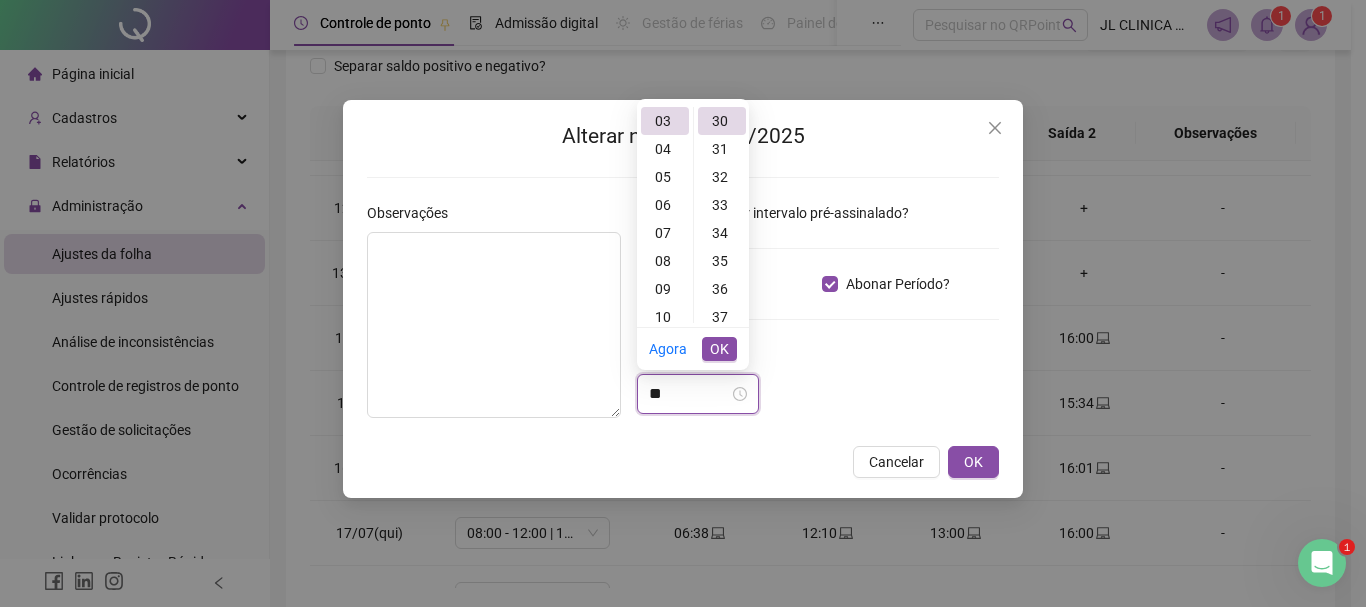 type on "*" 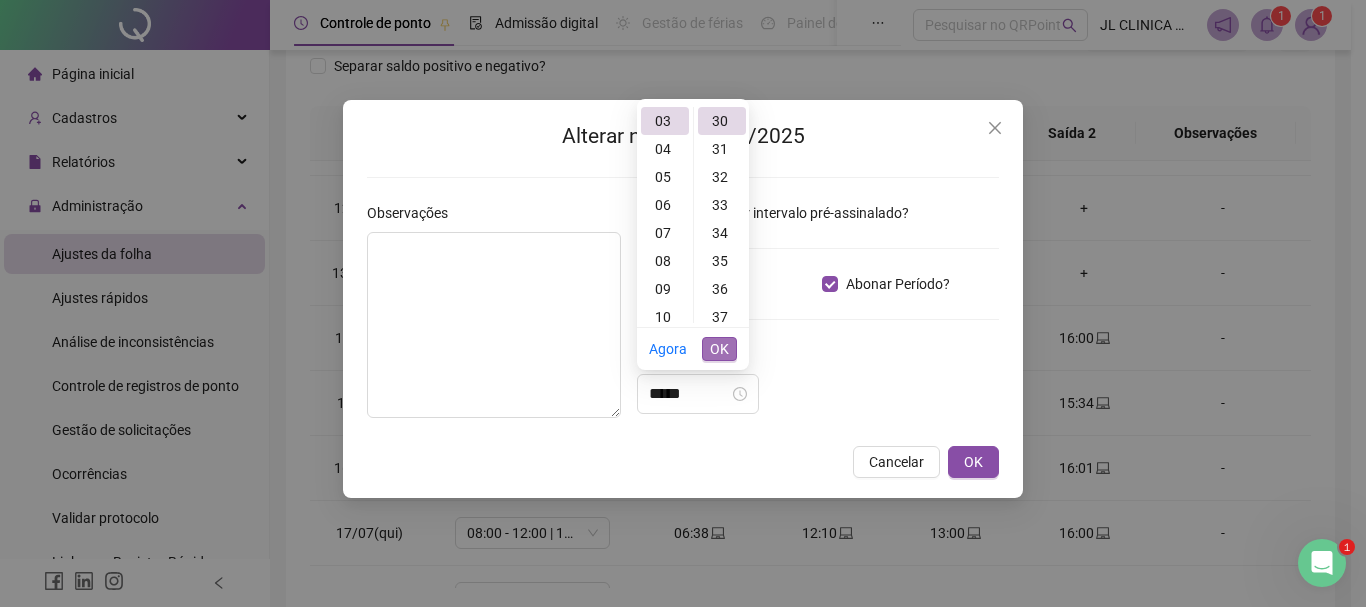 click on "OK" at bounding box center [719, 349] 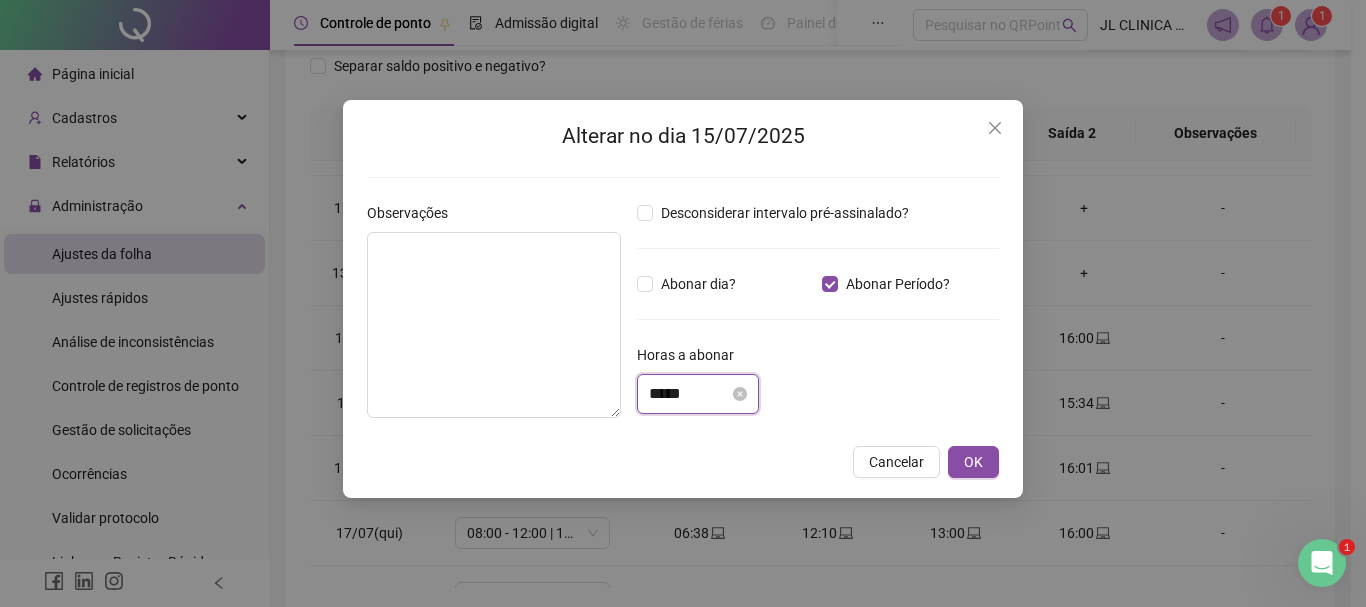 click on "*****" at bounding box center [689, 394] 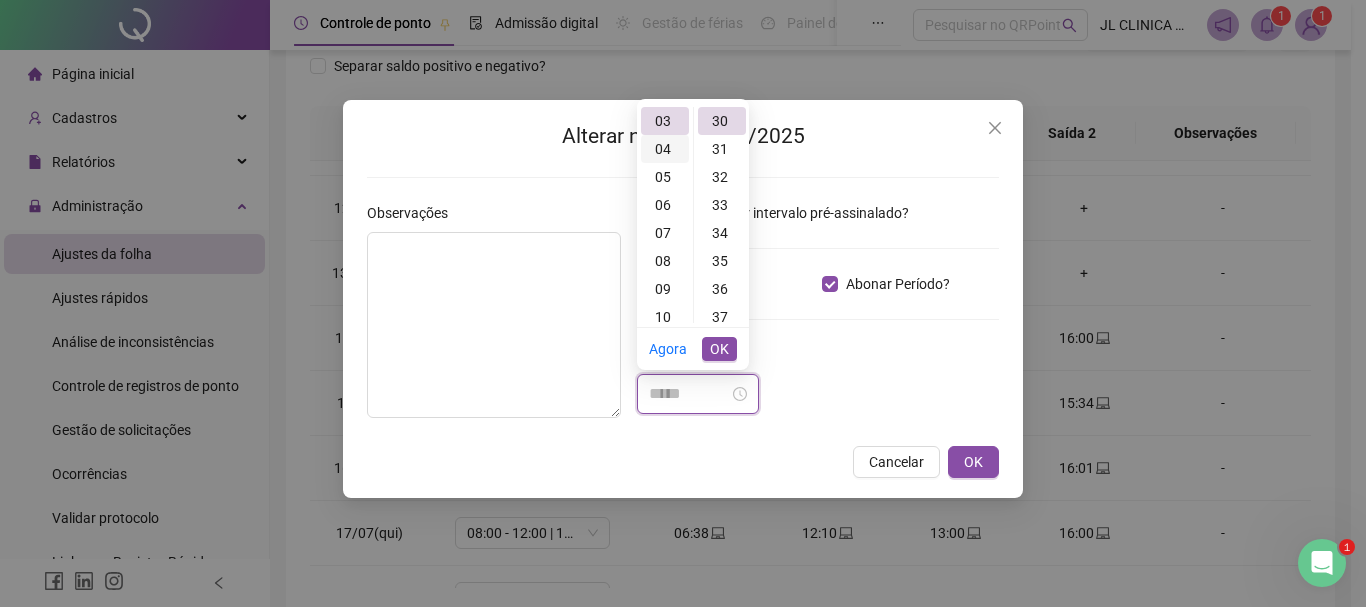 scroll, scrollTop: 0, scrollLeft: 0, axis: both 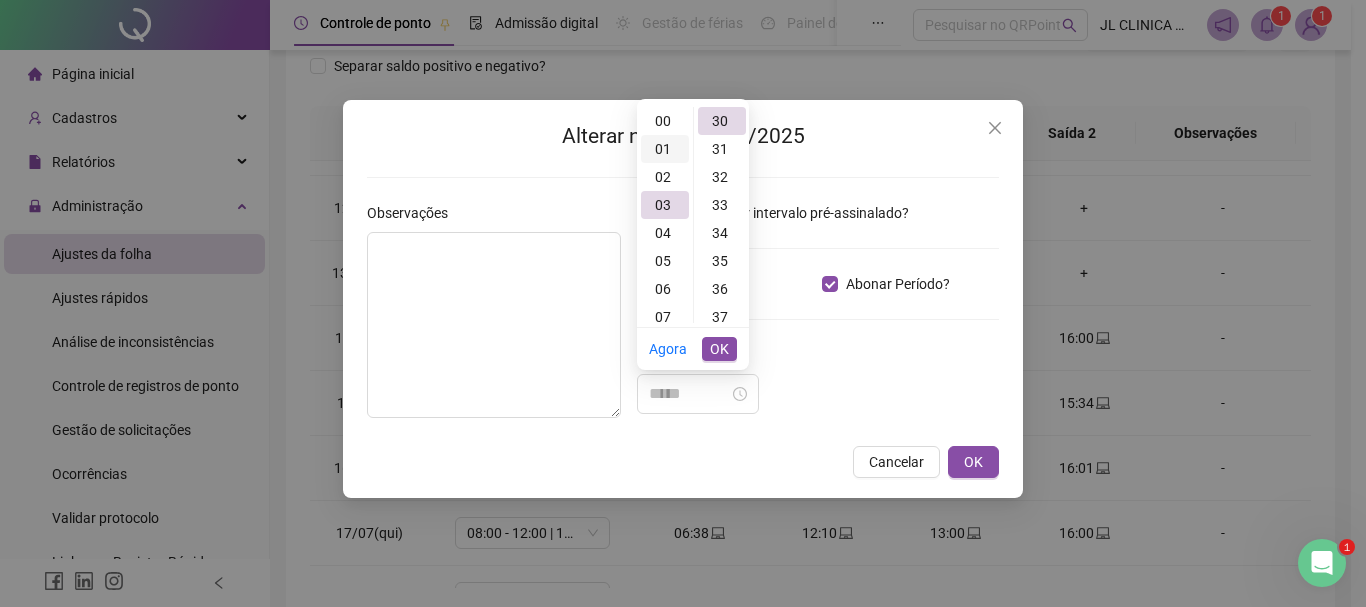 click on "01" at bounding box center [665, 149] 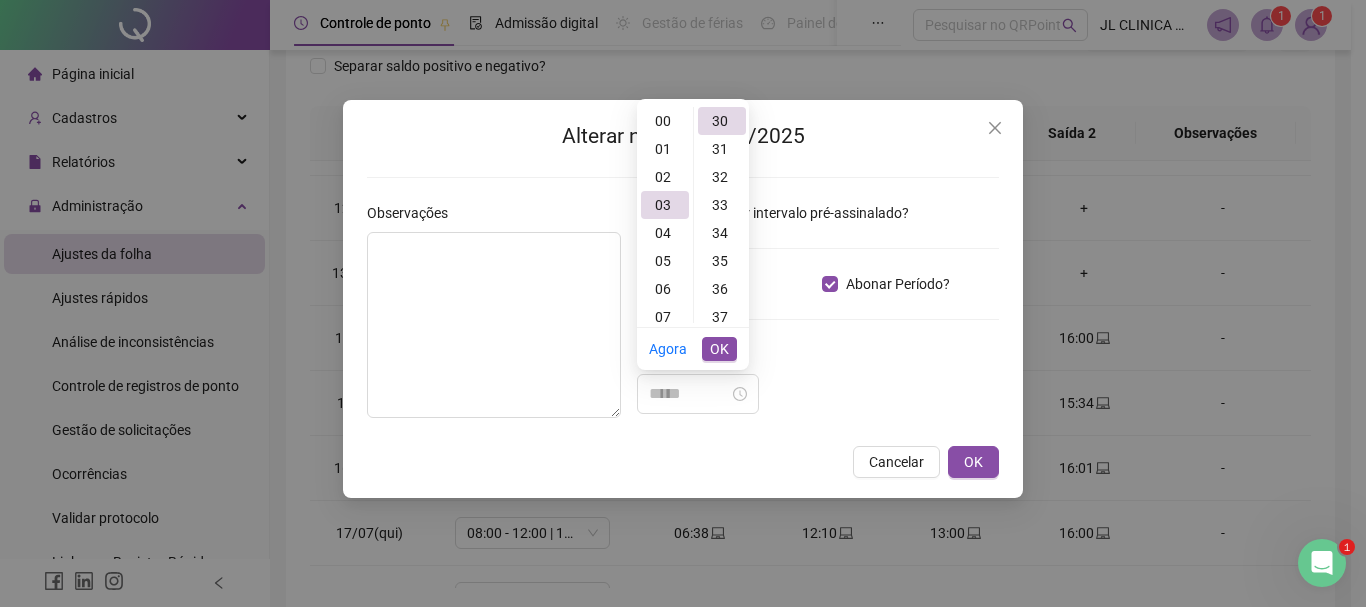 scroll, scrollTop: 28, scrollLeft: 0, axis: vertical 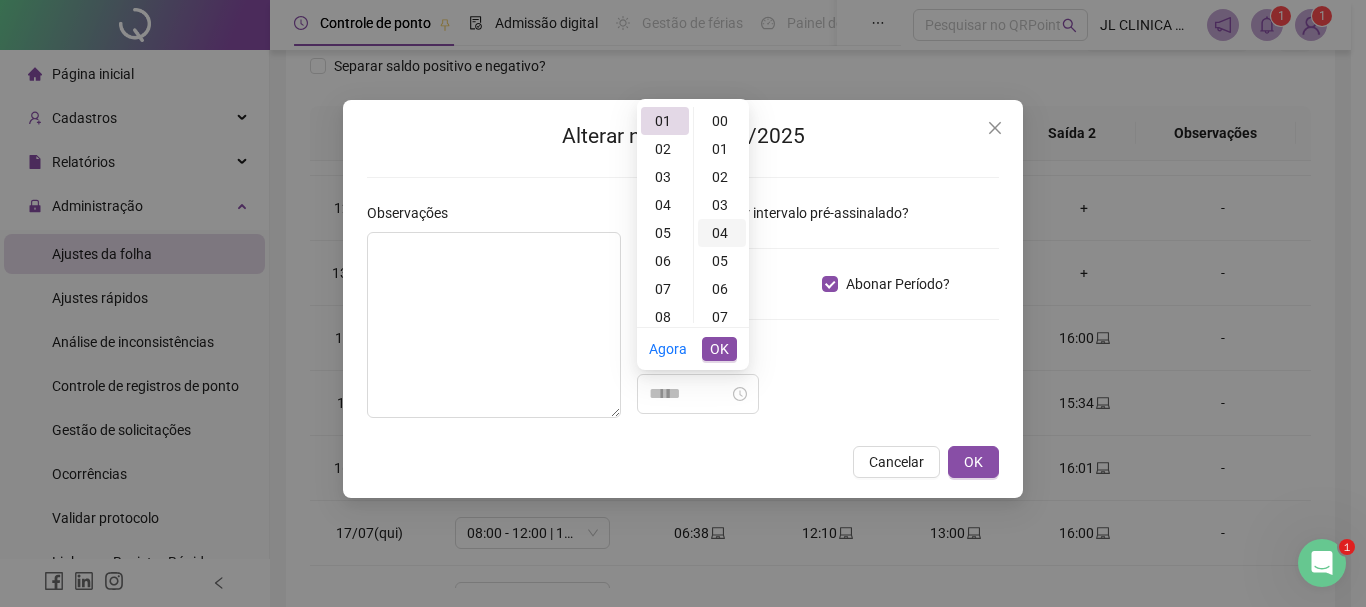 click on "02" at bounding box center [722, 177] 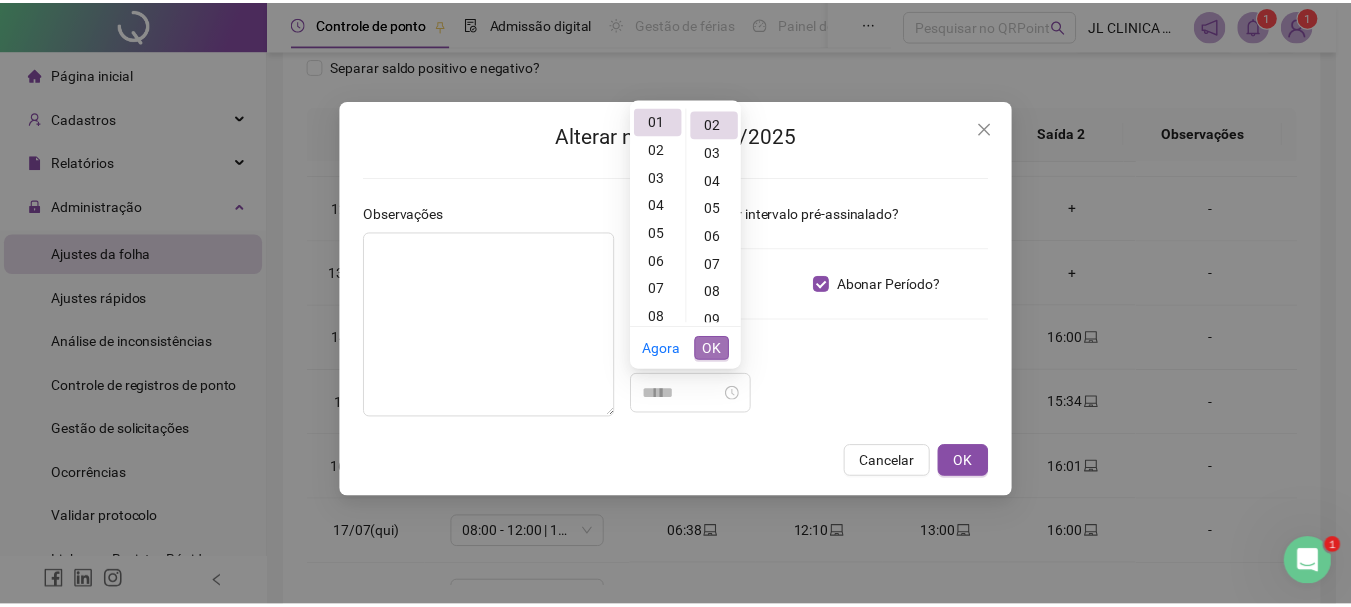 scroll, scrollTop: 56, scrollLeft: 0, axis: vertical 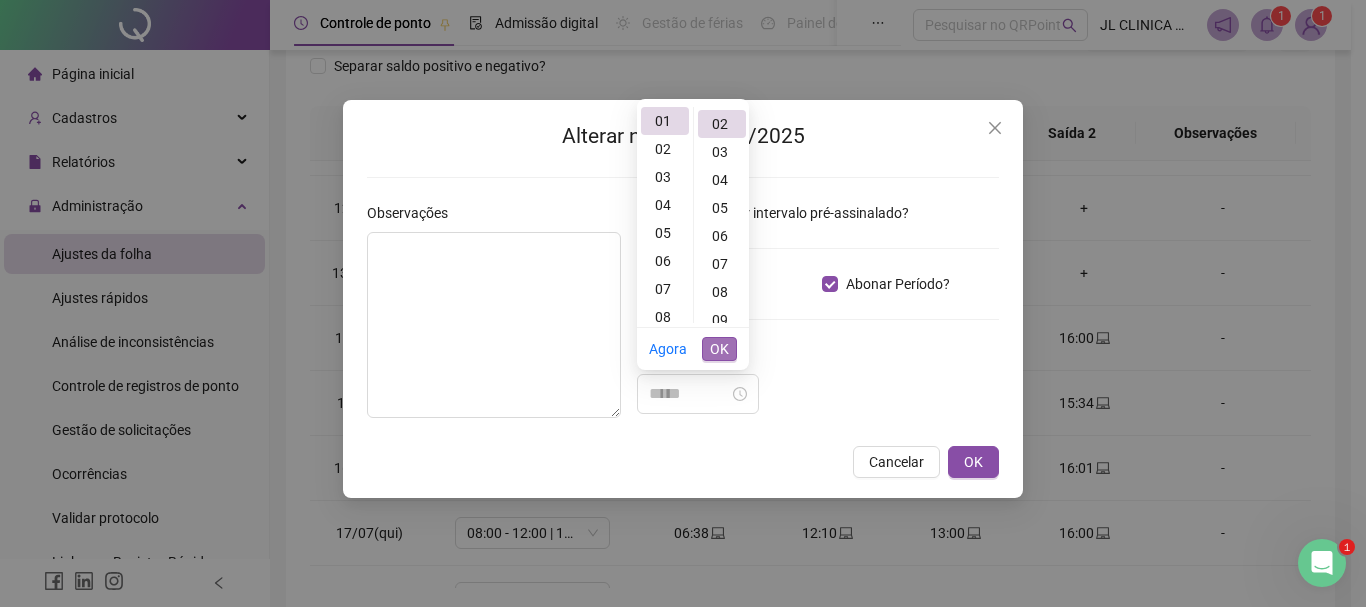 type on "*****" 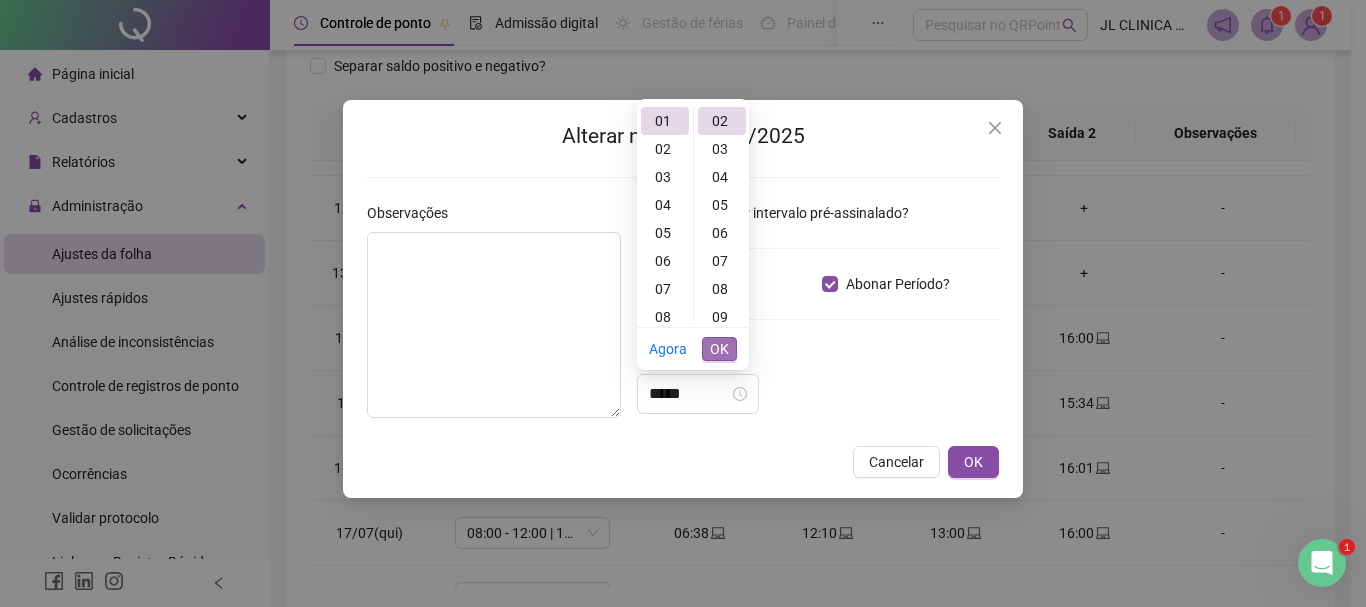 click on "OK" at bounding box center (719, 349) 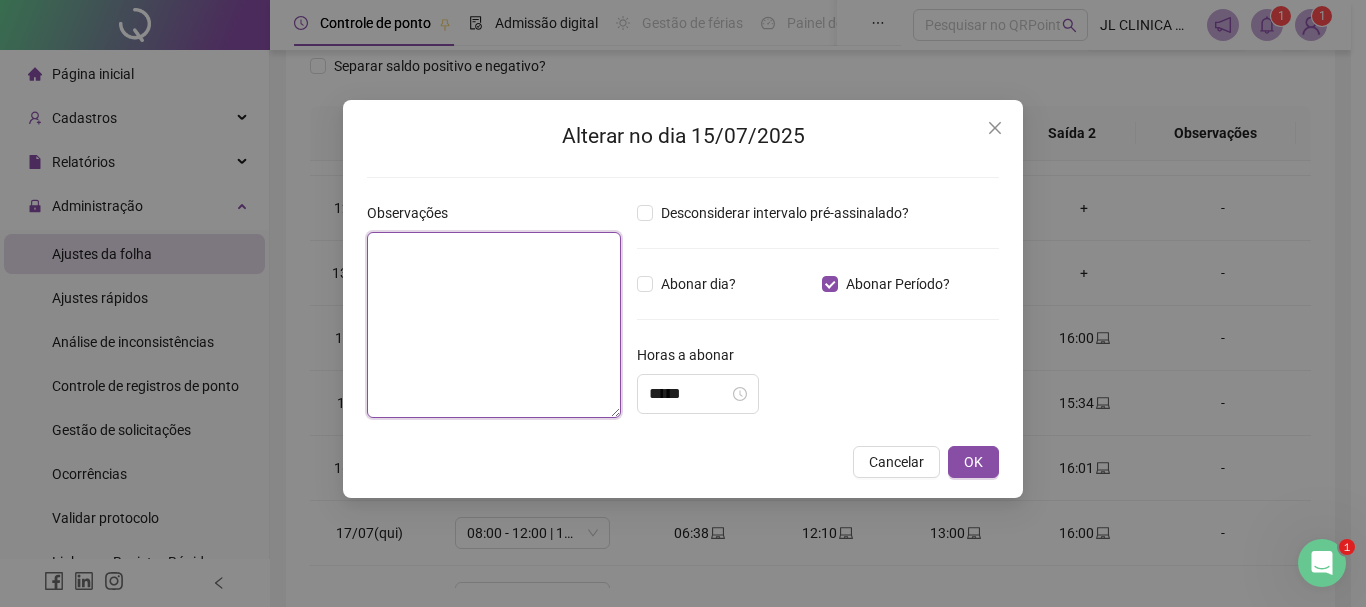 click at bounding box center [494, 325] 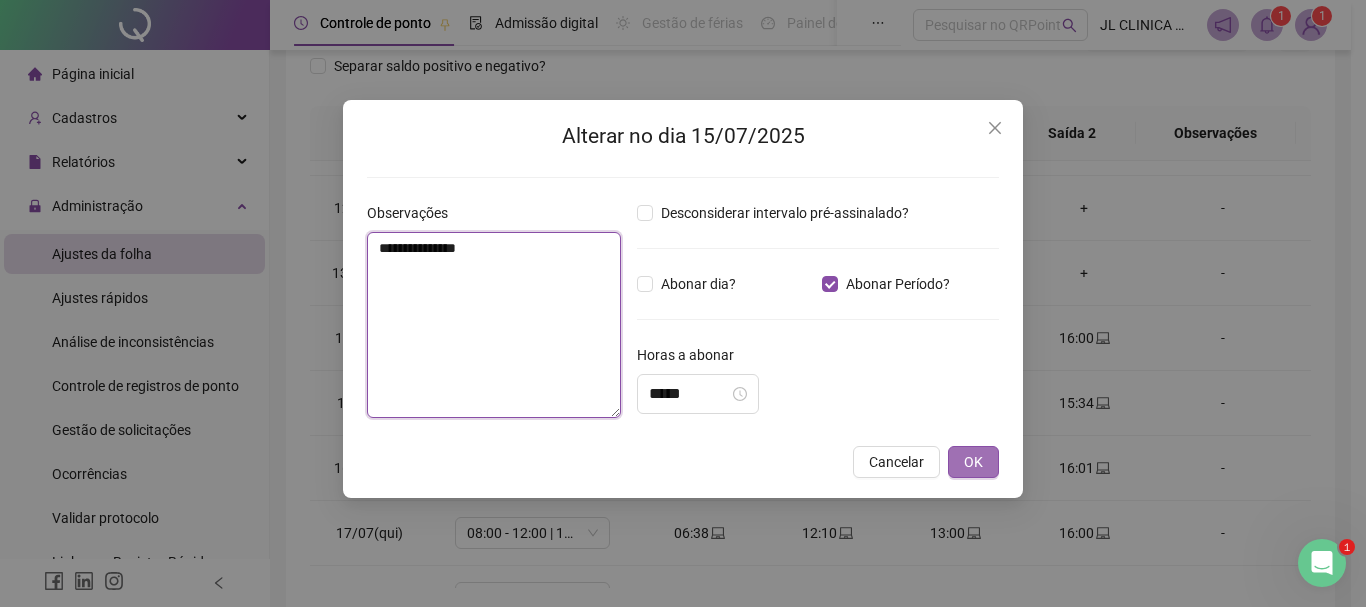 type on "**********" 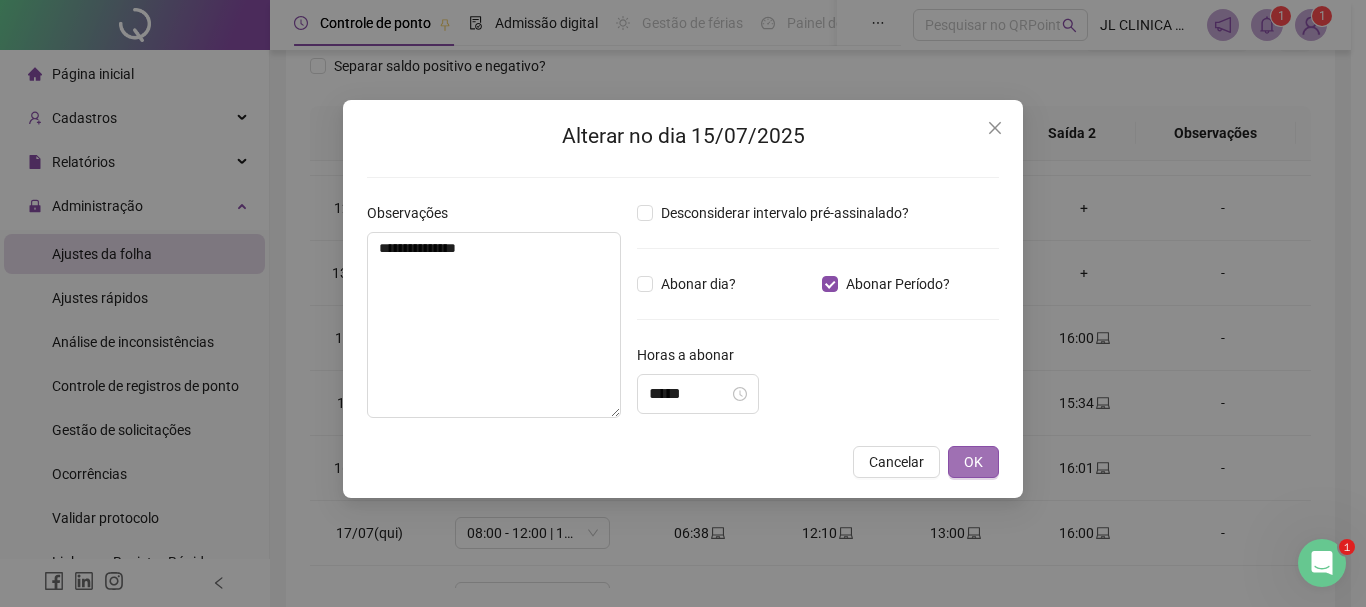 click on "OK" at bounding box center [973, 462] 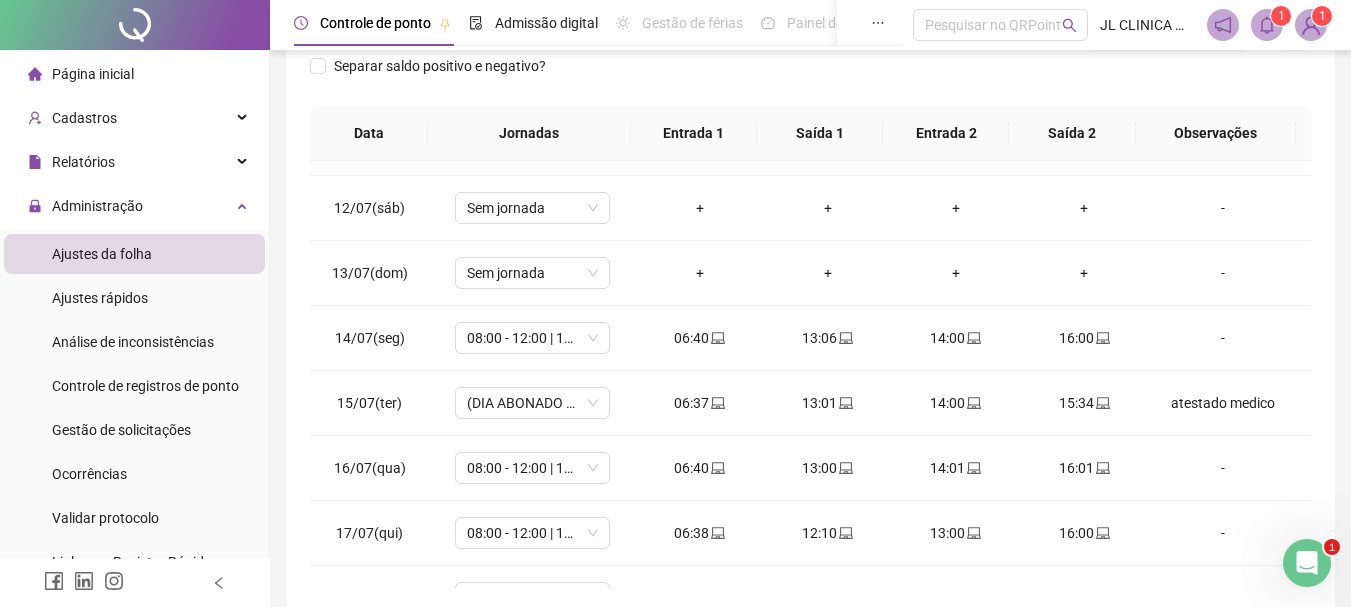 scroll, scrollTop: 0, scrollLeft: 0, axis: both 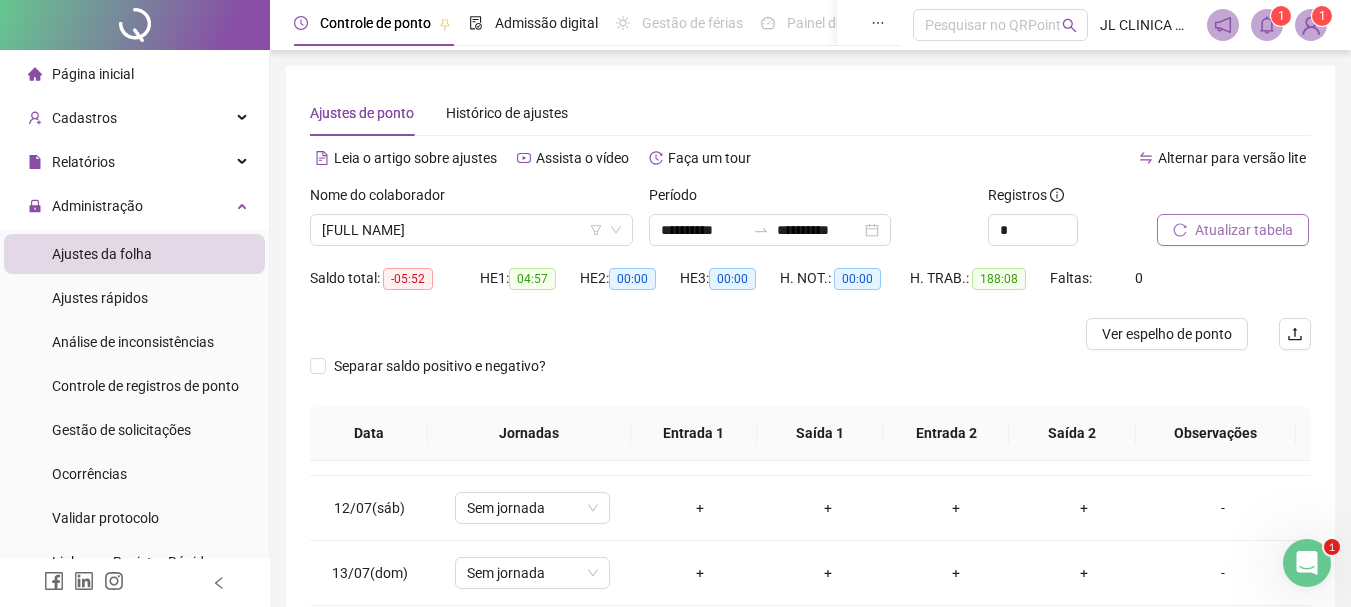 click on "Atualizar tabela" at bounding box center (1234, 223) 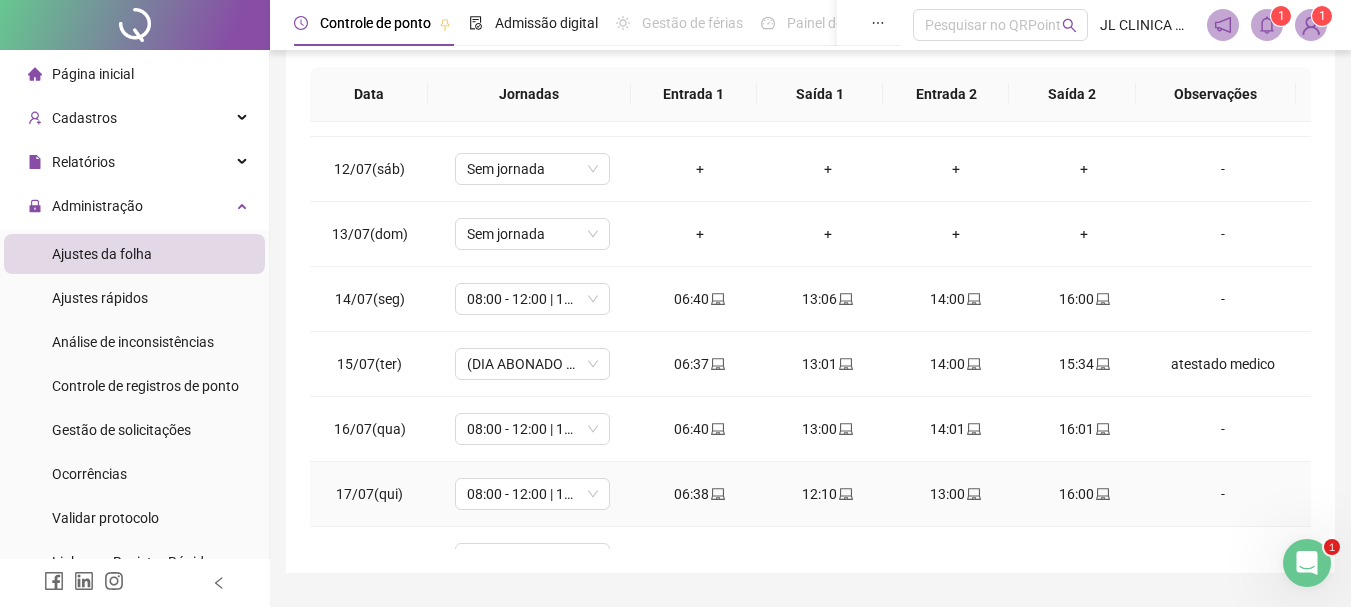 scroll, scrollTop: 391, scrollLeft: 0, axis: vertical 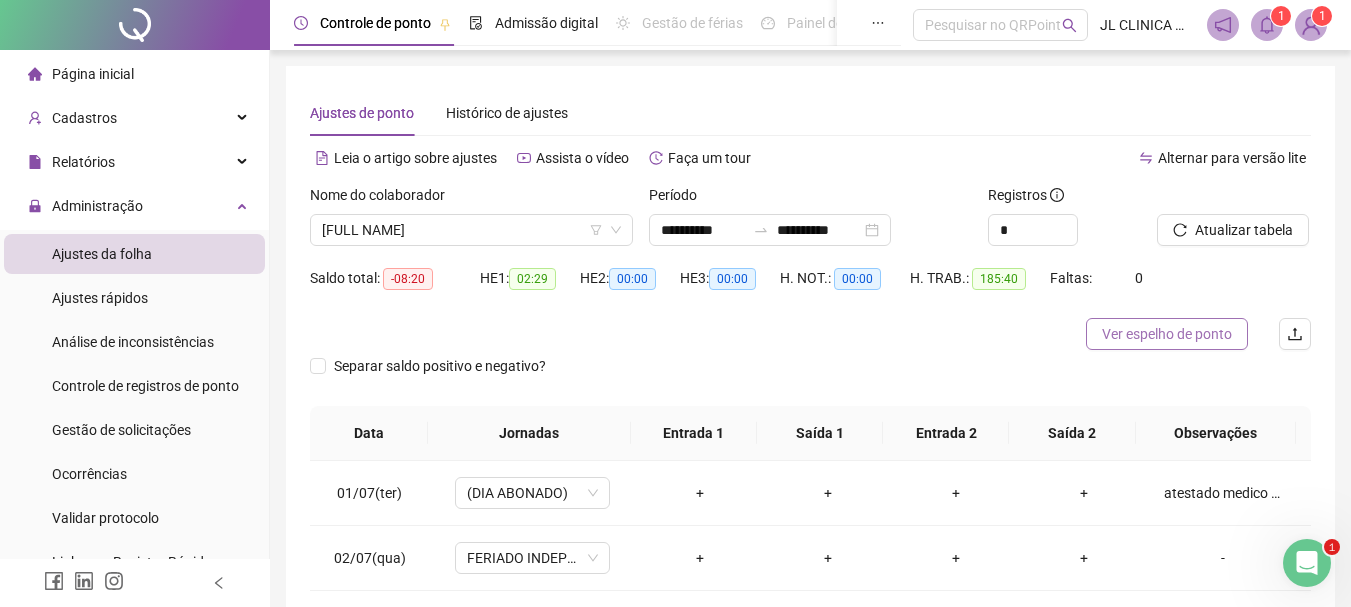 click on "Ver espelho de ponto" at bounding box center [1167, 334] 